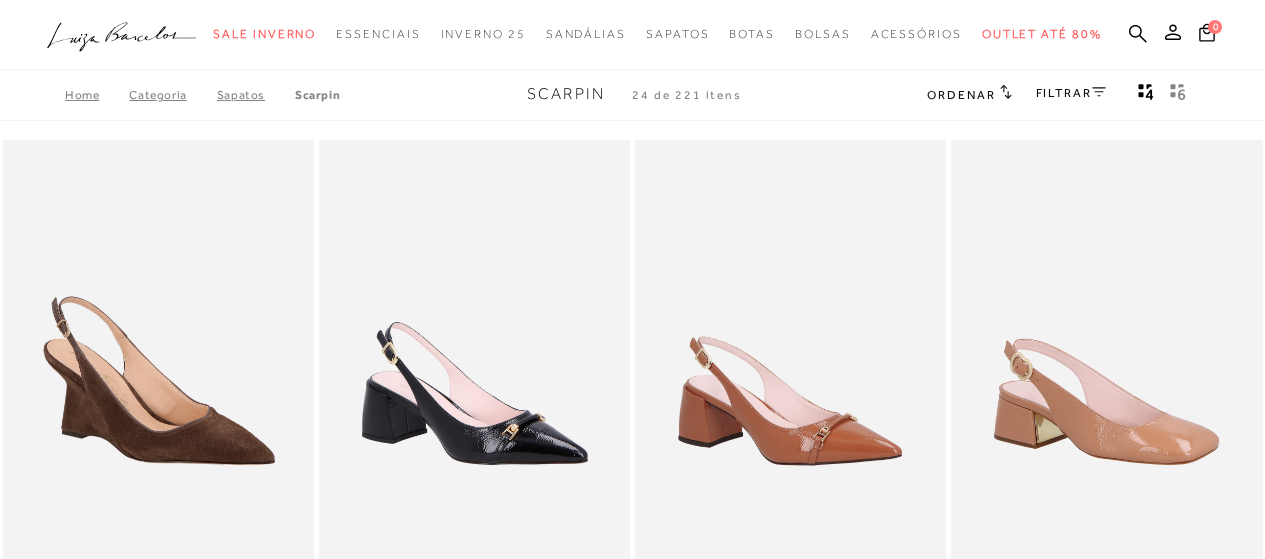 scroll, scrollTop: 0, scrollLeft: 0, axis: both 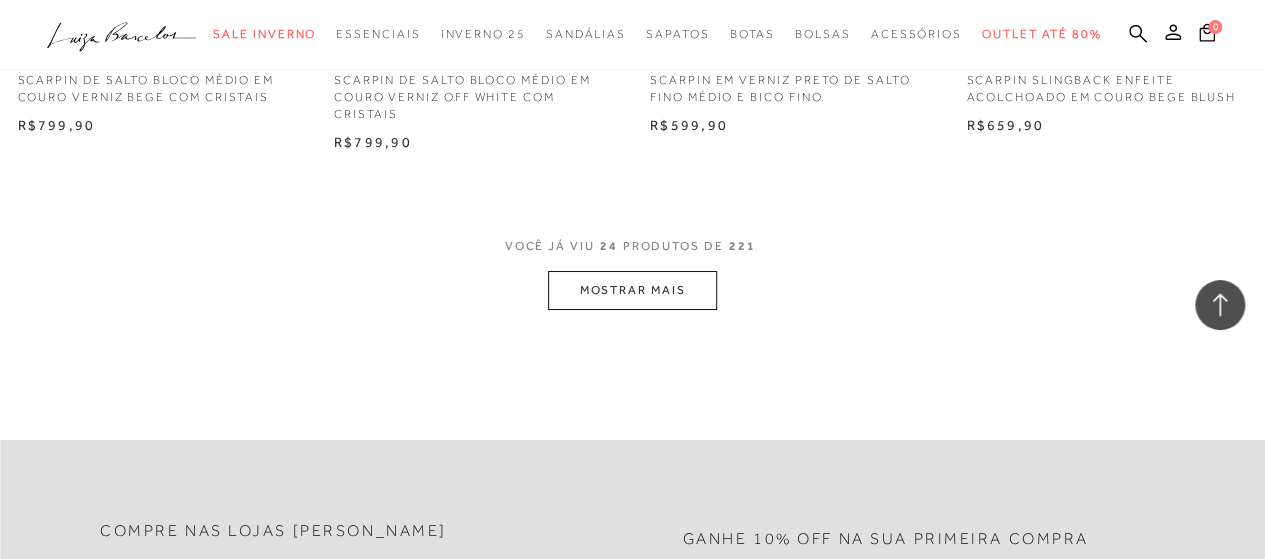 click on "MOSTRAR MAIS" at bounding box center [632, 290] 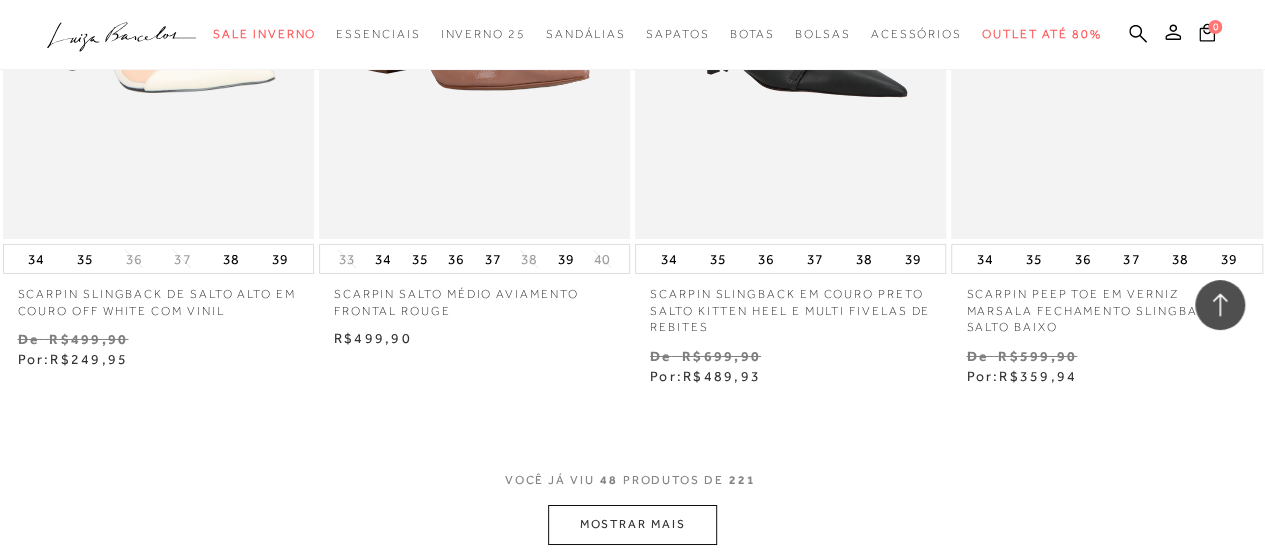 scroll, scrollTop: 7300, scrollLeft: 0, axis: vertical 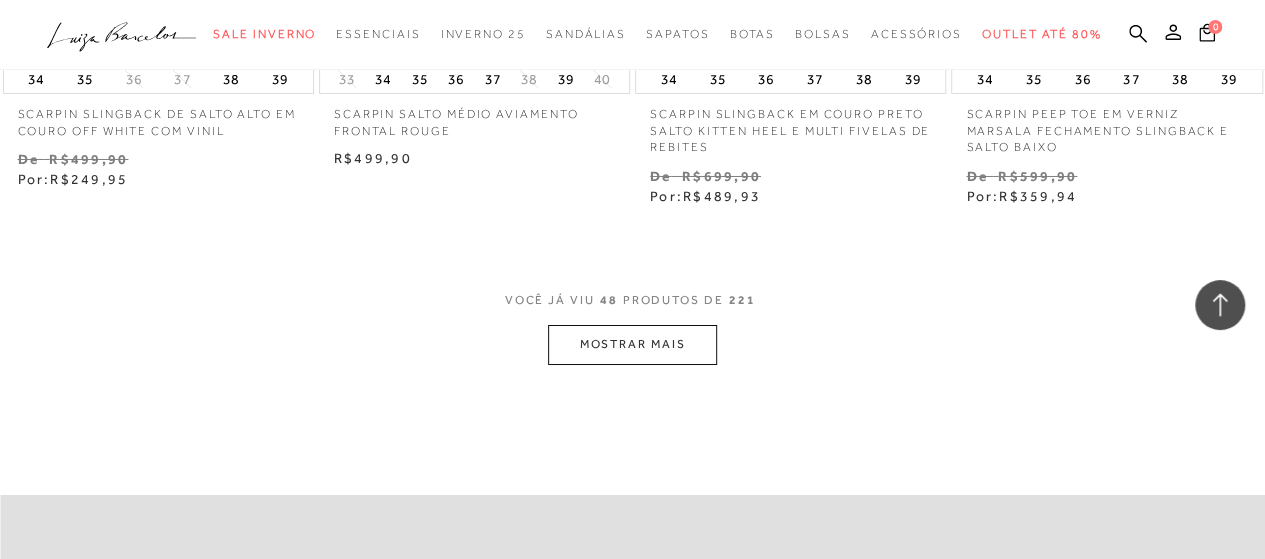 click on "MOSTRAR MAIS" at bounding box center [632, 344] 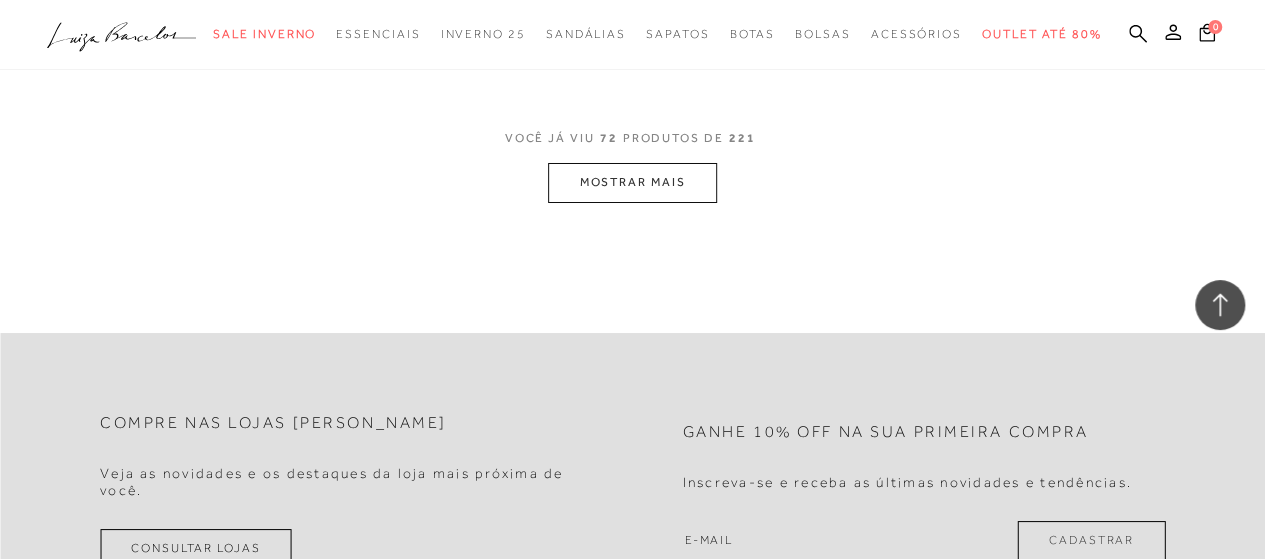 scroll, scrollTop: 11100, scrollLeft: 0, axis: vertical 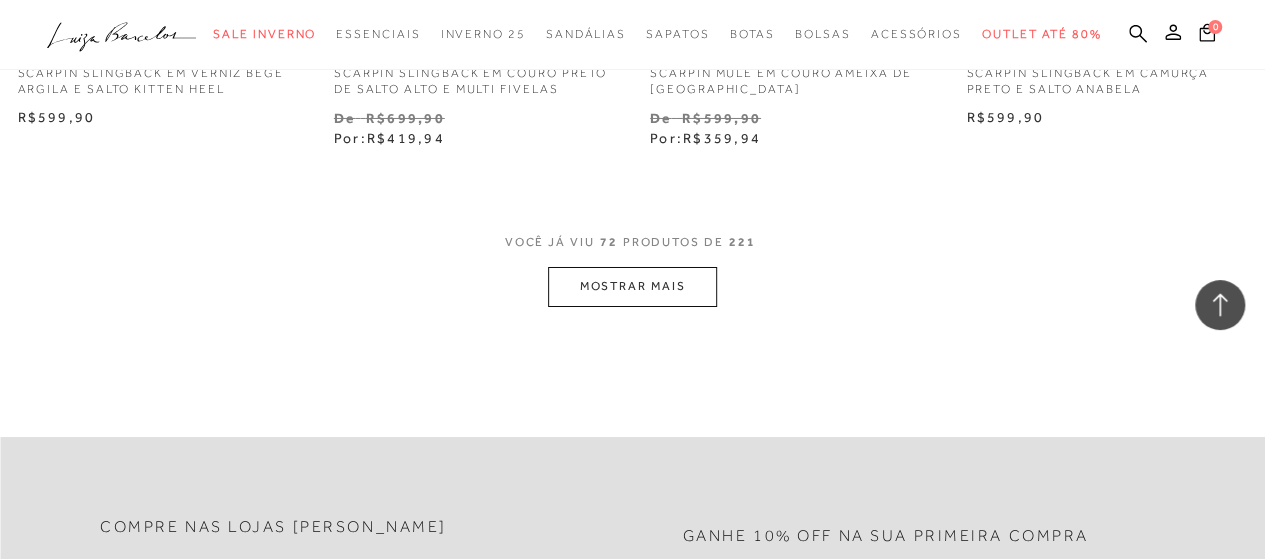 click on "MOSTRAR MAIS" at bounding box center (632, 286) 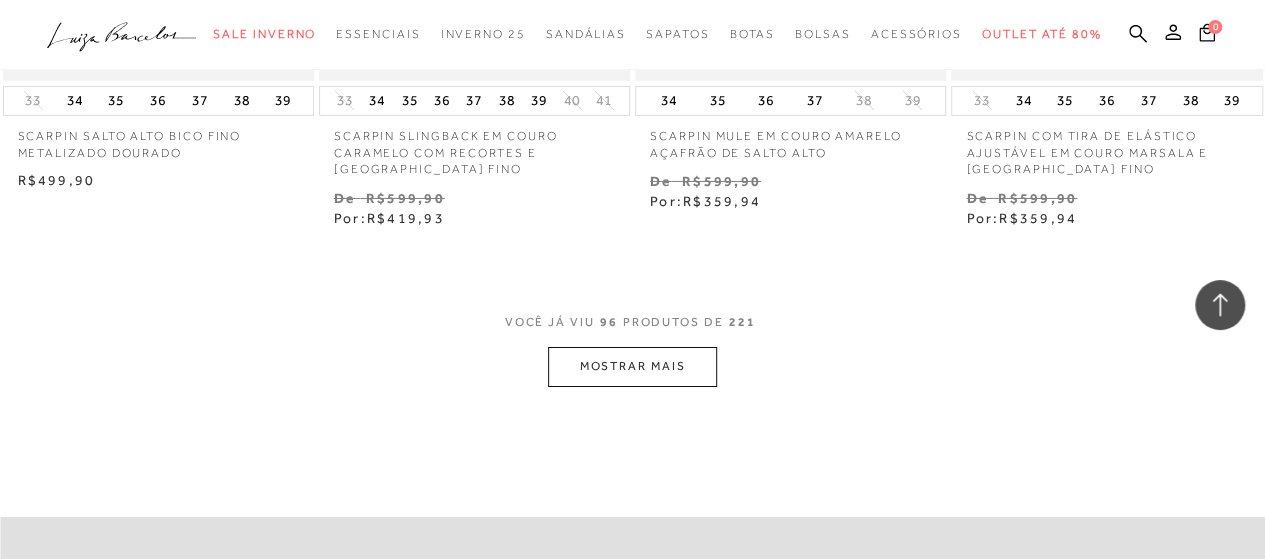 scroll, scrollTop: 14800, scrollLeft: 0, axis: vertical 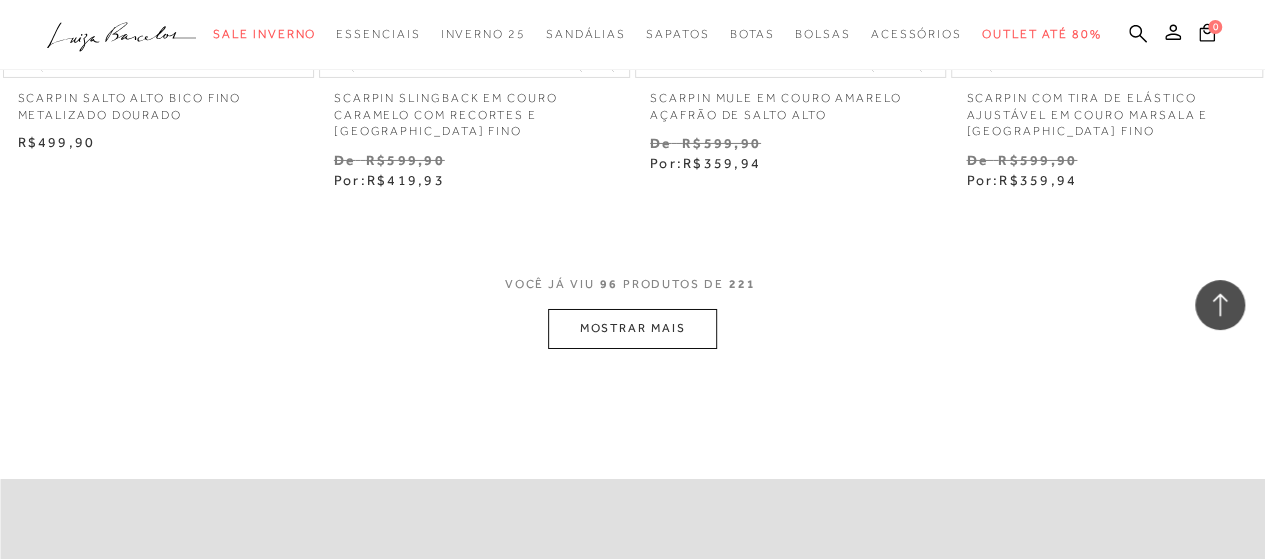 click on "MOSTRAR MAIS" at bounding box center [632, 328] 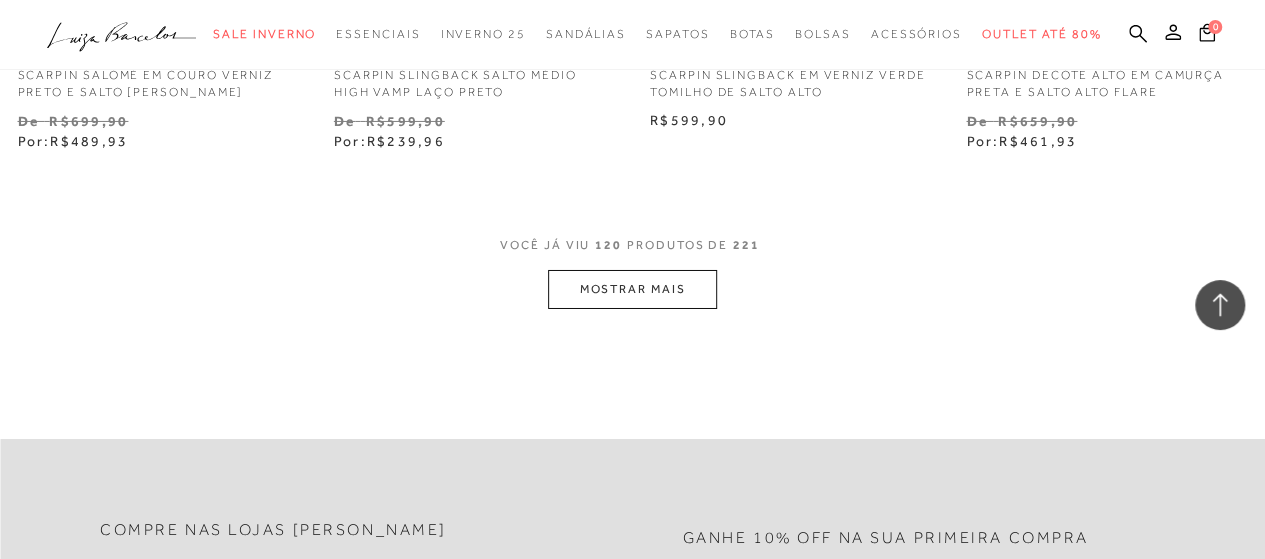scroll, scrollTop: 18600, scrollLeft: 0, axis: vertical 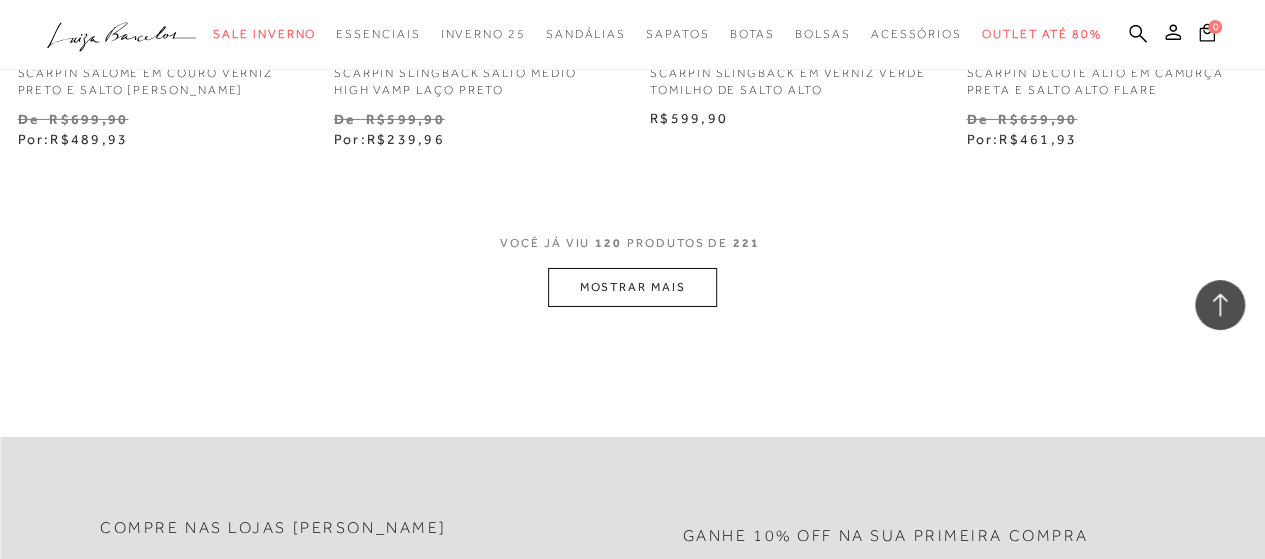 click on "MOSTRAR MAIS" at bounding box center (632, 287) 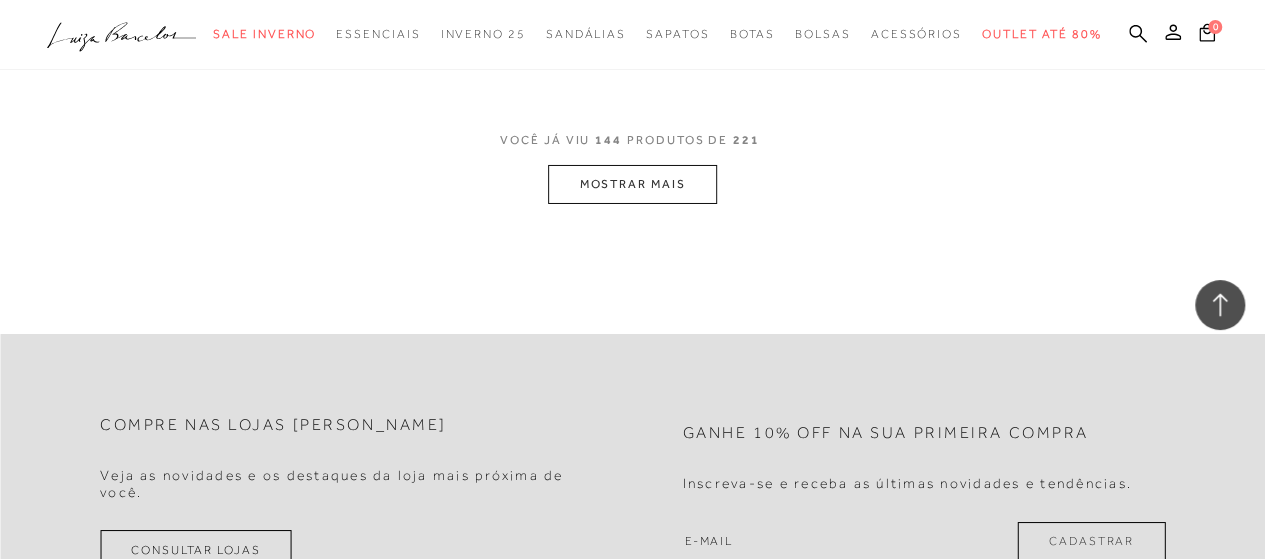 scroll, scrollTop: 22500, scrollLeft: 0, axis: vertical 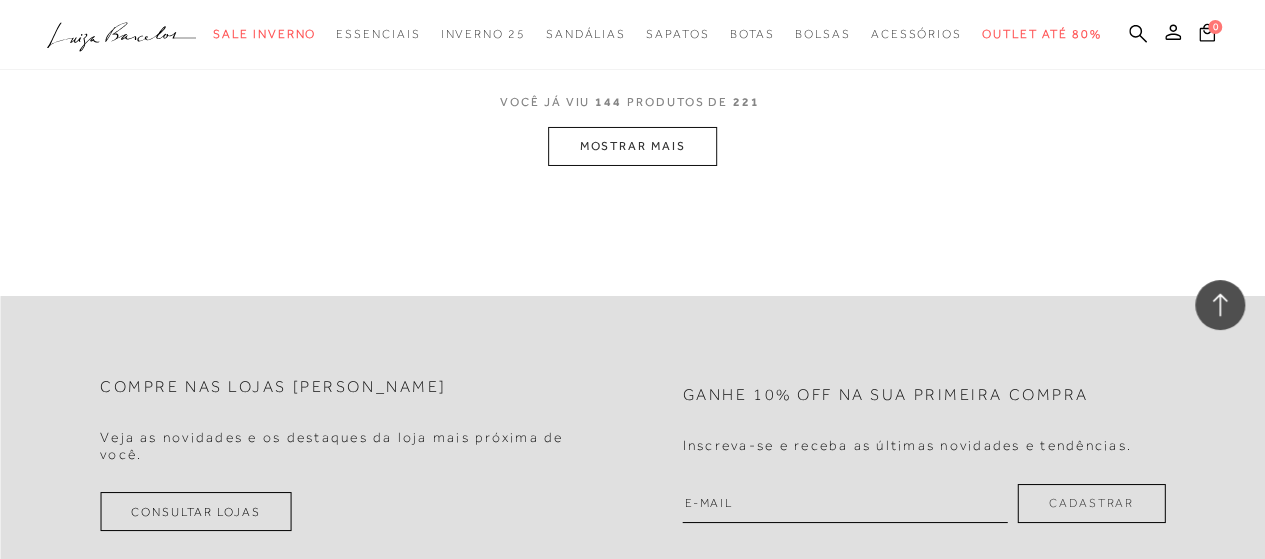 click on "MOSTRAR MAIS" at bounding box center [632, 146] 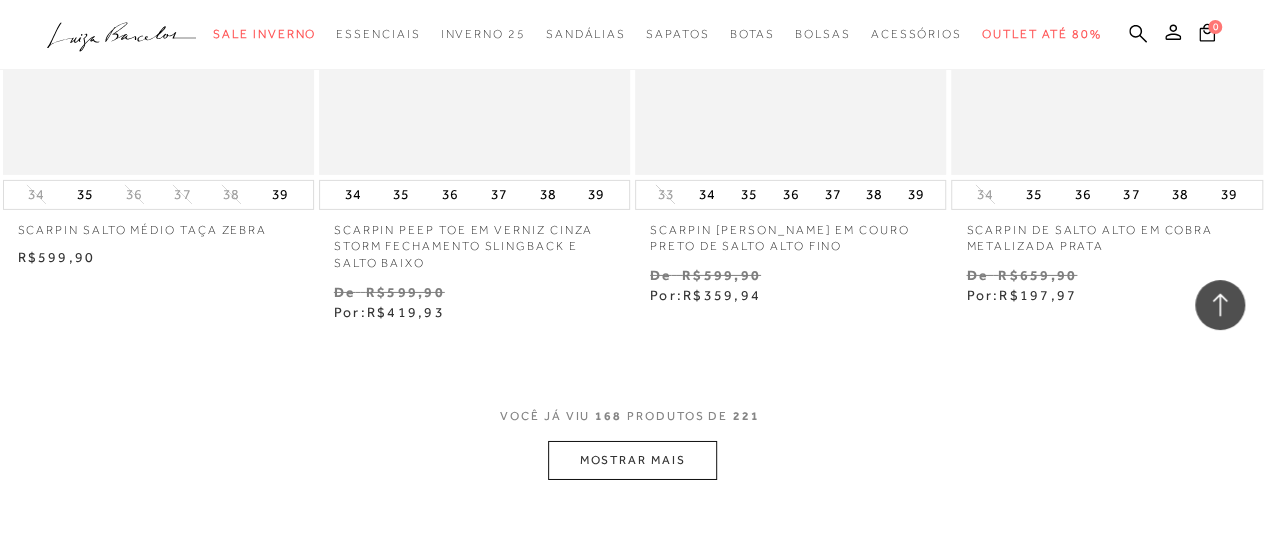 scroll, scrollTop: 26100, scrollLeft: 0, axis: vertical 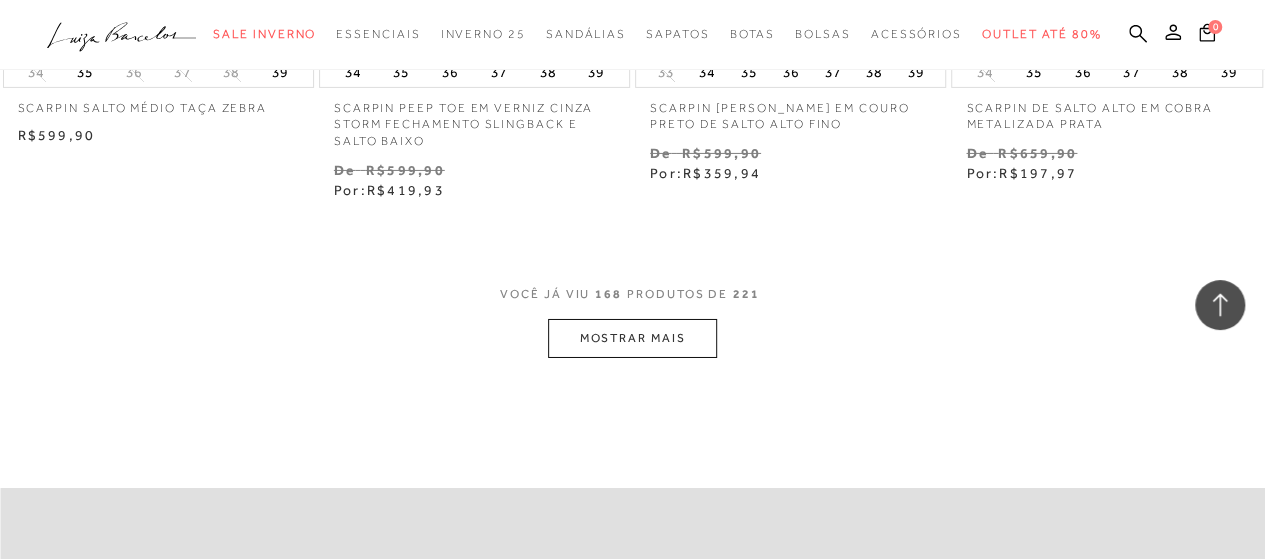 click on "MOSTRAR MAIS" at bounding box center (632, 338) 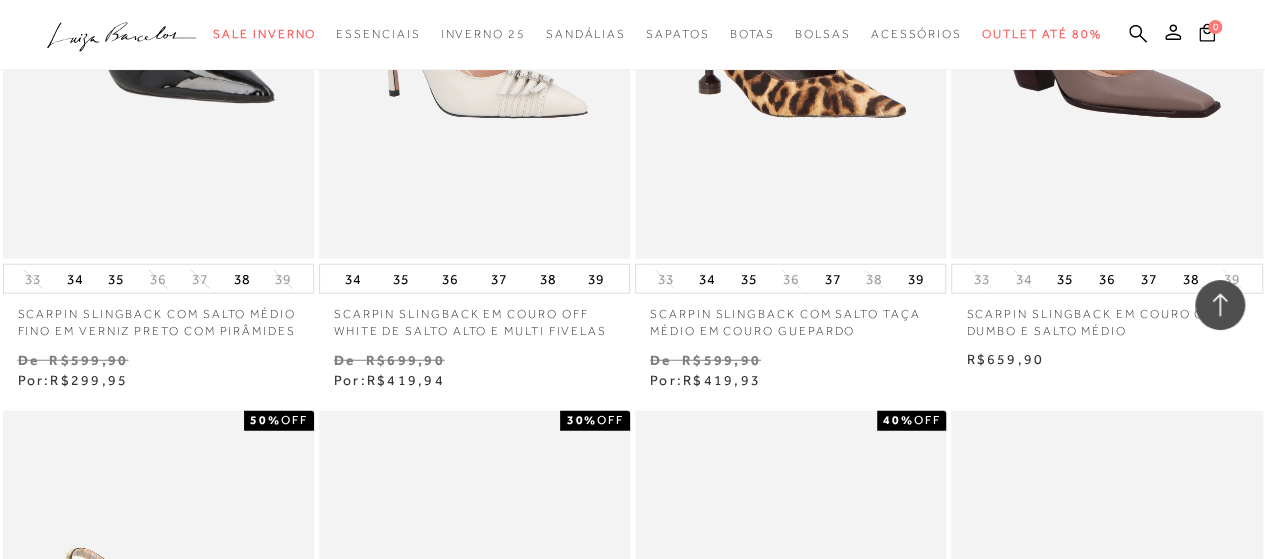 scroll, scrollTop: 28900, scrollLeft: 0, axis: vertical 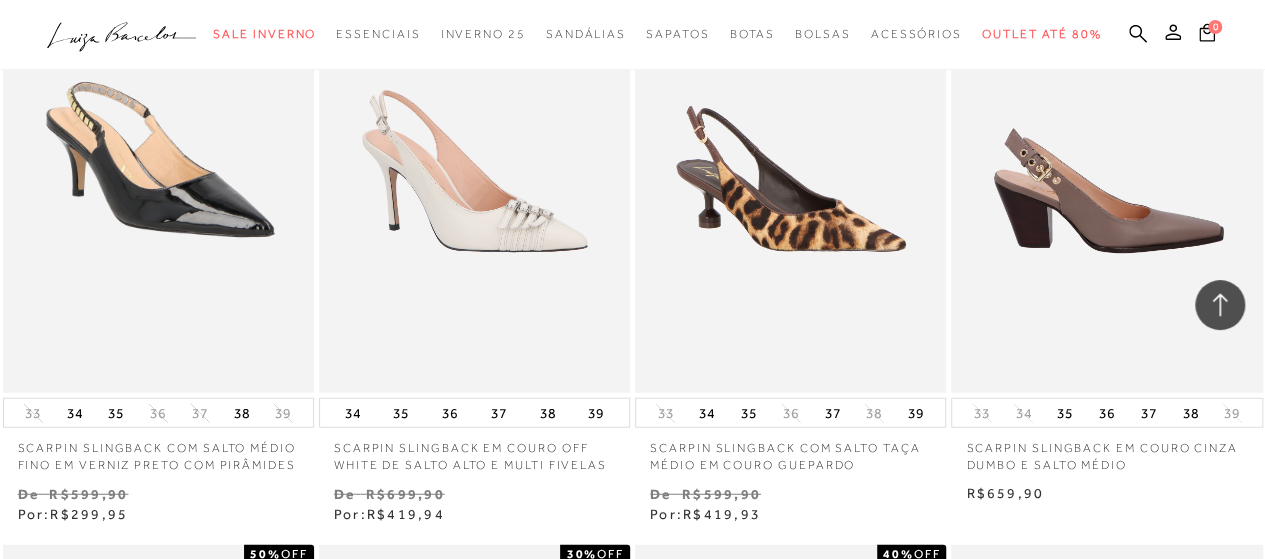 click at bounding box center [1107, 160] 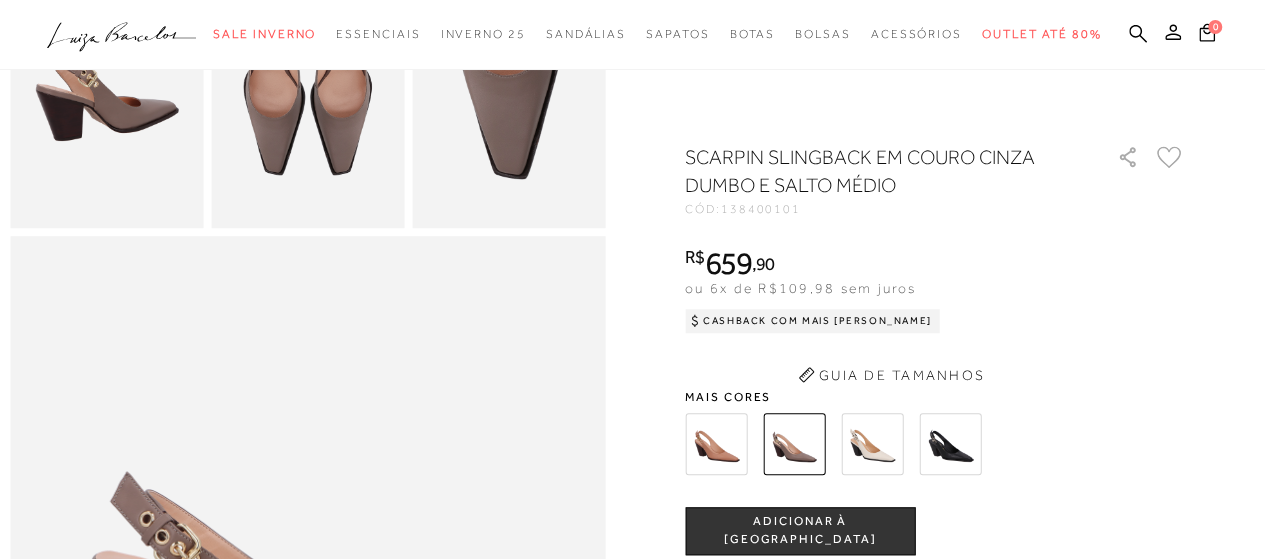 scroll, scrollTop: 683, scrollLeft: 0, axis: vertical 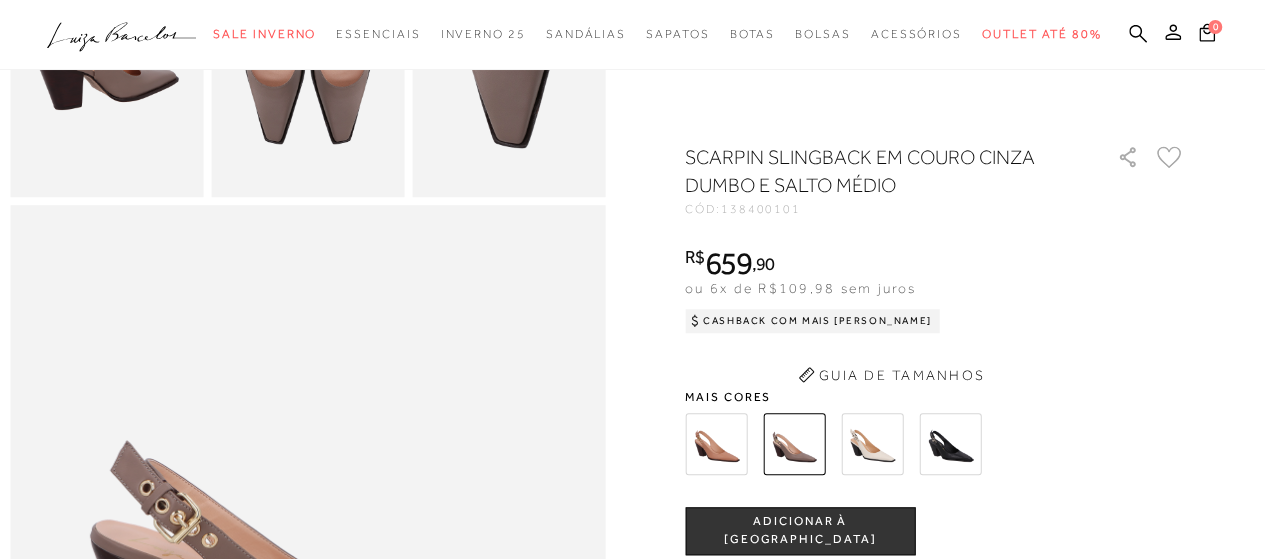 click on "SCARPIN SLINGBACK EM COURO CINZA DUMBO E SALTO MÉDIO
CÓD:
138400101
×
É necessário selecionar um tamanho para adicionar o produto como favorito.
R$ 659 , 90
ou 6x de R$109,98 sem juros
Cashback com Mais [PERSON_NAME]
R$ 659,90" at bounding box center [935, 549] 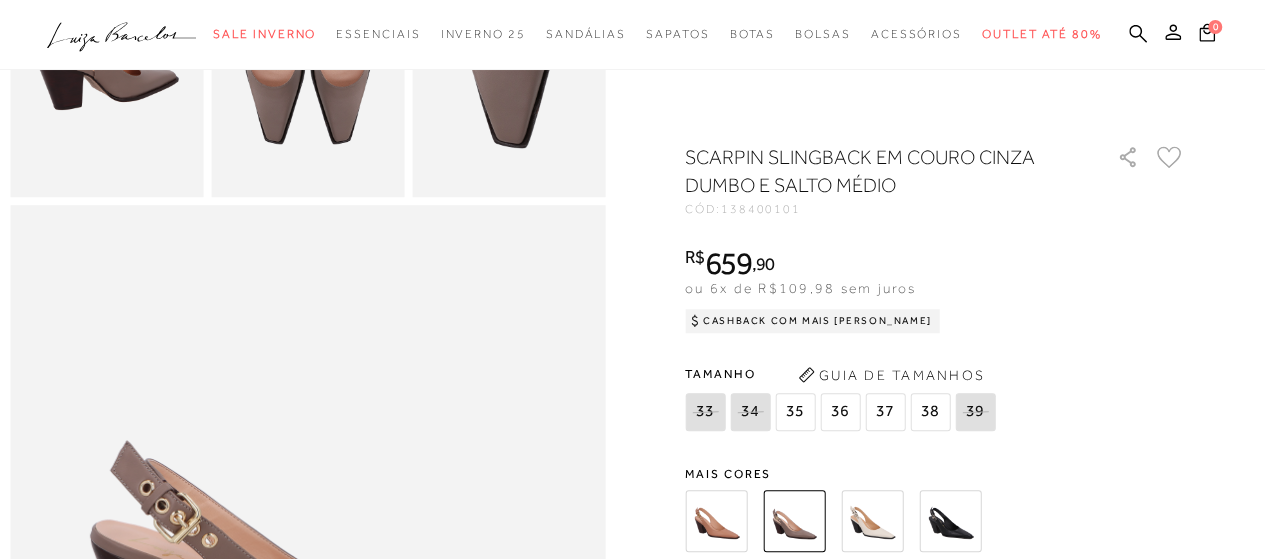 scroll, scrollTop: 0, scrollLeft: 0, axis: both 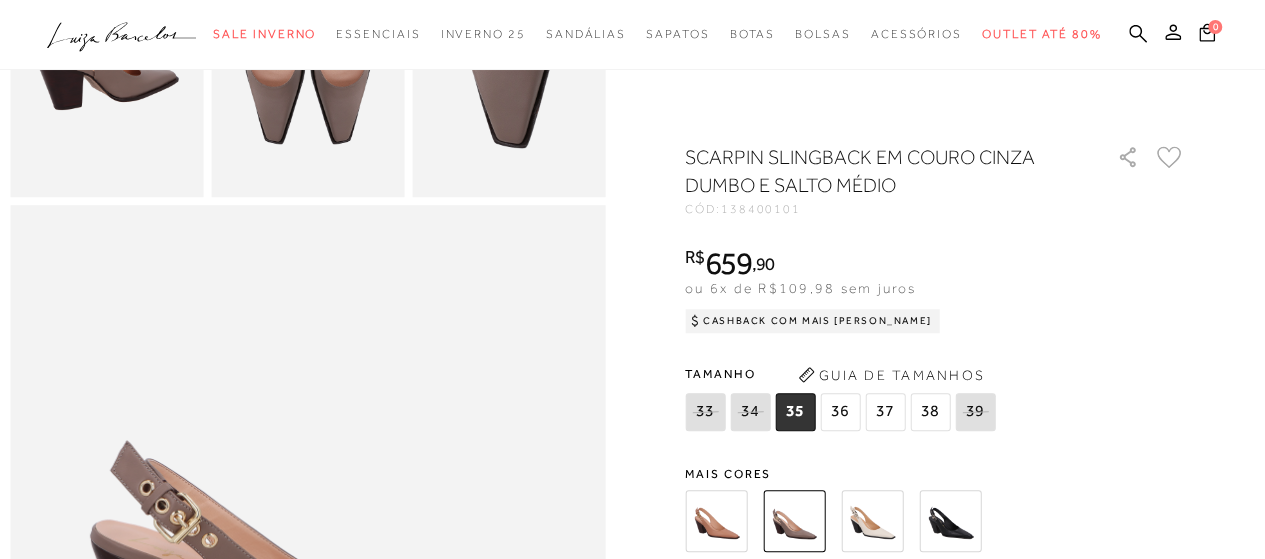 click at bounding box center (716, 521) 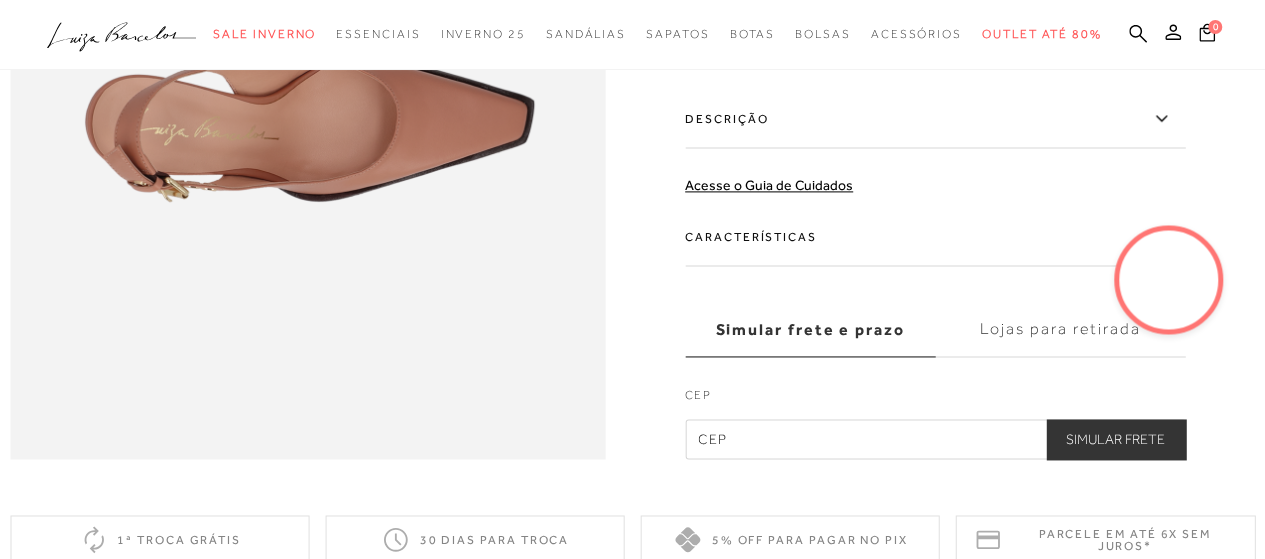 scroll, scrollTop: 1300, scrollLeft: 0, axis: vertical 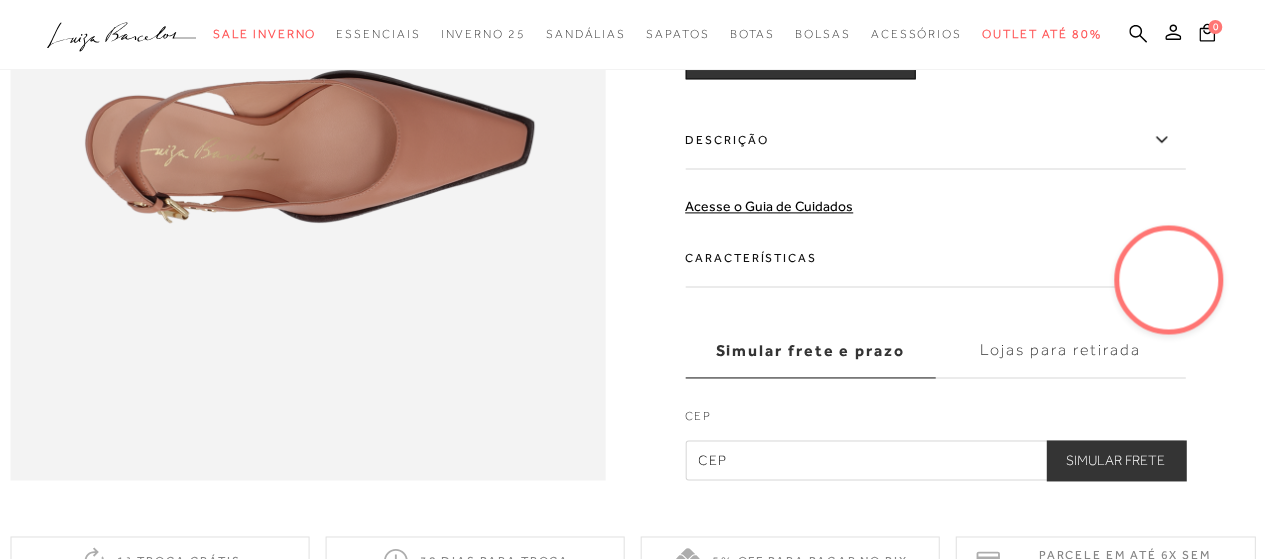 click on "Características" at bounding box center (935, 258) 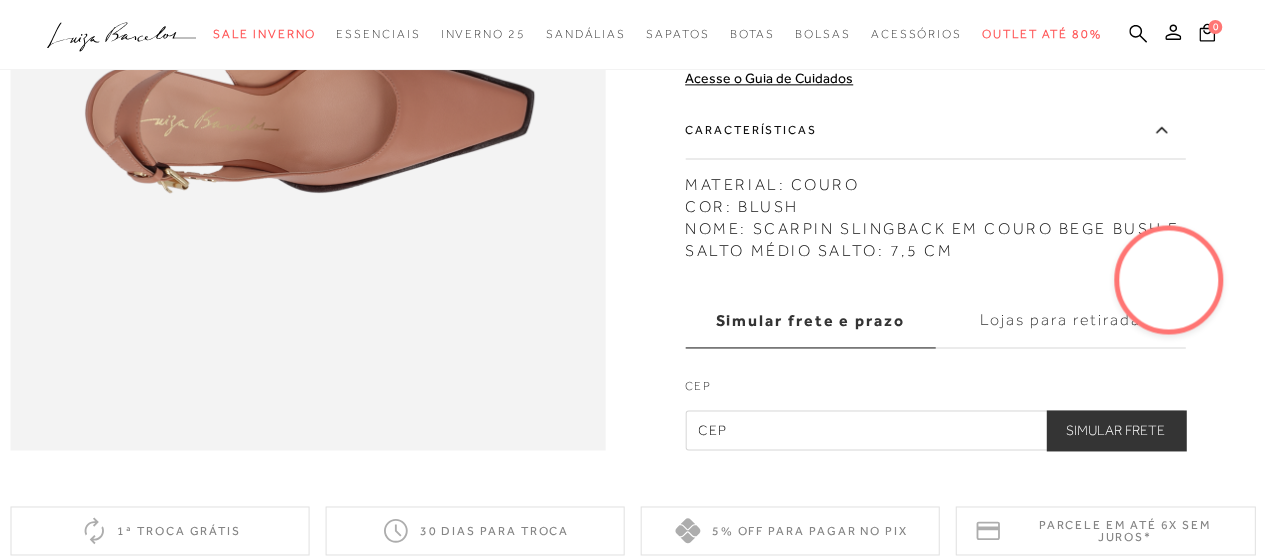 scroll, scrollTop: 1300, scrollLeft: 0, axis: vertical 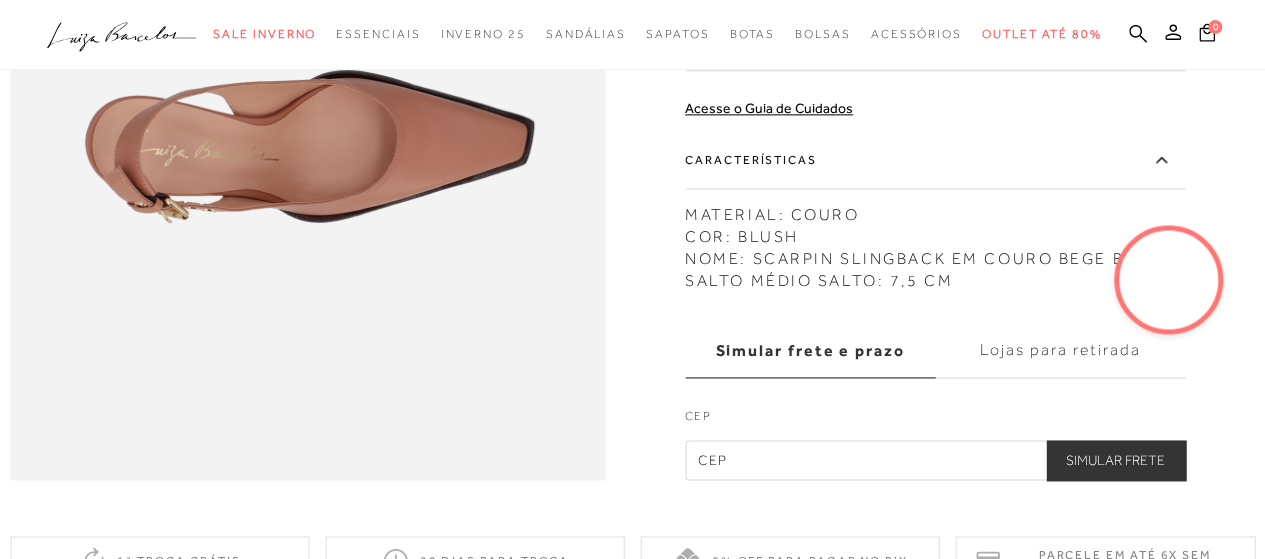 click at bounding box center [1169, 280] 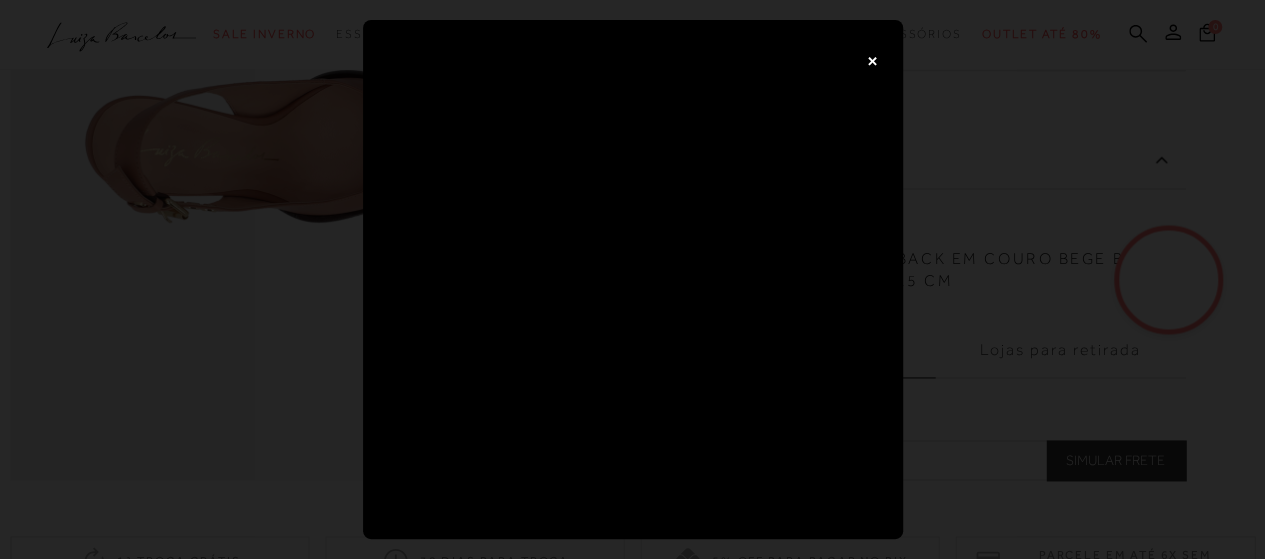 click on "×" at bounding box center (873, 60) 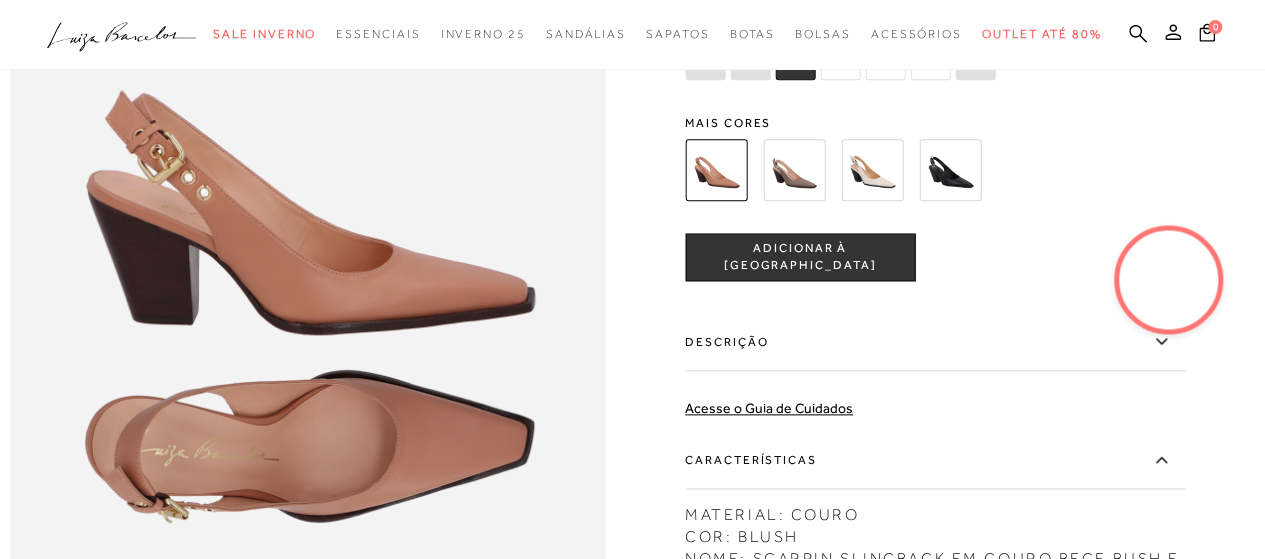 scroll, scrollTop: 900, scrollLeft: 0, axis: vertical 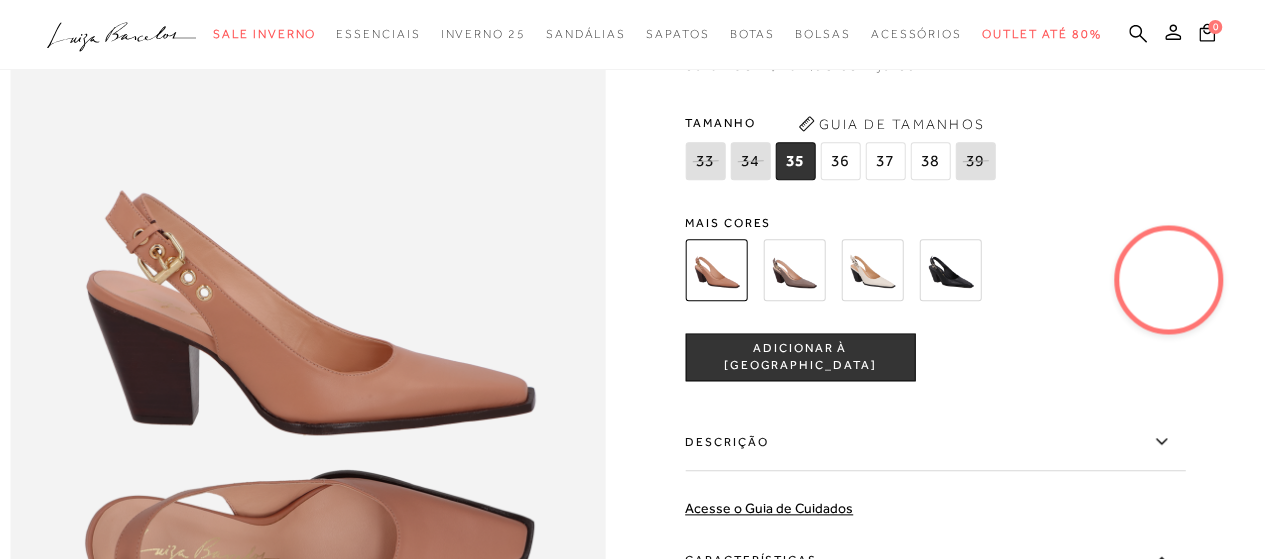 click on "37" at bounding box center (885, 161) 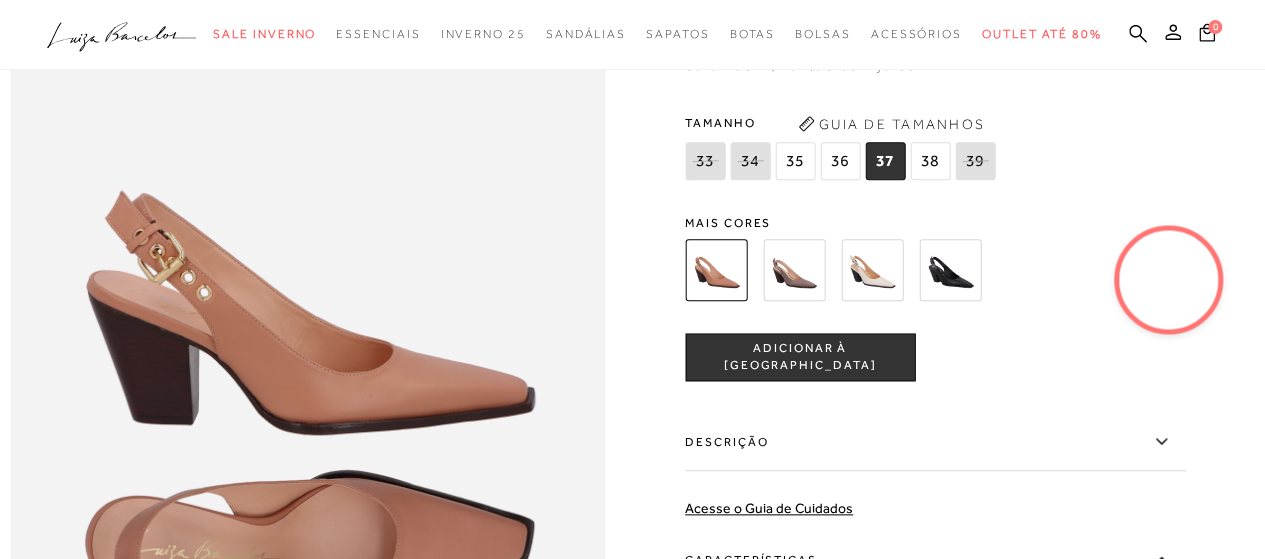 click on "ADICIONAR À [GEOGRAPHIC_DATA]" at bounding box center [800, 357] 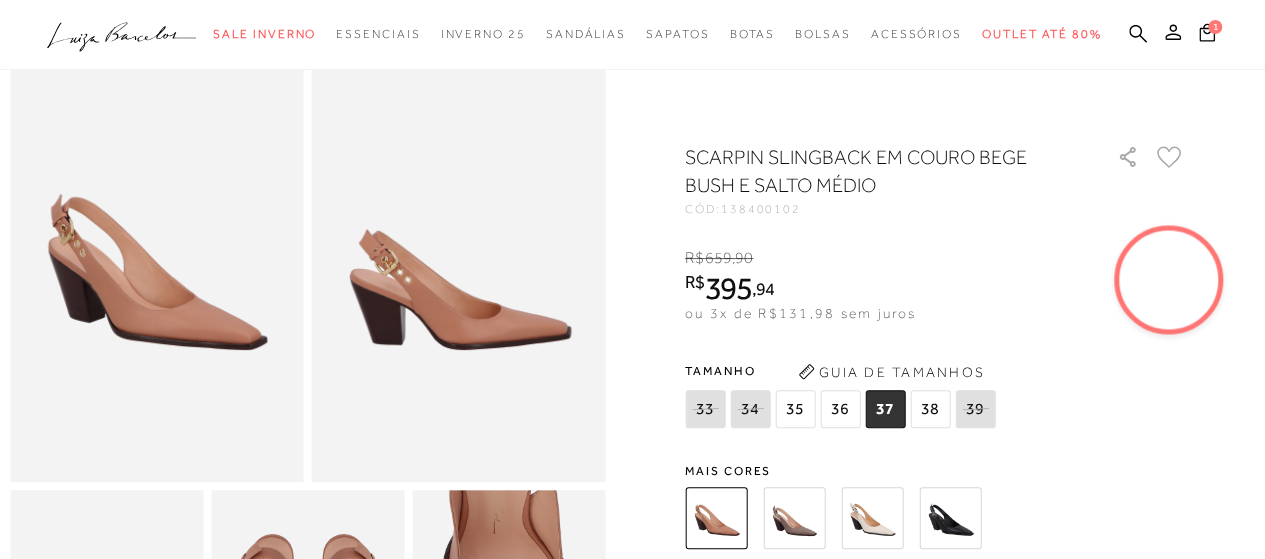 scroll, scrollTop: 0, scrollLeft: 0, axis: both 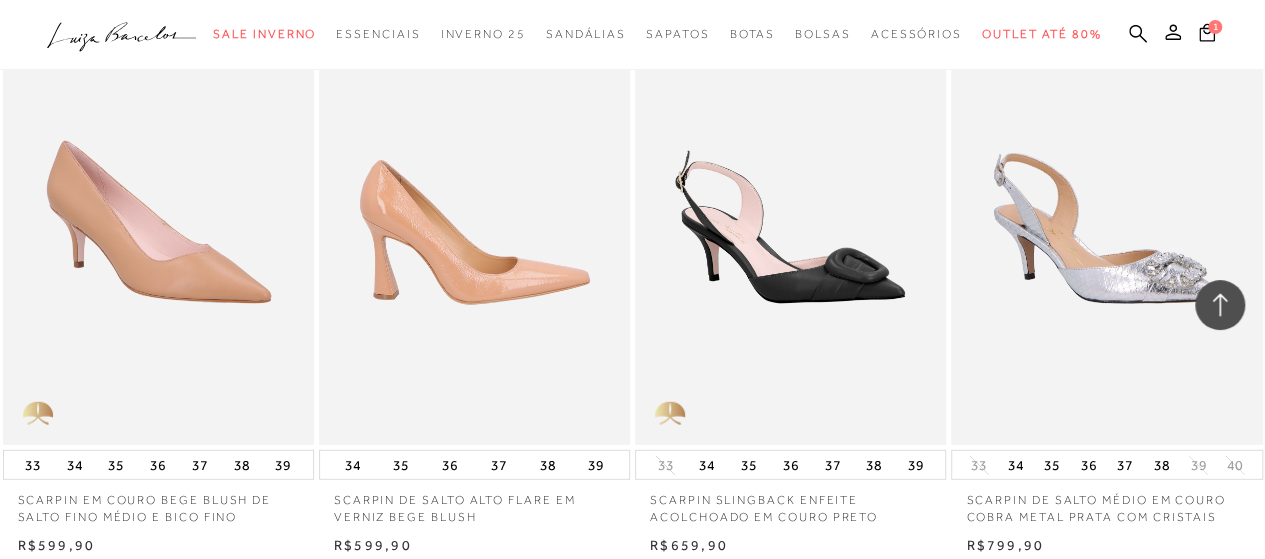 click at bounding box center (475, 211) 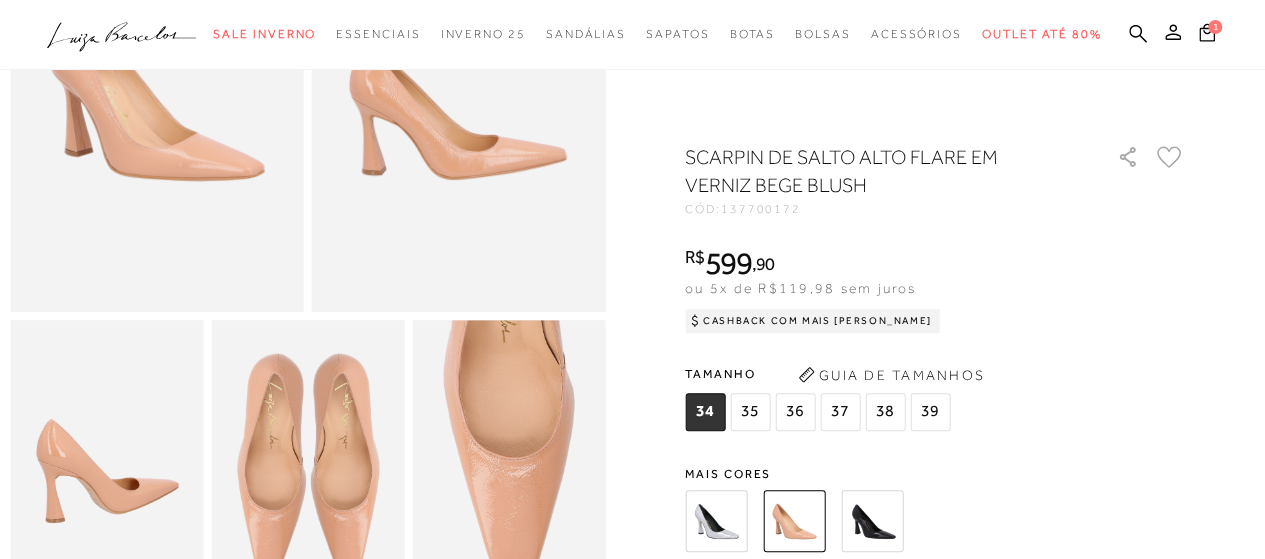 scroll, scrollTop: 300, scrollLeft: 0, axis: vertical 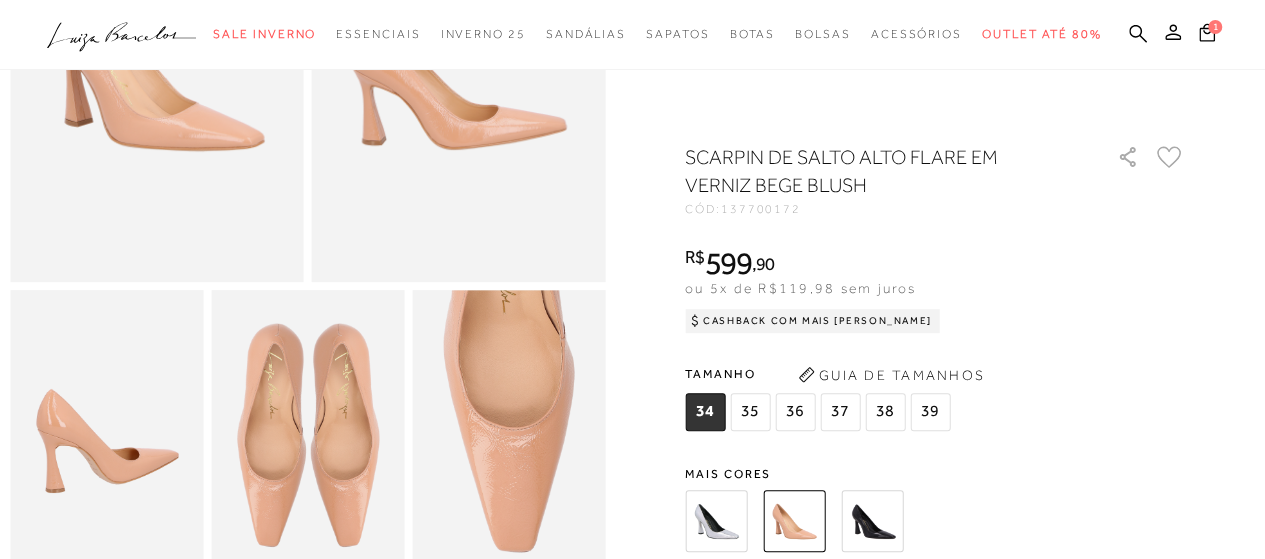 click at bounding box center [872, 521] 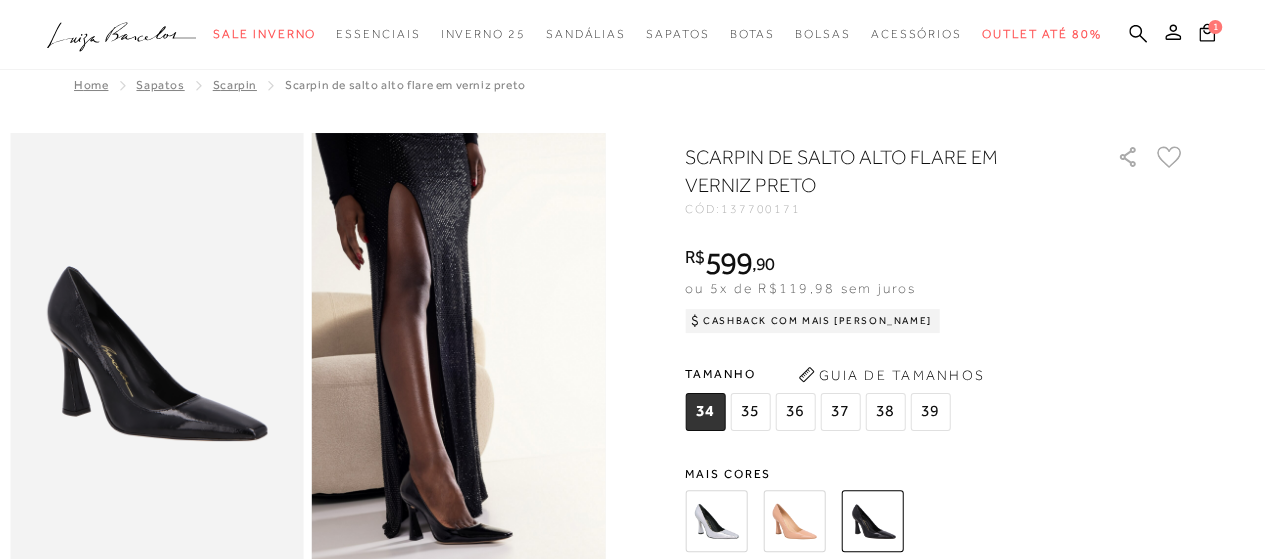 scroll, scrollTop: 0, scrollLeft: 0, axis: both 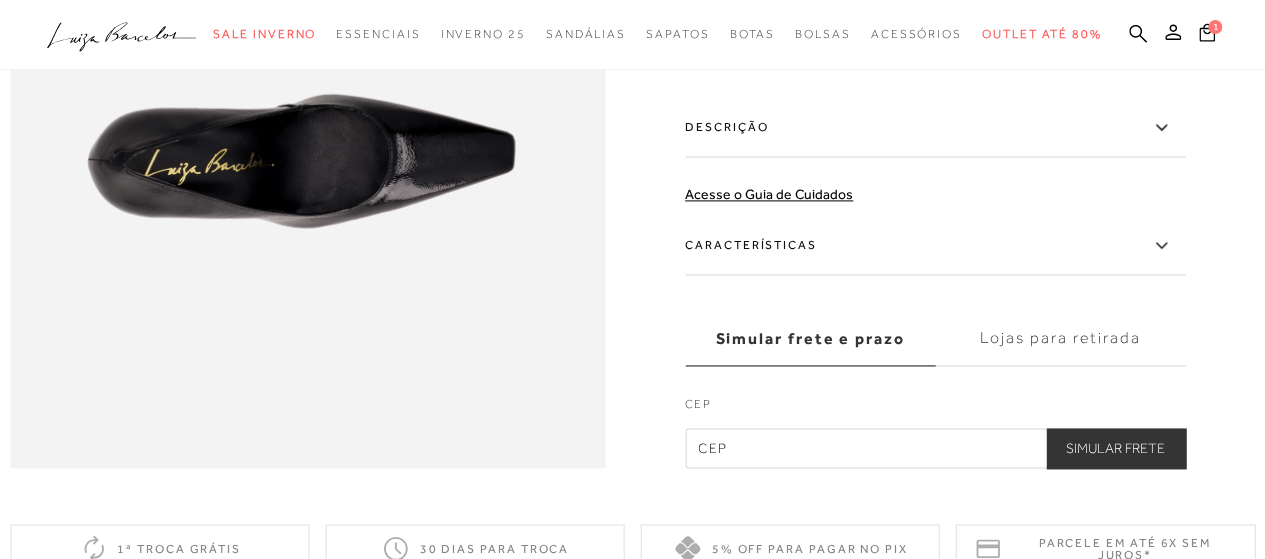 click on "Características" at bounding box center (935, 246) 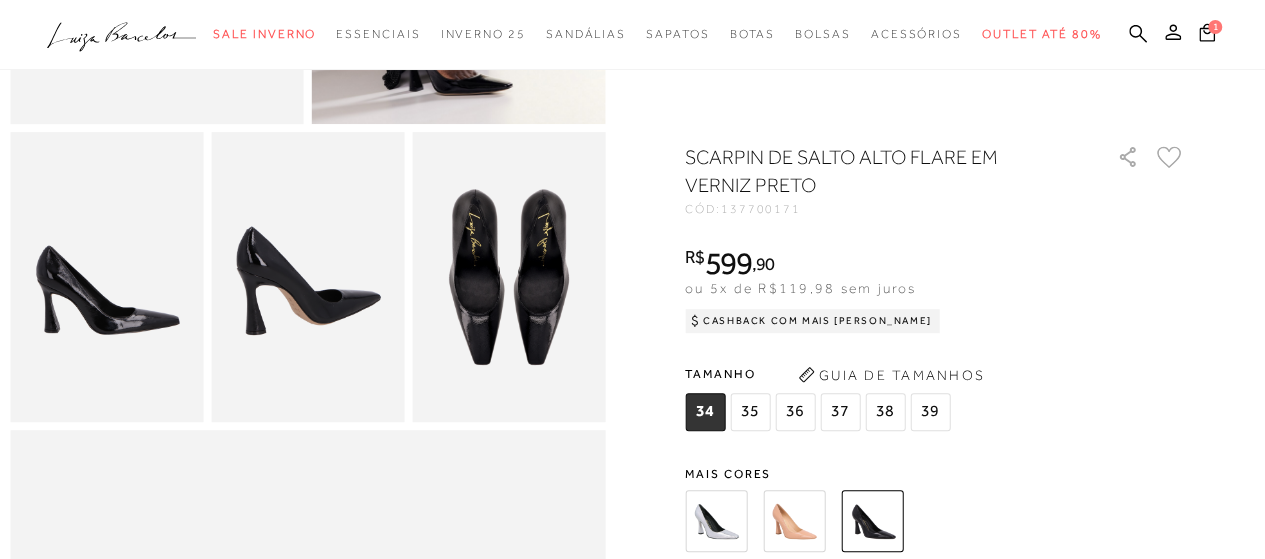 scroll, scrollTop: 412, scrollLeft: 0, axis: vertical 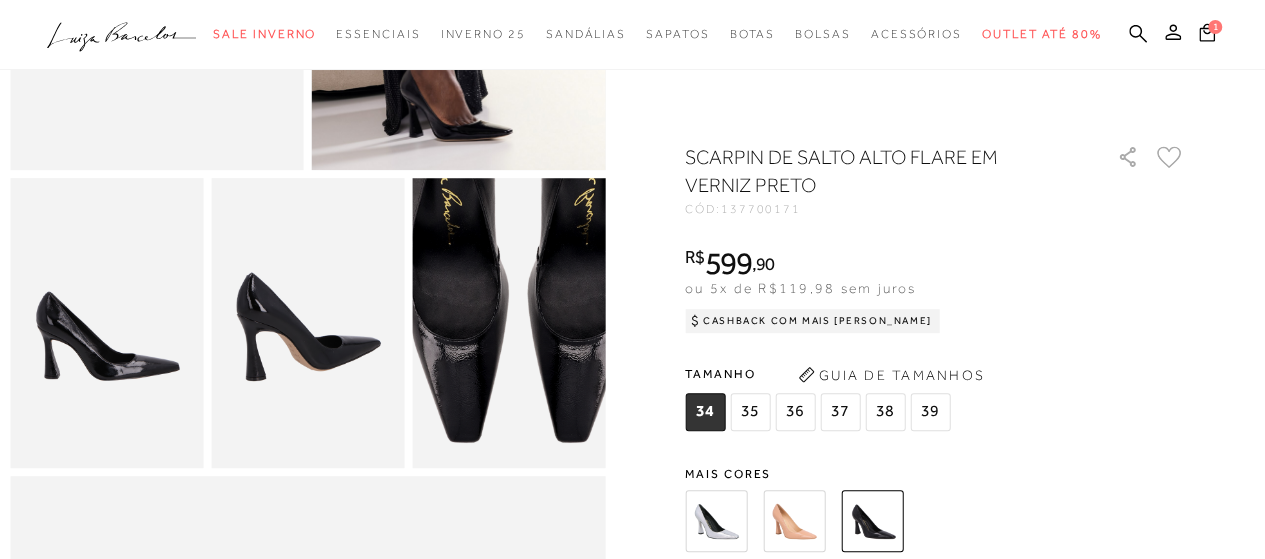 click at bounding box center (518, 266) 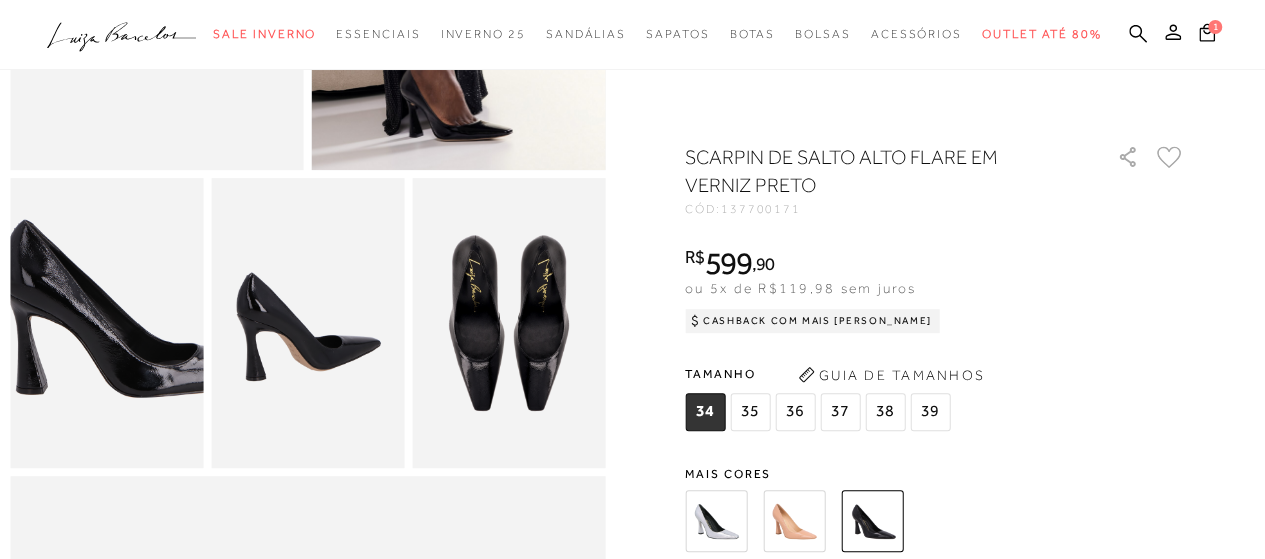 click at bounding box center [141, 282] 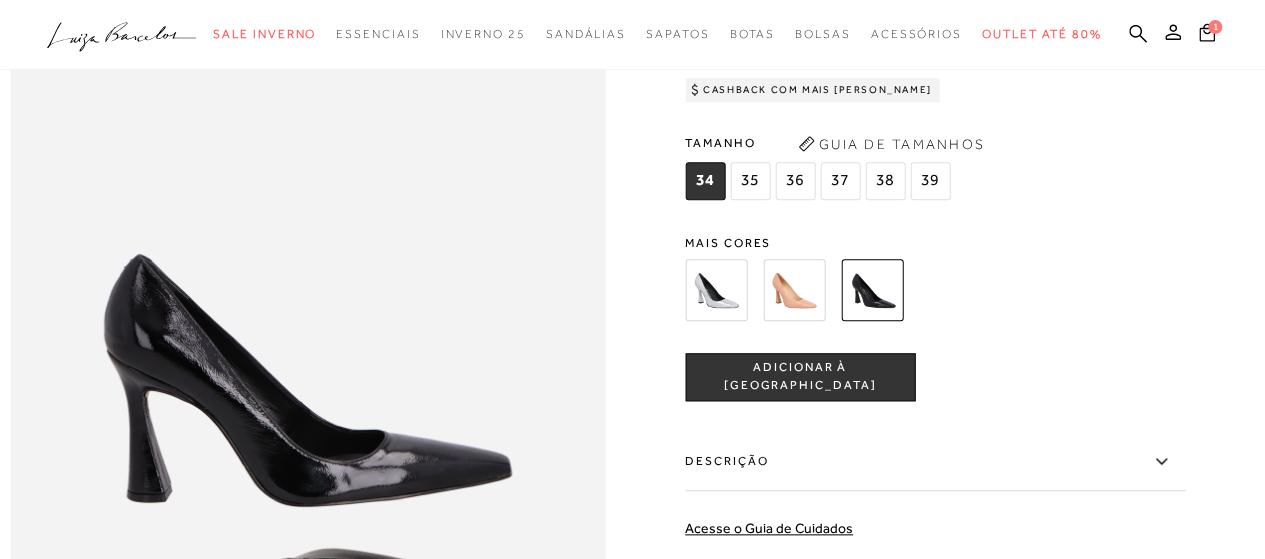 scroll, scrollTop: 812, scrollLeft: 0, axis: vertical 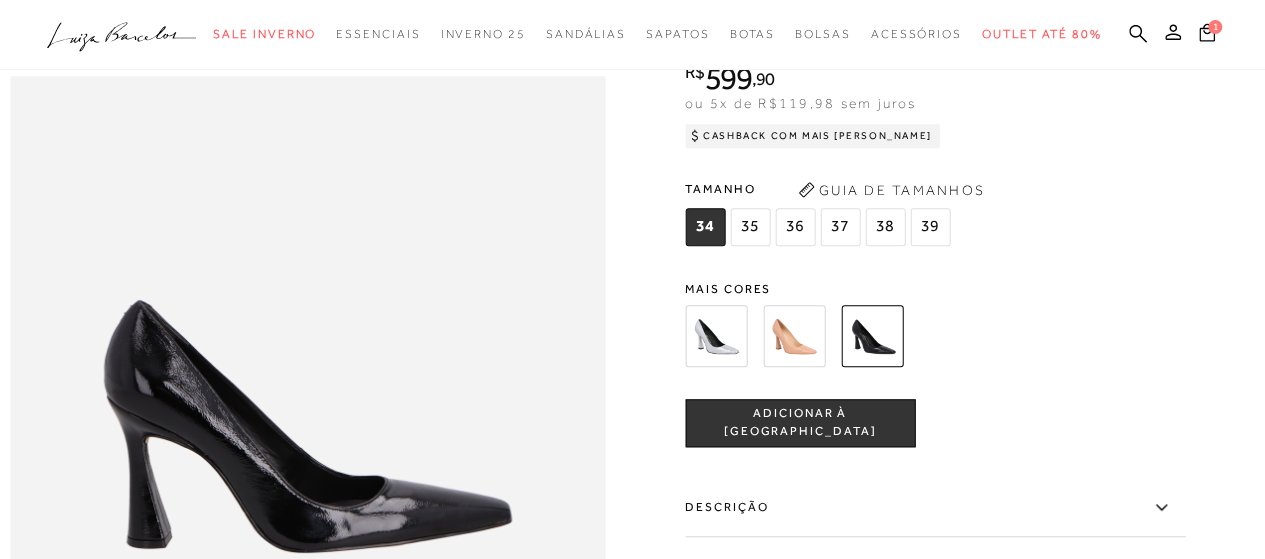 click on "37" at bounding box center (840, 227) 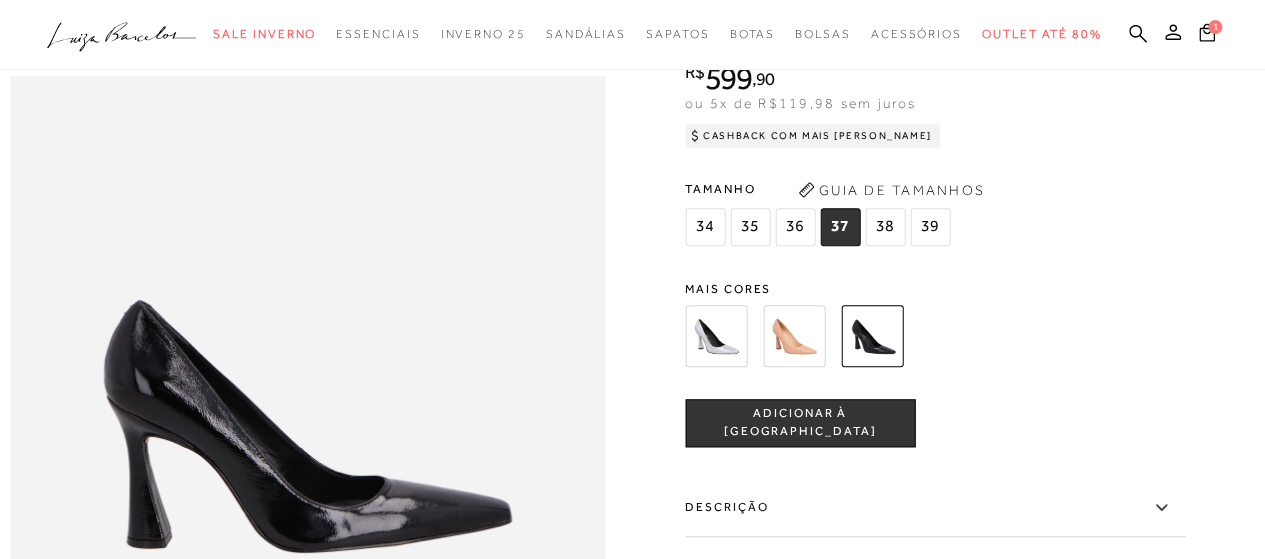 click on "ADICIONAR À [GEOGRAPHIC_DATA]" at bounding box center [800, 423] 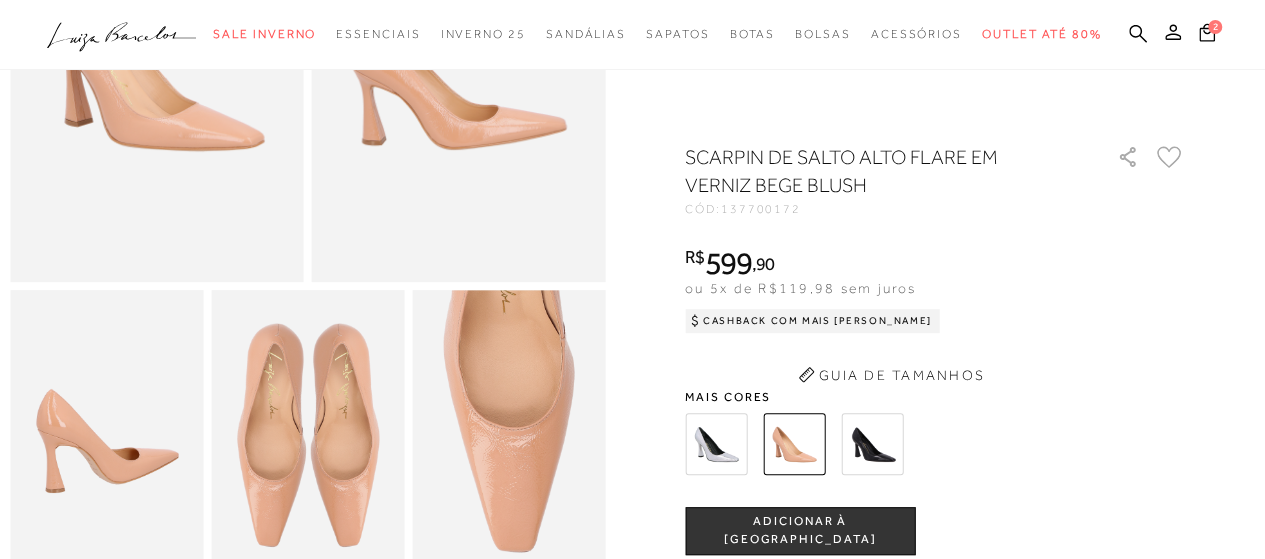 scroll, scrollTop: 0, scrollLeft: 0, axis: both 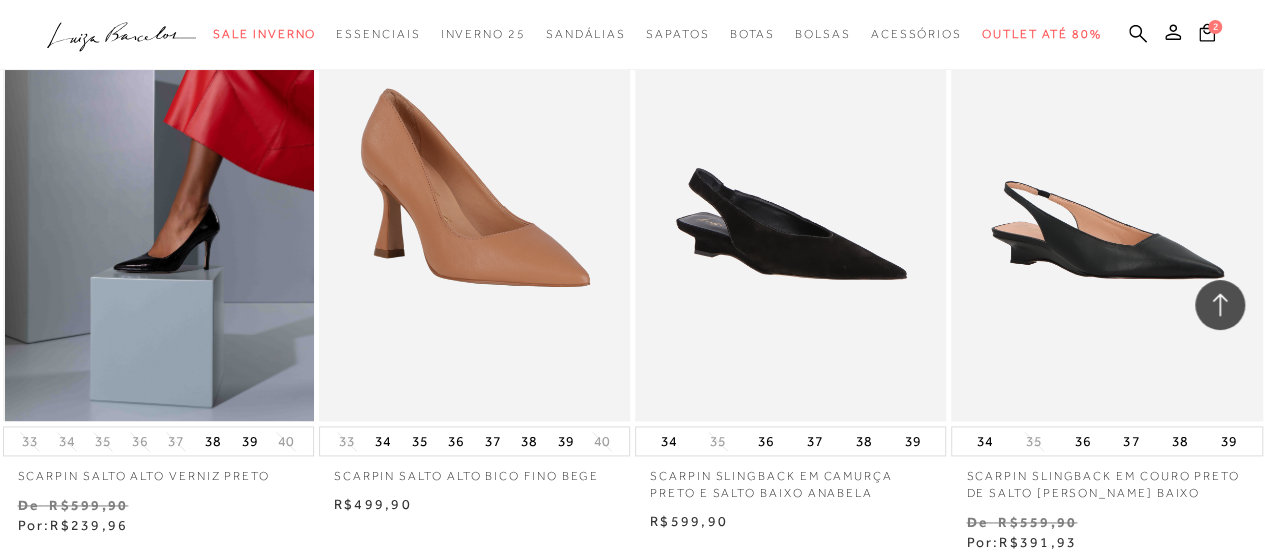click at bounding box center (159, 187) 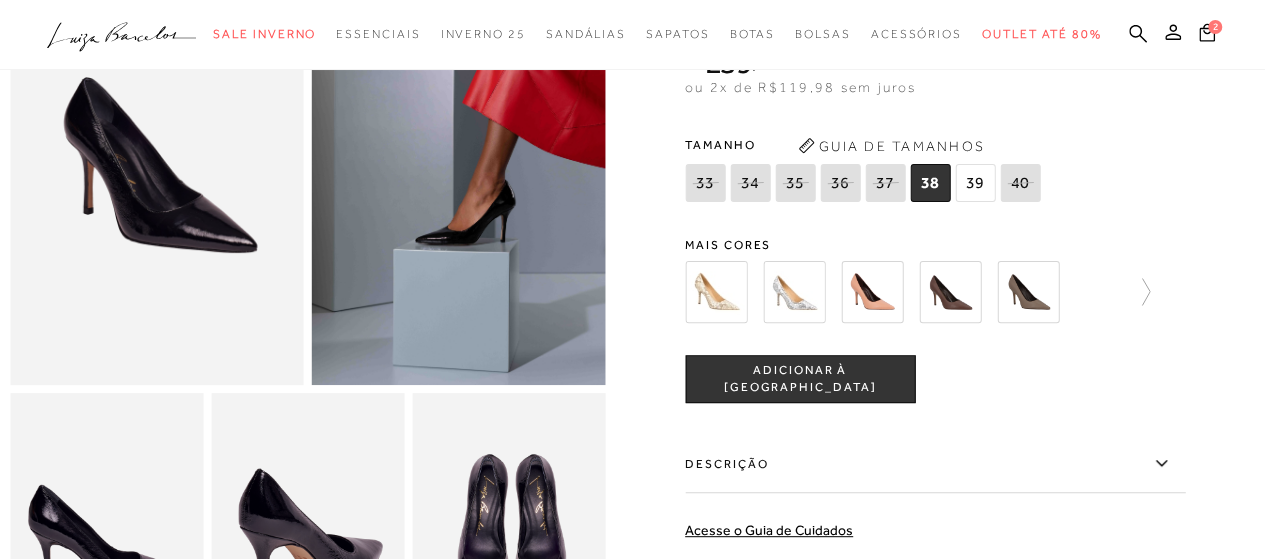 scroll, scrollTop: 400, scrollLeft: 0, axis: vertical 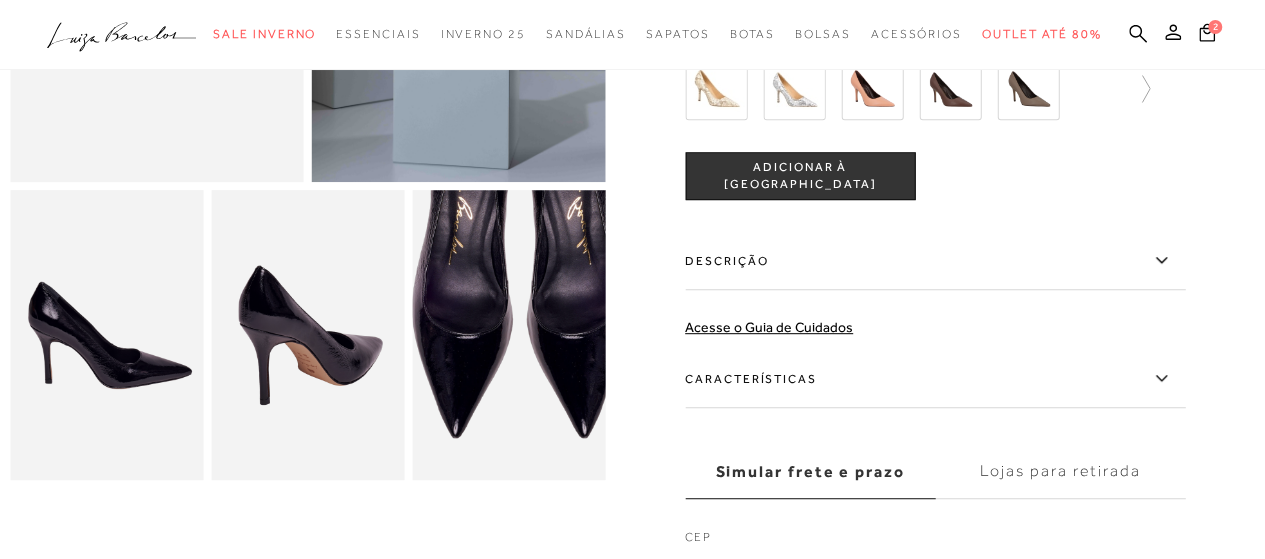 click at bounding box center [514, 269] 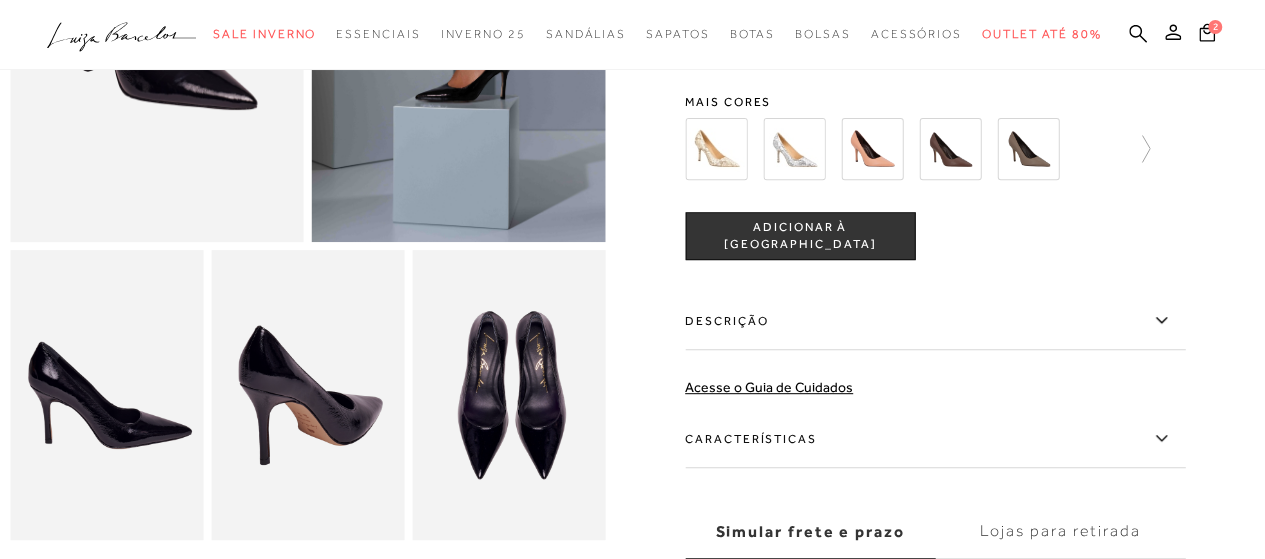 scroll, scrollTop: 300, scrollLeft: 0, axis: vertical 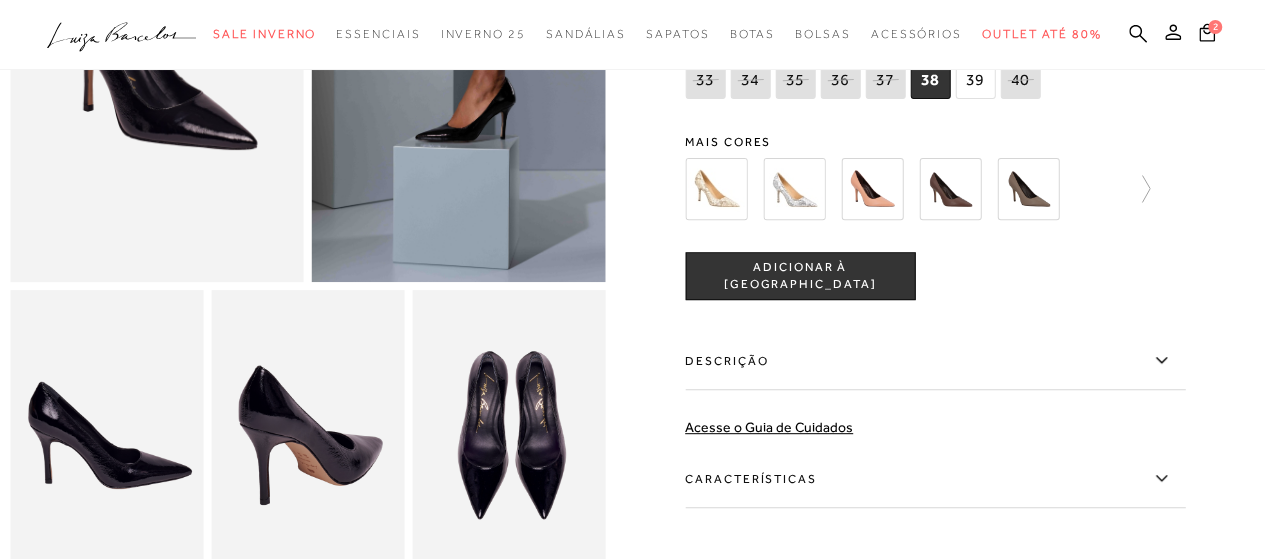 click on "Características" at bounding box center (935, 479) 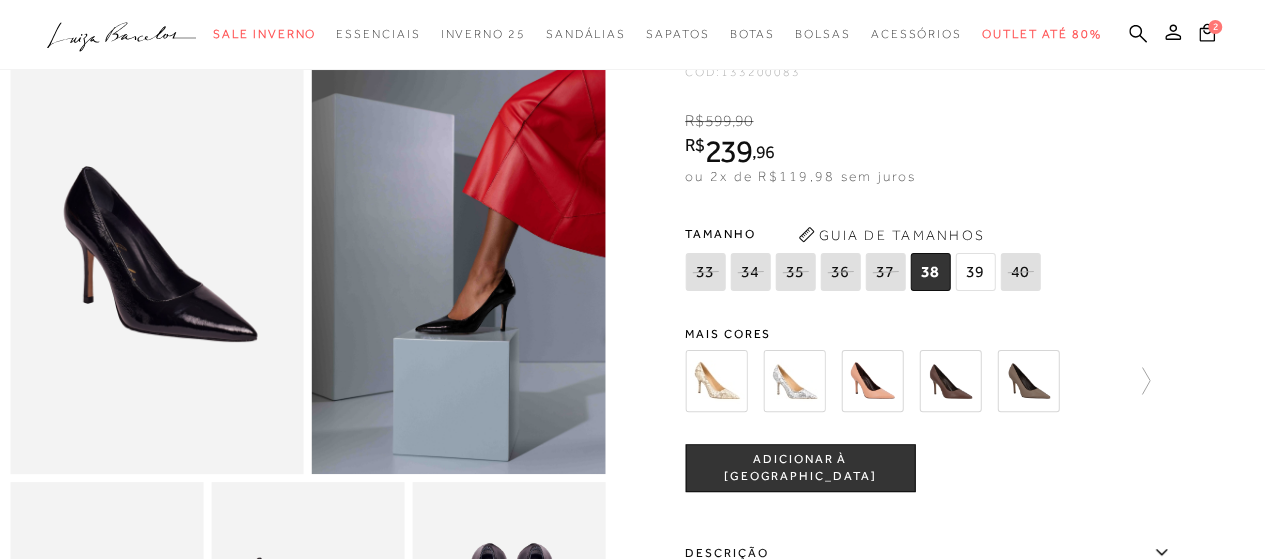 scroll, scrollTop: 100, scrollLeft: 0, axis: vertical 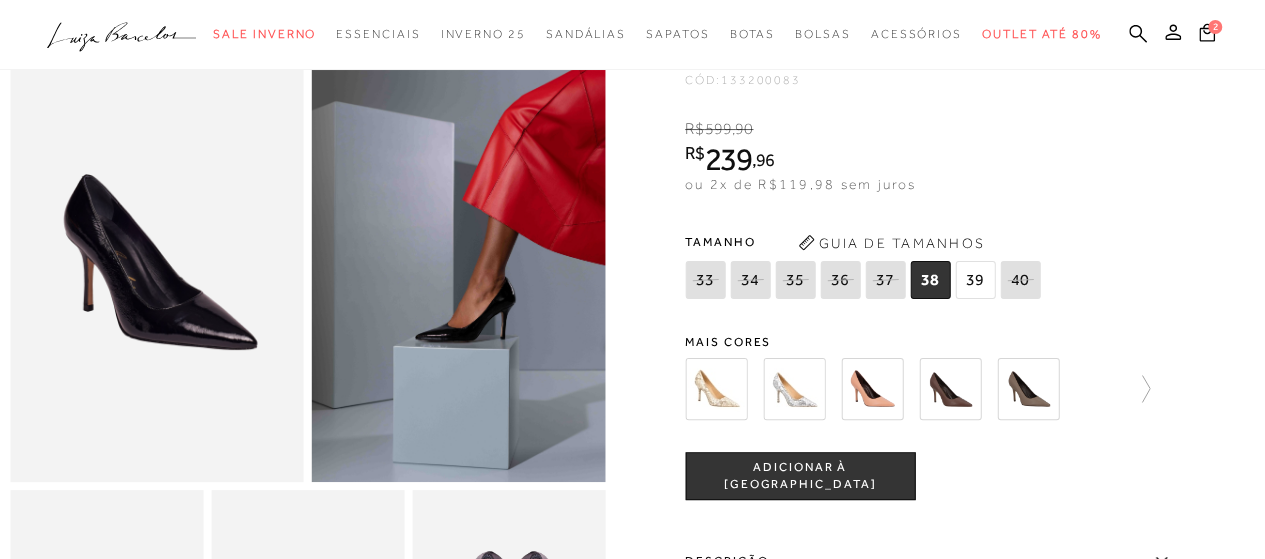 click at bounding box center (950, 389) 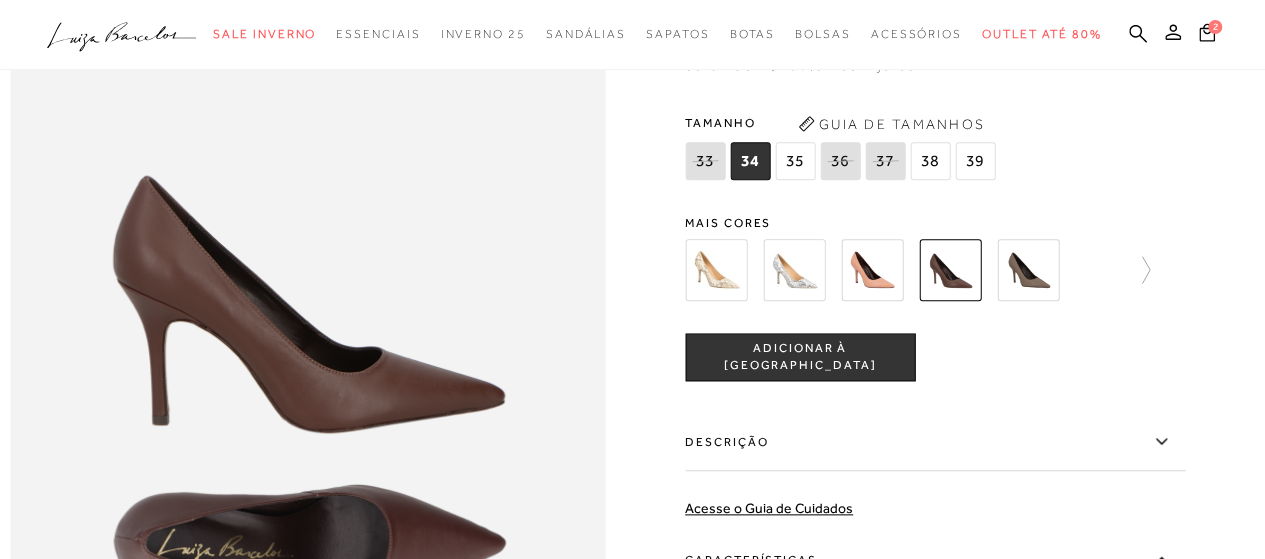 scroll, scrollTop: 900, scrollLeft: 0, axis: vertical 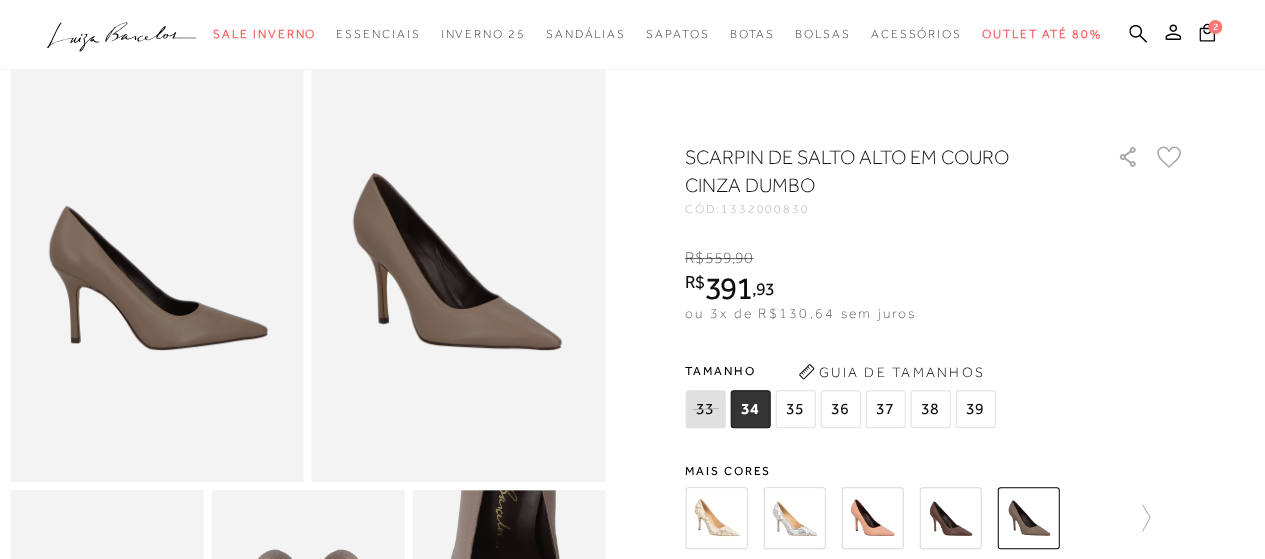 click at bounding box center [935, 518] 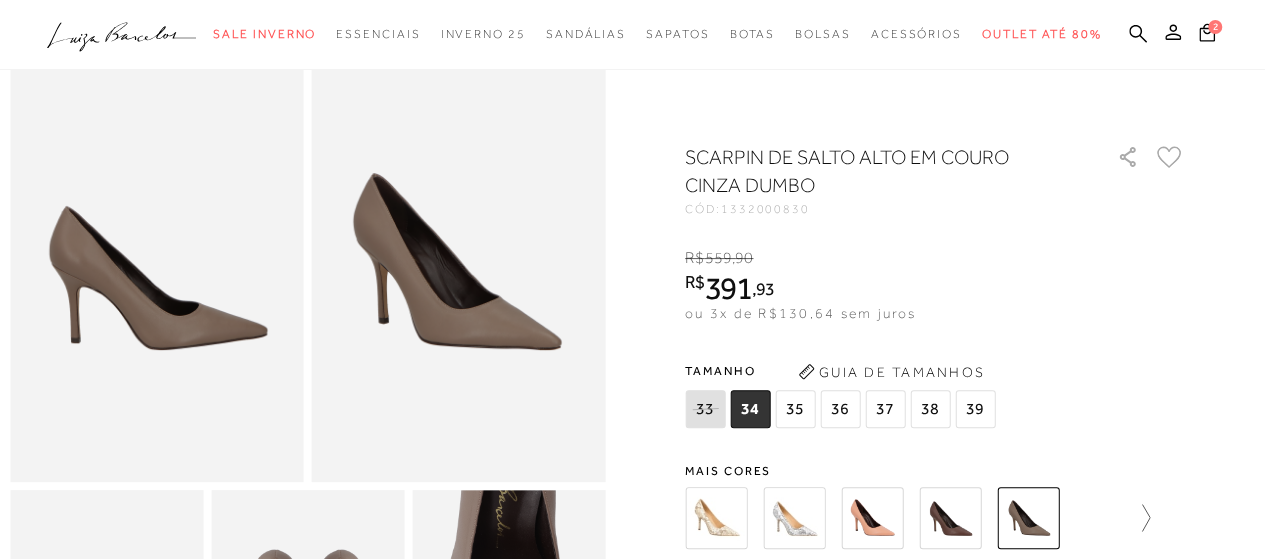 click 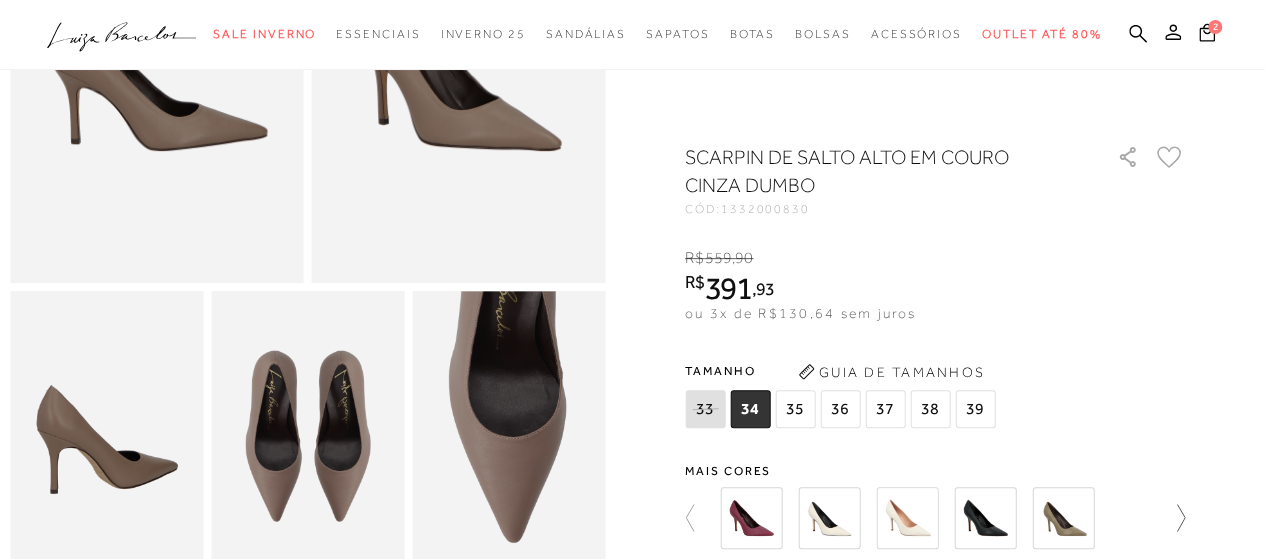 scroll, scrollTop: 300, scrollLeft: 0, axis: vertical 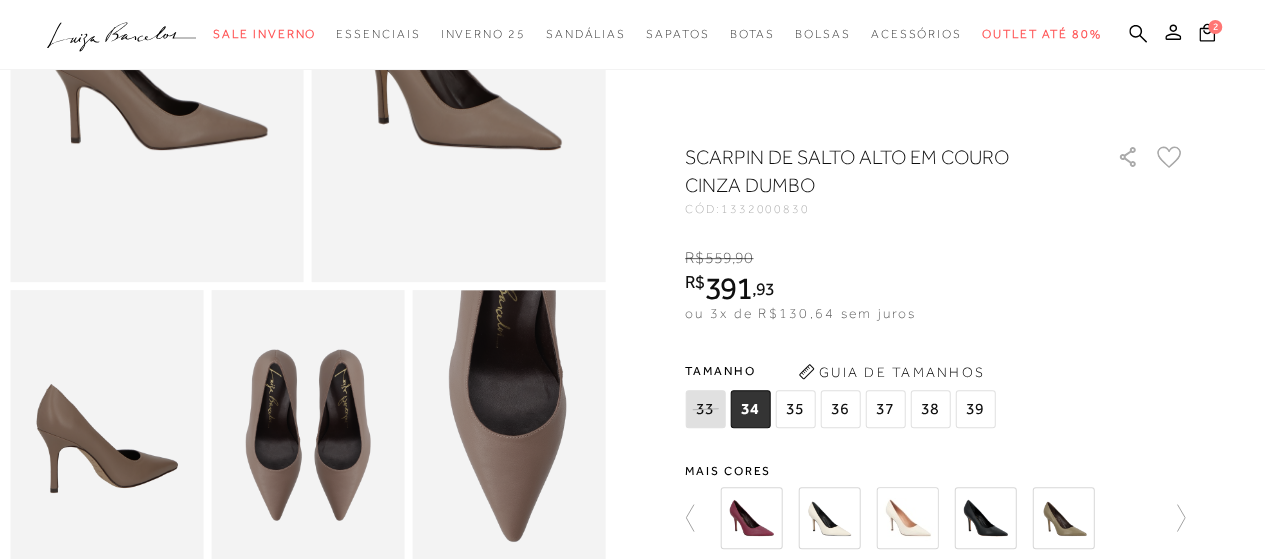 click at bounding box center [1063, 518] 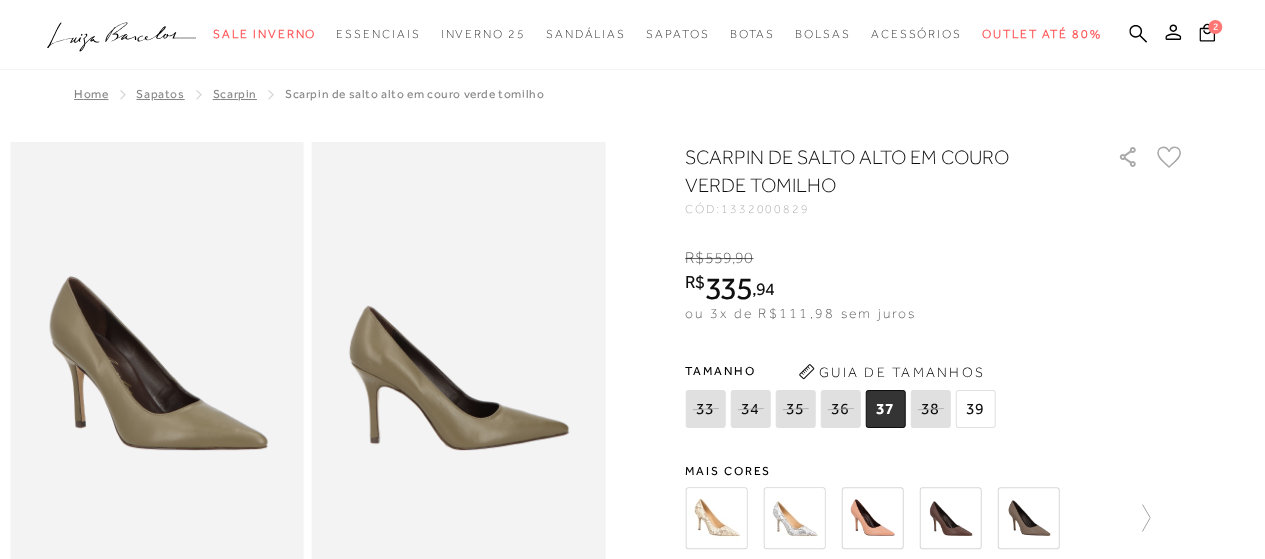 scroll, scrollTop: 400, scrollLeft: 0, axis: vertical 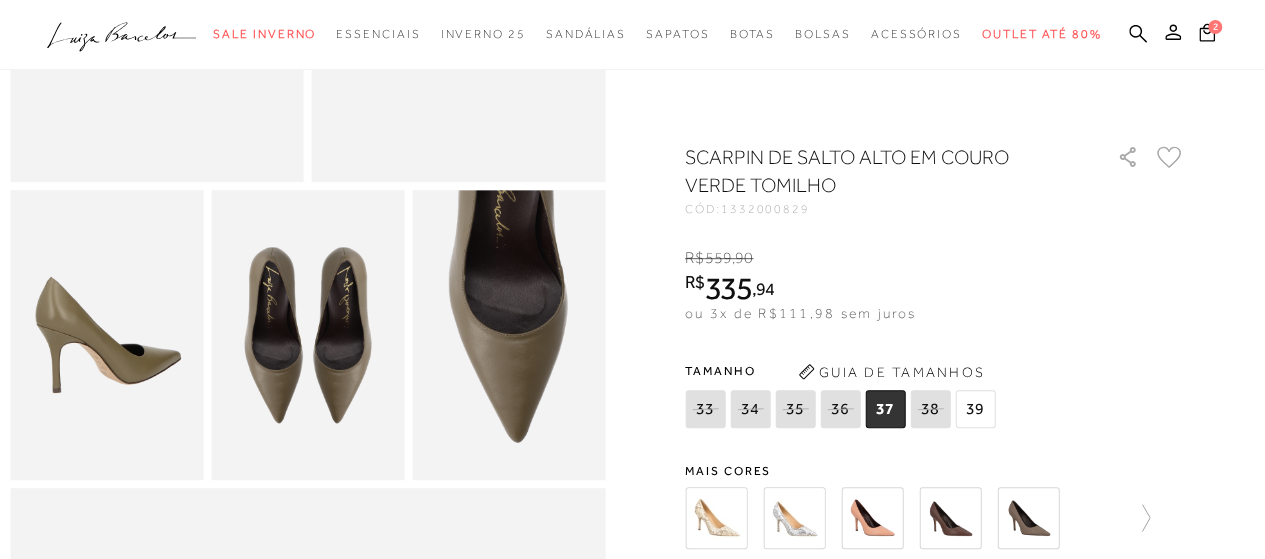 click at bounding box center [872, 518] 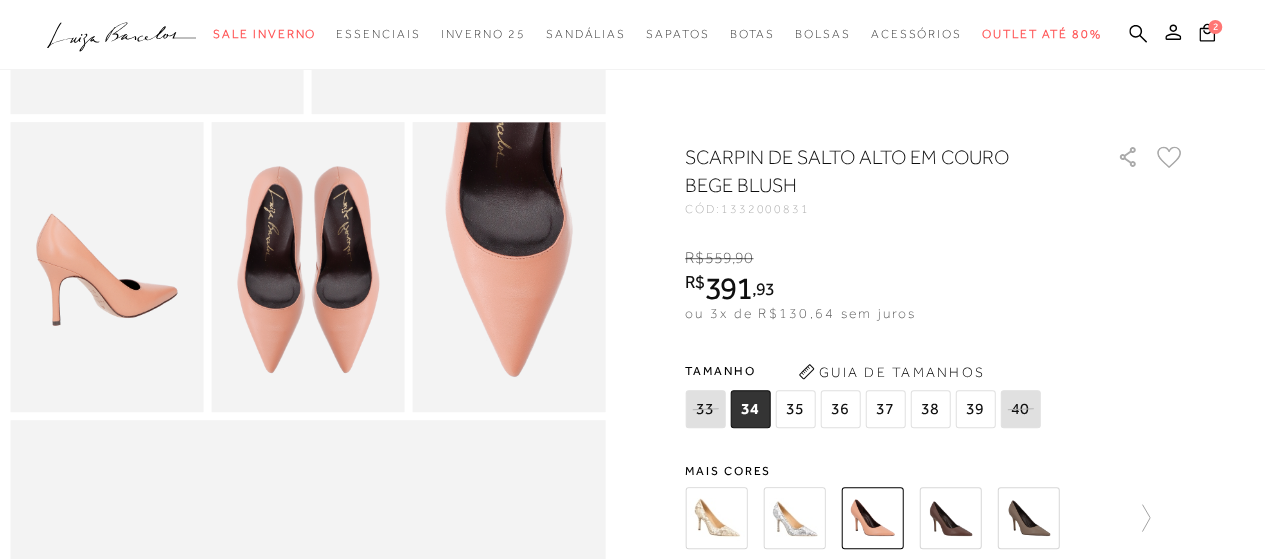 scroll, scrollTop: 500, scrollLeft: 0, axis: vertical 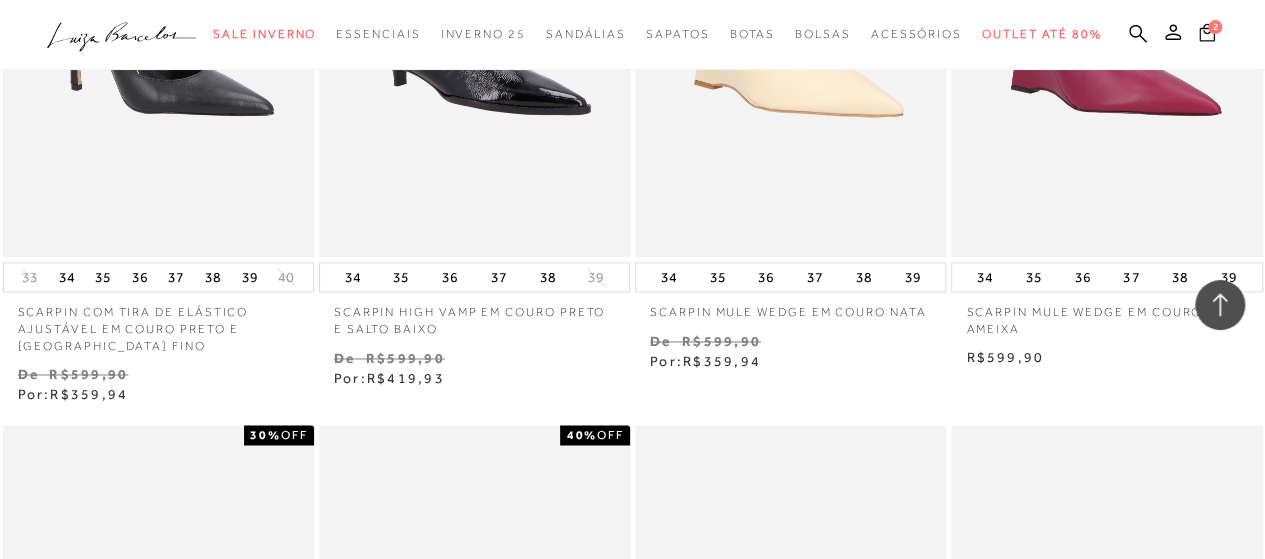 click on "2" at bounding box center (1215, 27) 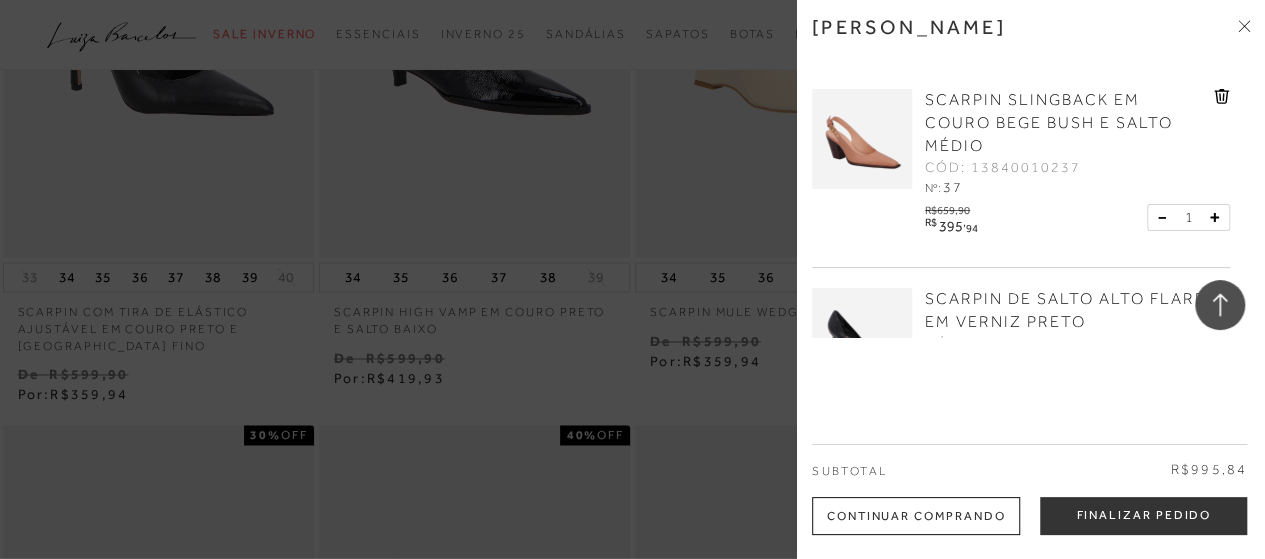 scroll, scrollTop: 96, scrollLeft: 0, axis: vertical 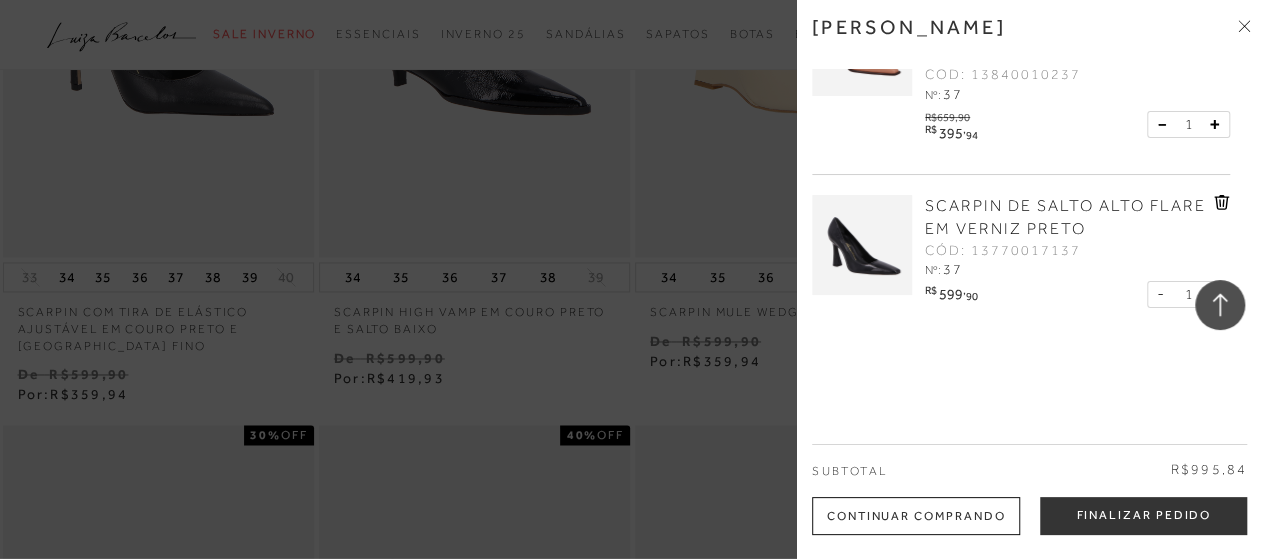 click 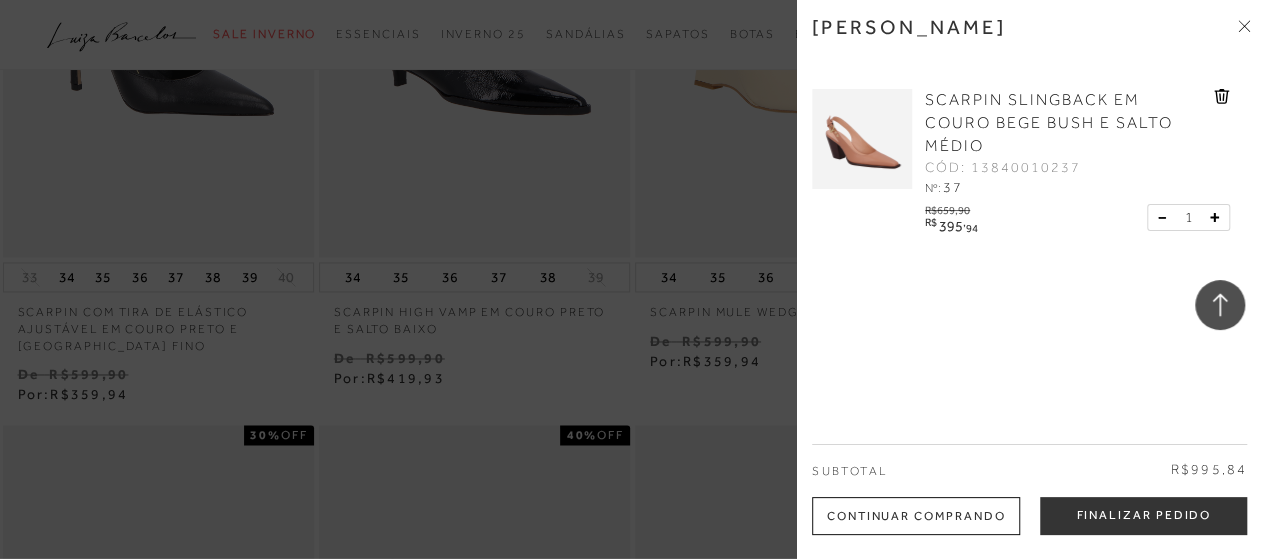 scroll, scrollTop: 0, scrollLeft: 0, axis: both 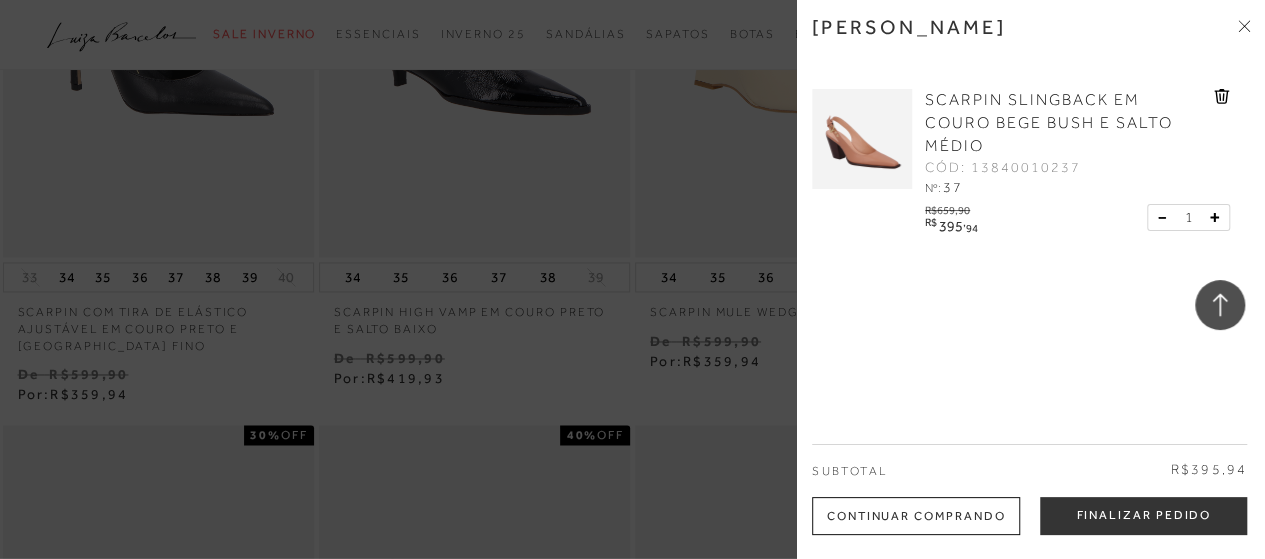 click on "Finalizar Pedido" at bounding box center (1143, 516) 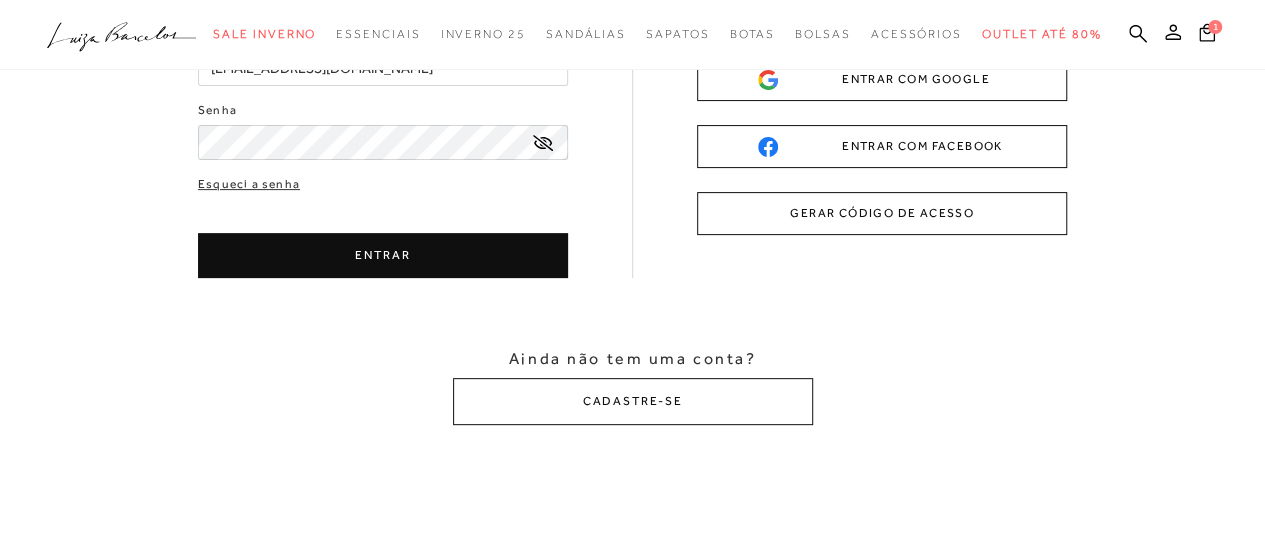 scroll, scrollTop: 0, scrollLeft: 0, axis: both 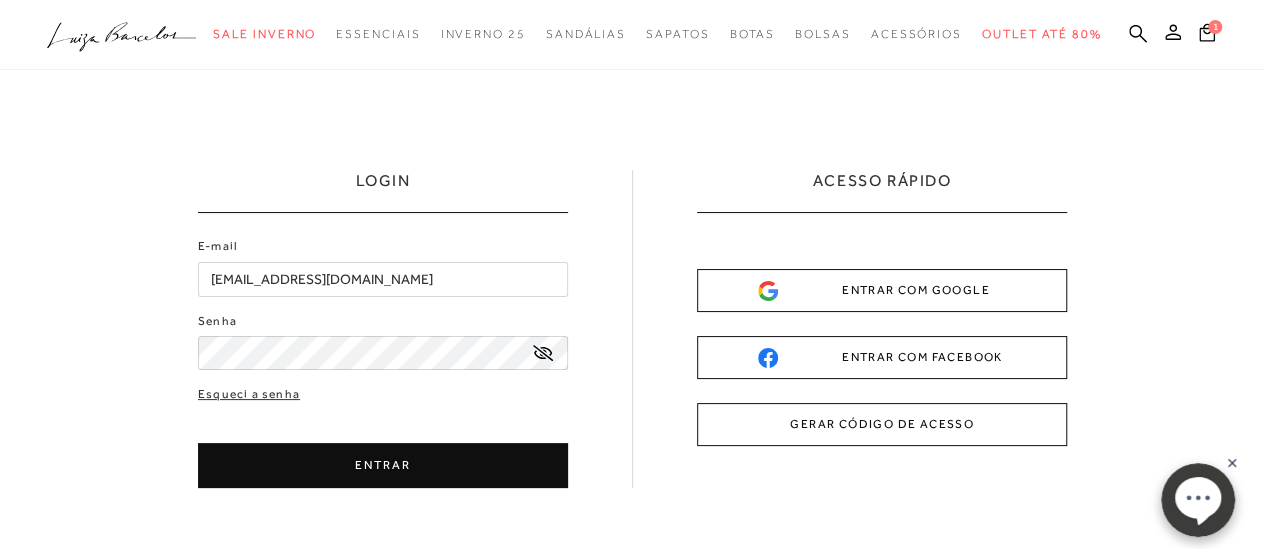 click on "ENTRAR" at bounding box center [383, 465] 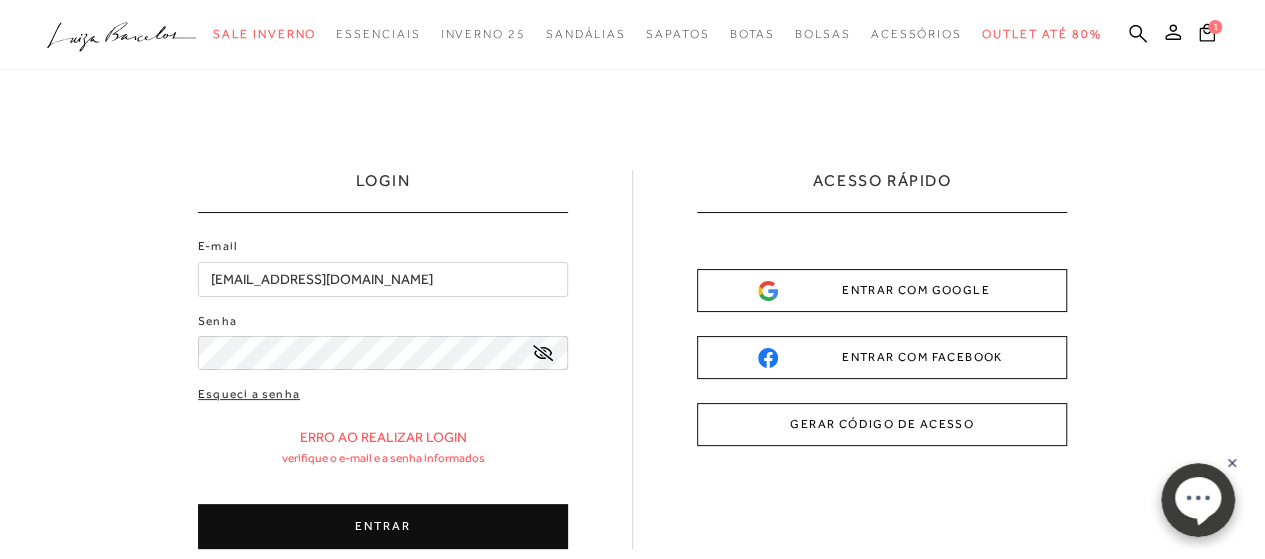 click on "ENTRAR" at bounding box center [383, 526] 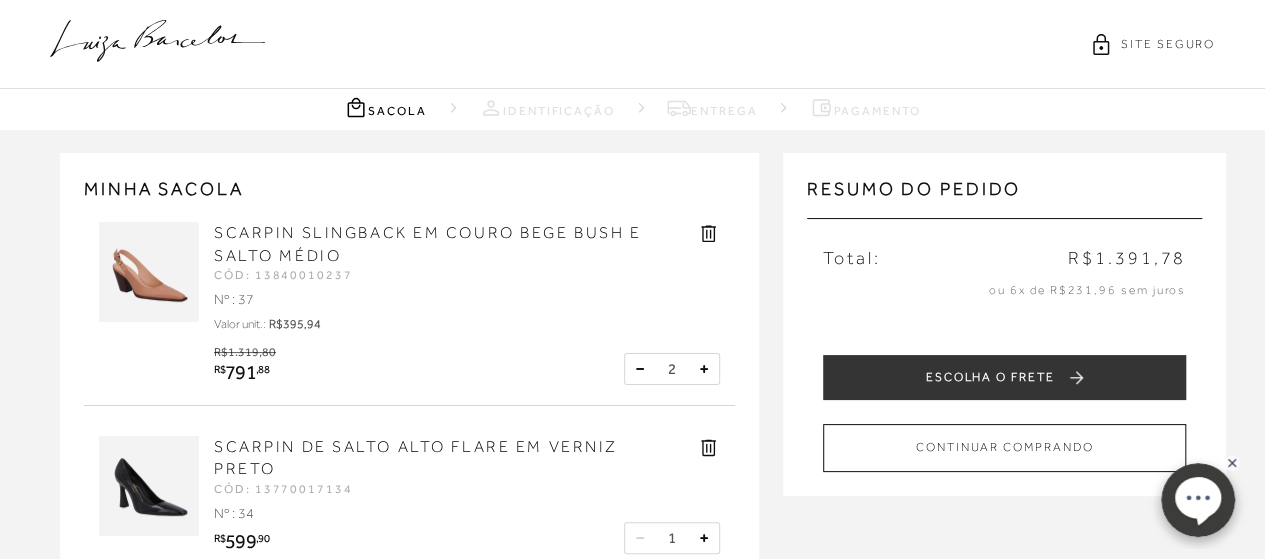 click at bounding box center (640, 369) 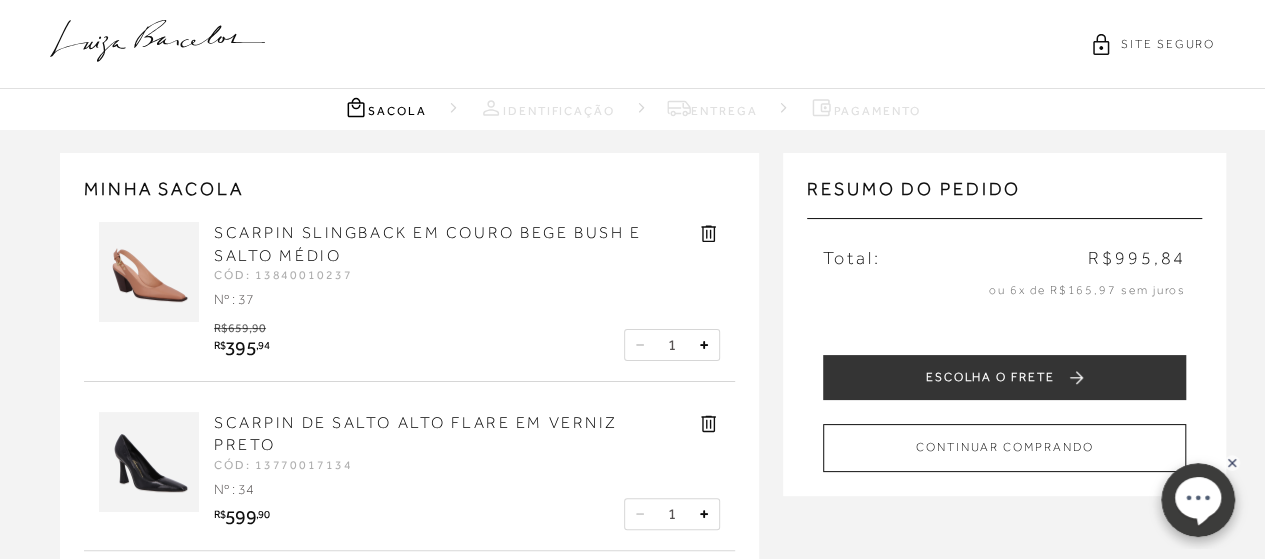 click on "1" at bounding box center (672, 514) 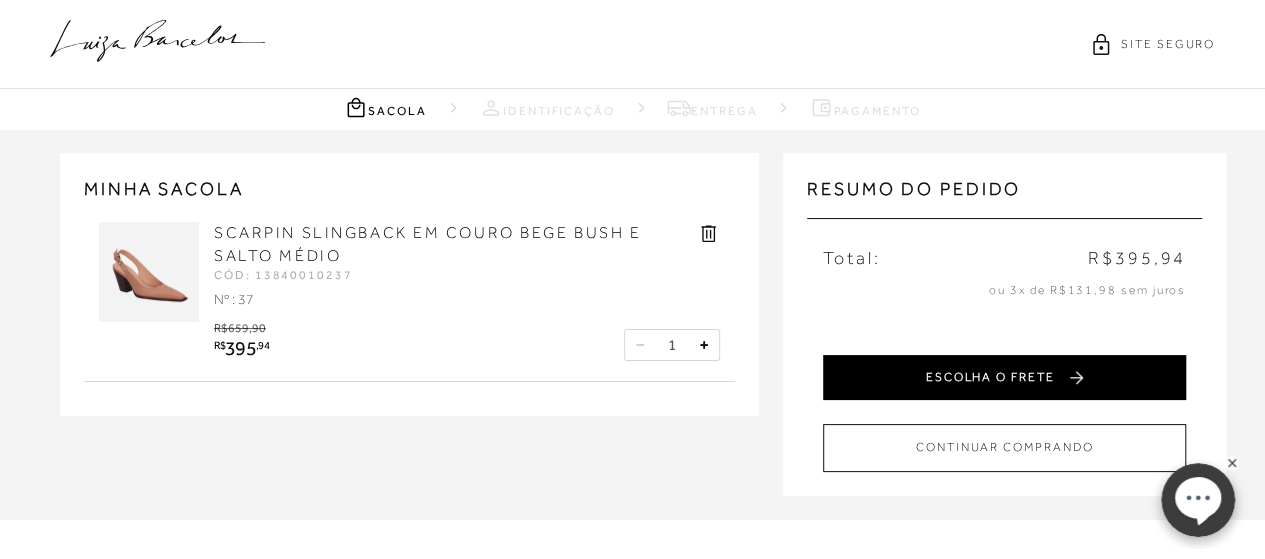 click on "ESCOLHA O FRETE" at bounding box center [1004, 377] 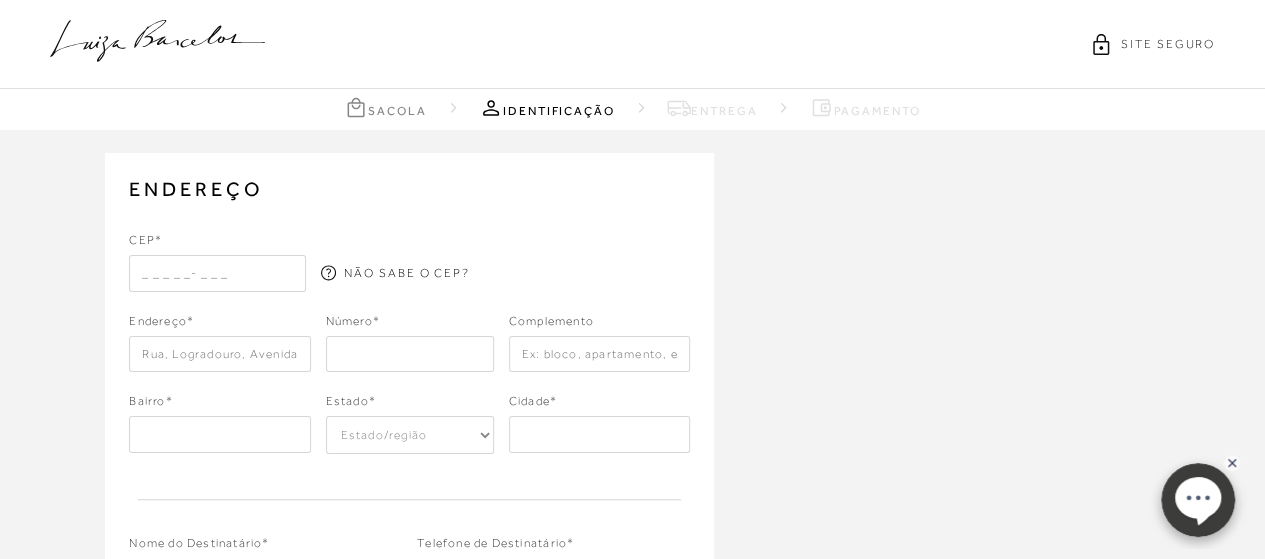 type on "04358-070" 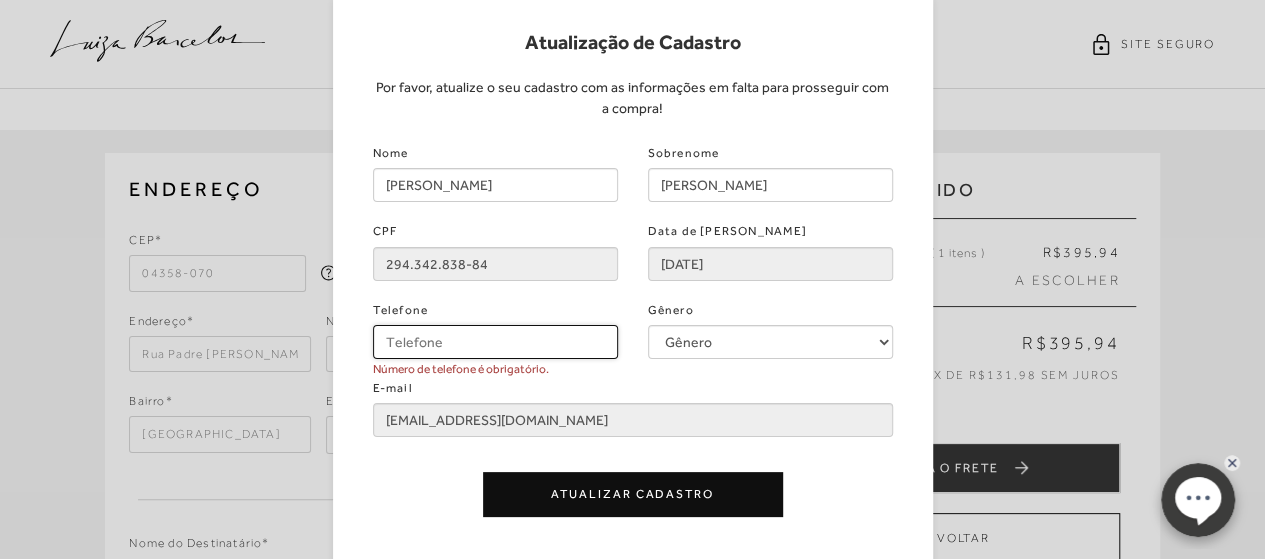 click on "Telefone" at bounding box center (495, 342) 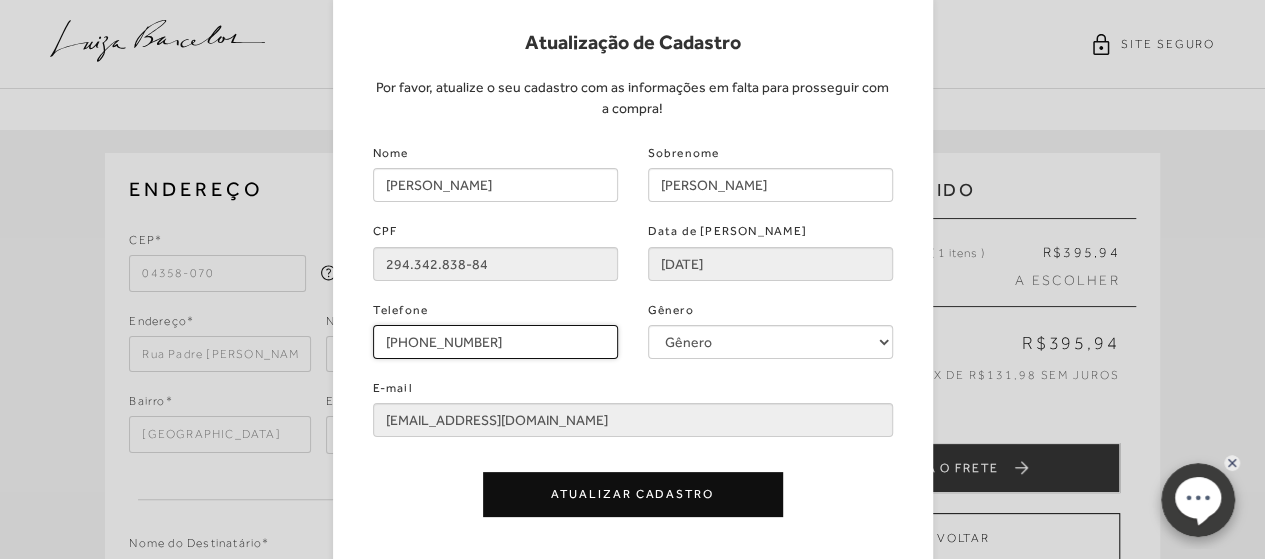 type on "[PHONE_NUMBER]" 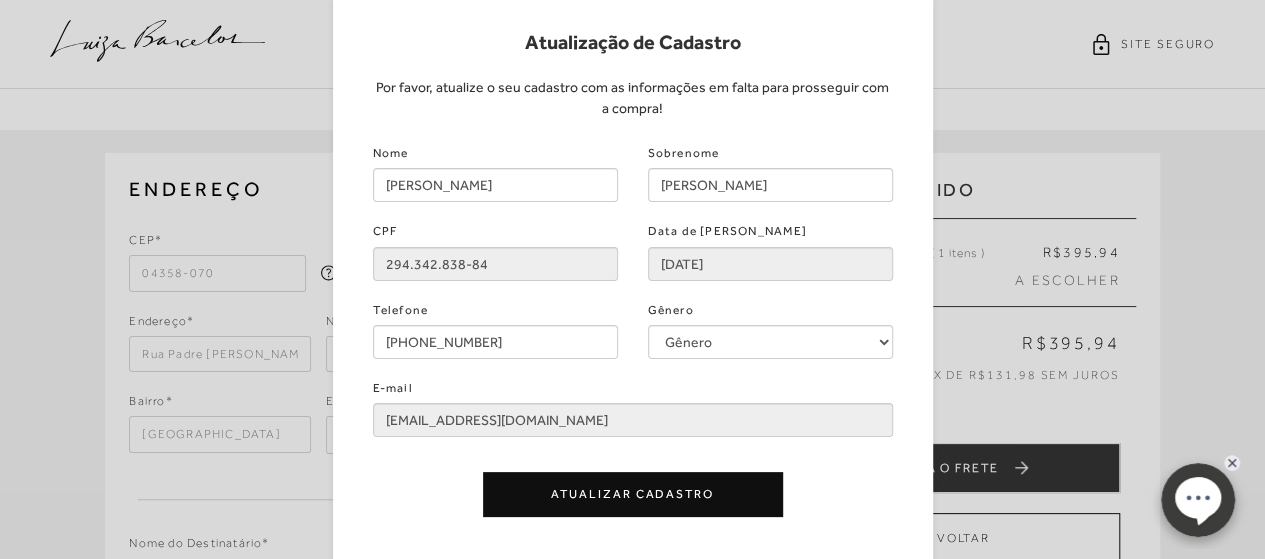 click on "Atualizar Cadastro" at bounding box center [633, 494] 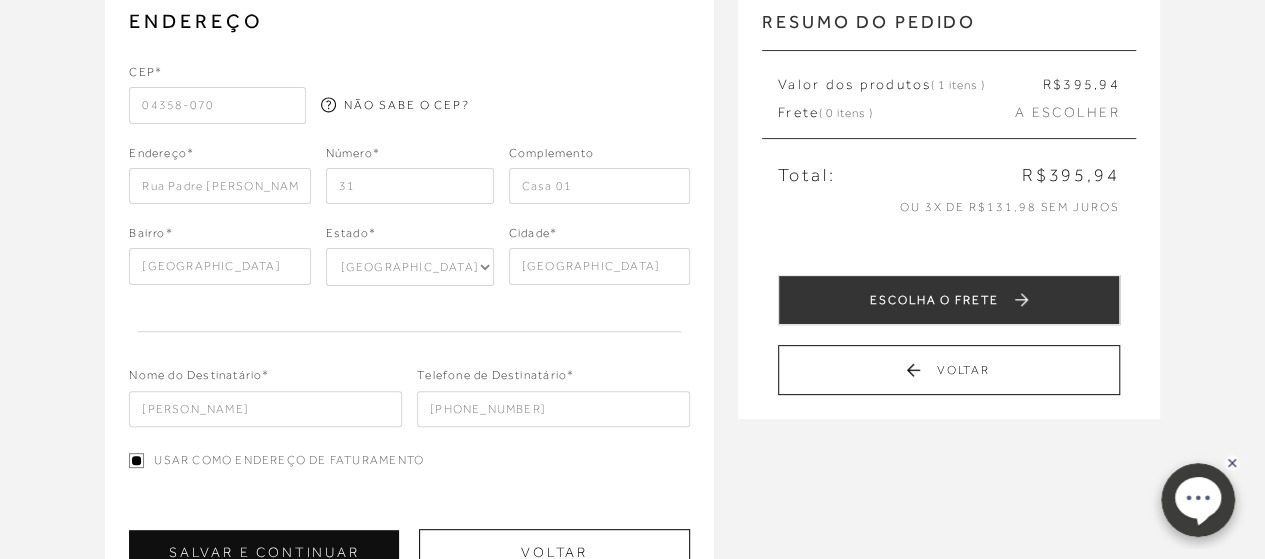 scroll, scrollTop: 200, scrollLeft: 0, axis: vertical 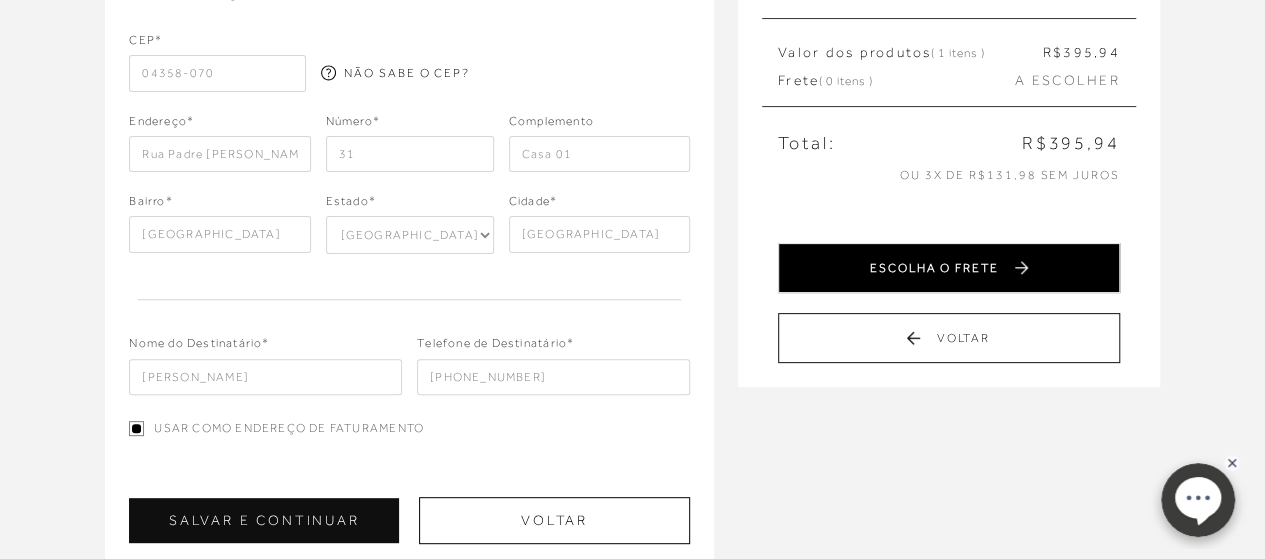 click on "ESCOLHA O FRETE" at bounding box center (949, 268) 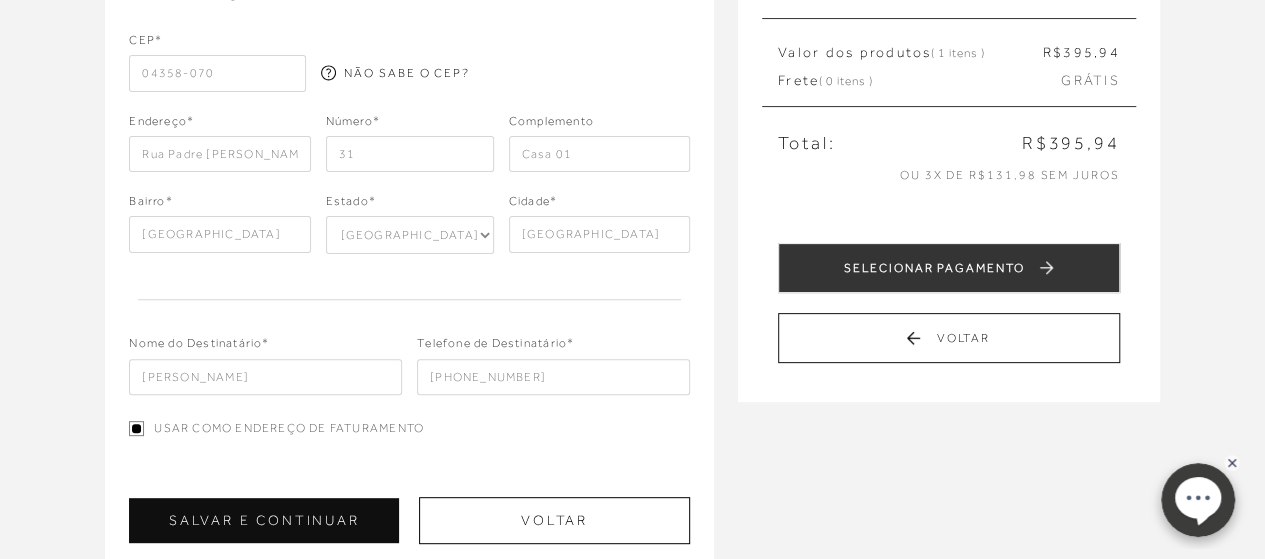scroll, scrollTop: 300, scrollLeft: 0, axis: vertical 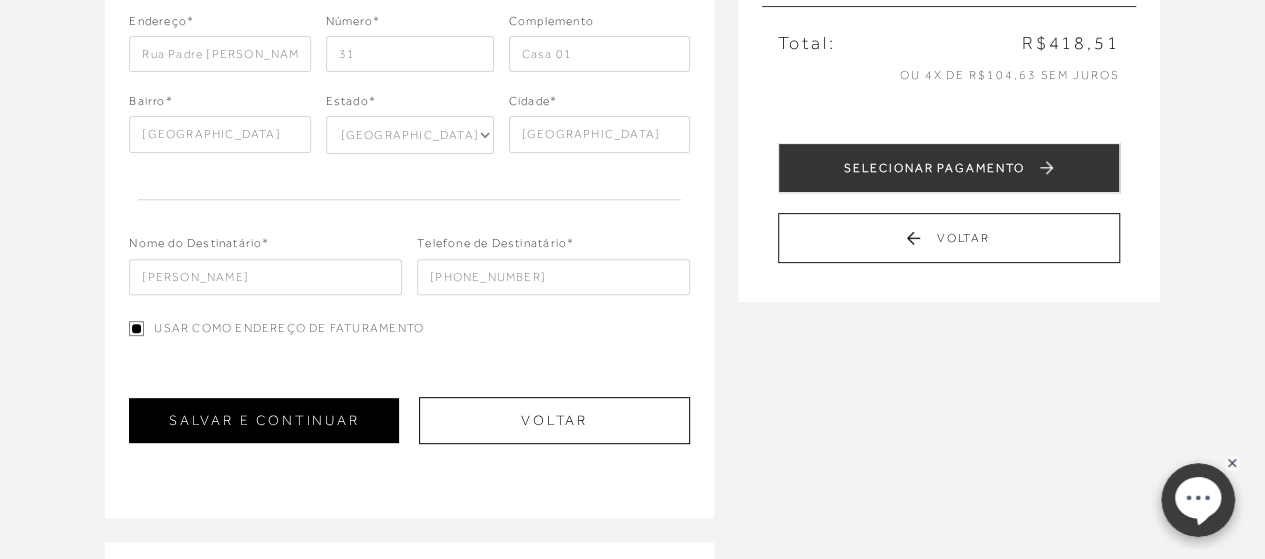 click on "SALVAR E CONTINUAR" at bounding box center (264, 420) 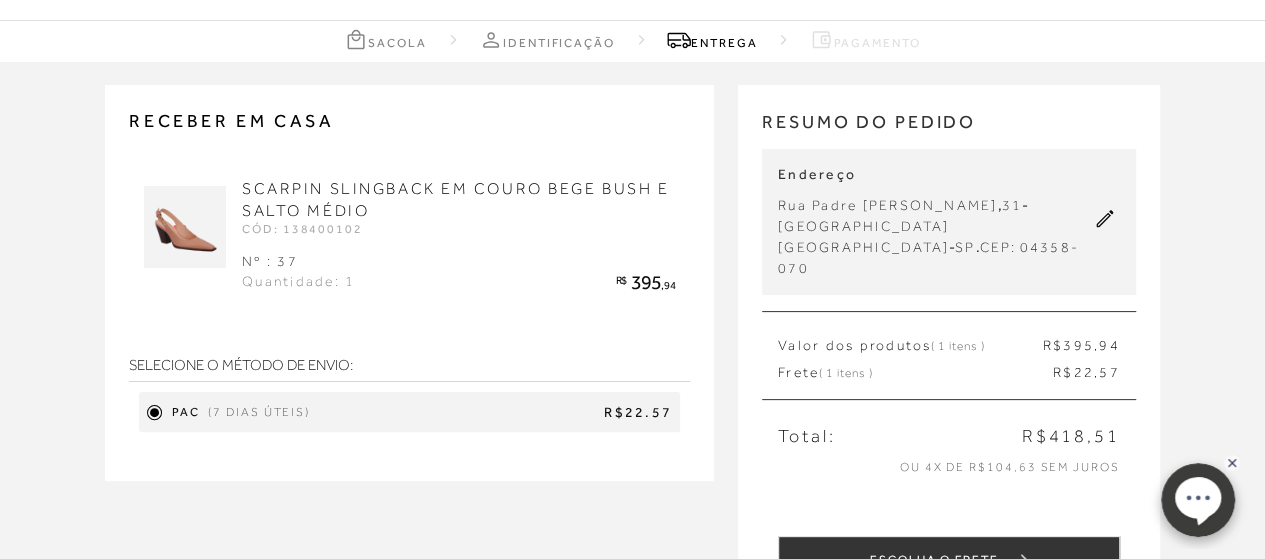 scroll, scrollTop: 100, scrollLeft: 0, axis: vertical 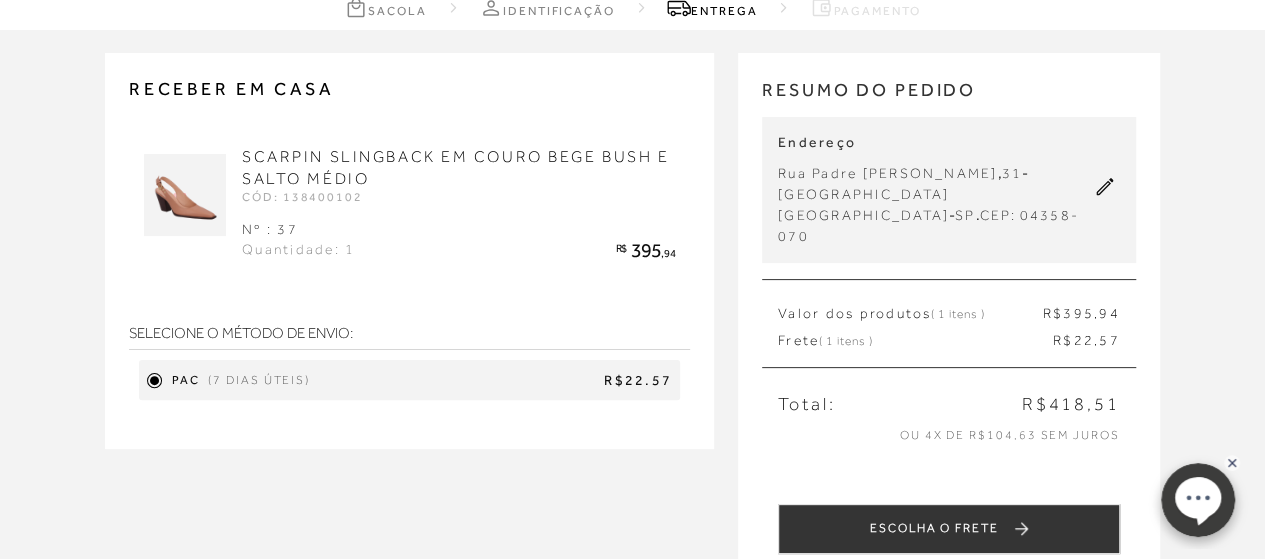 click 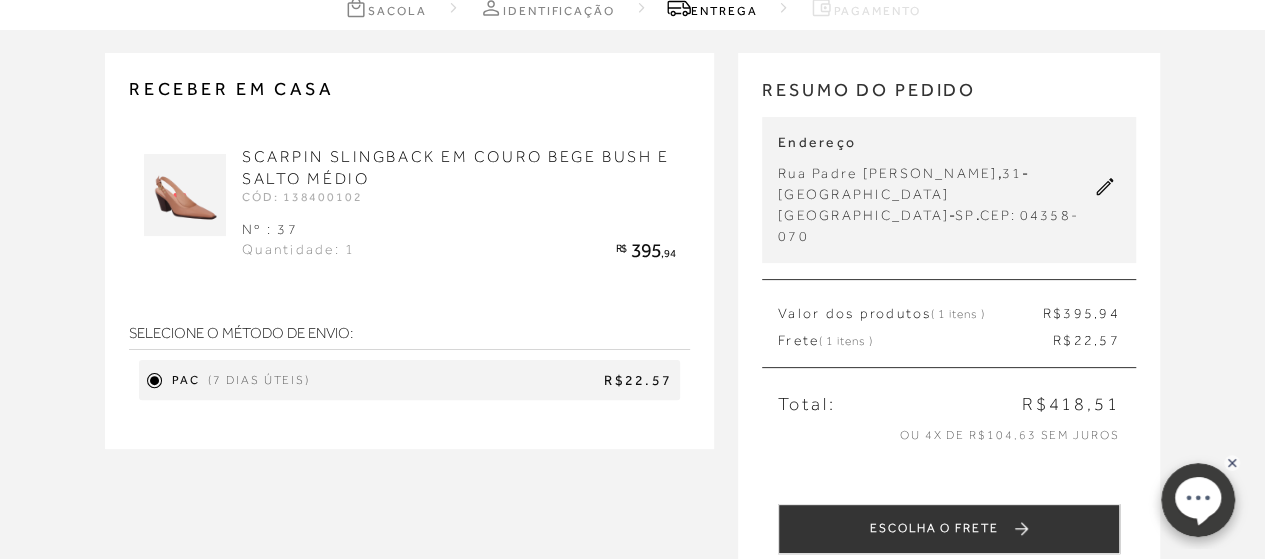 scroll, scrollTop: 0, scrollLeft: 0, axis: both 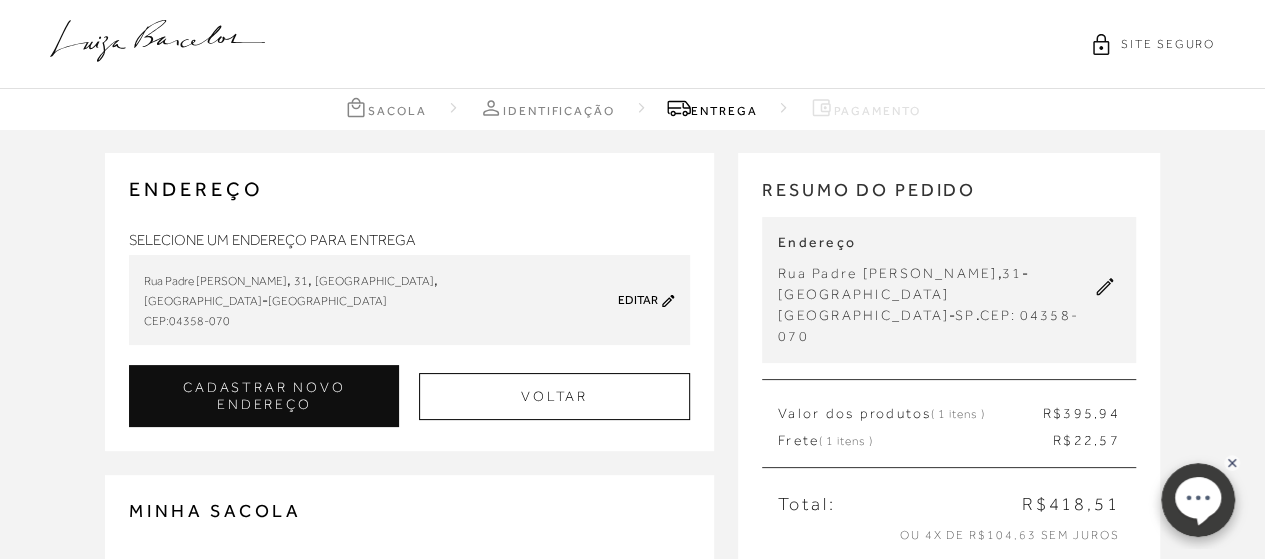 click 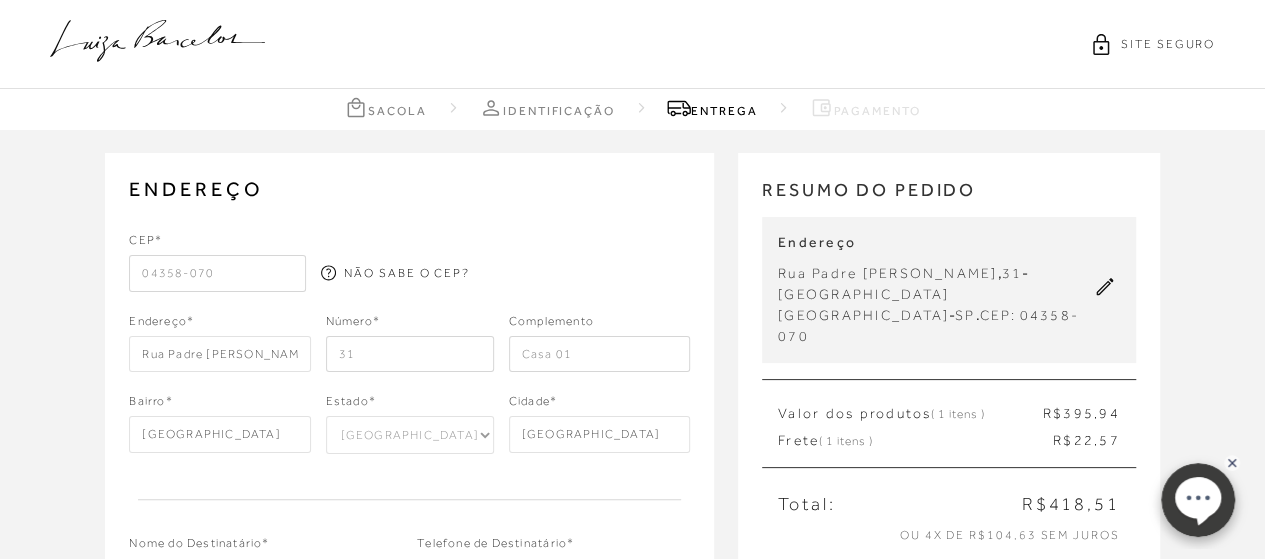 click on "31" at bounding box center [410, 354] 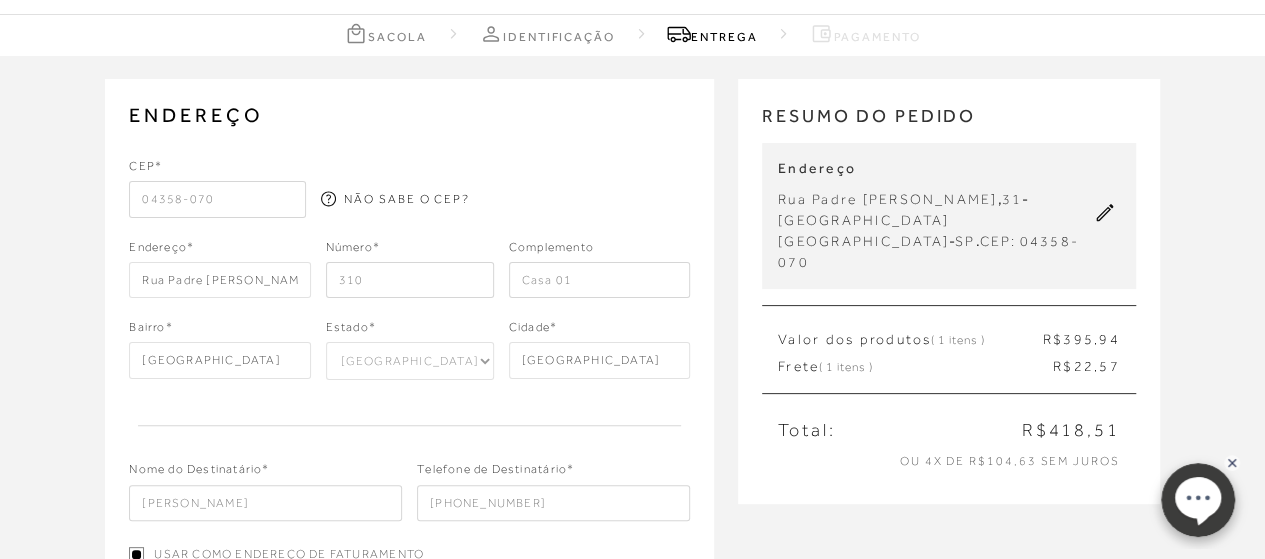 scroll, scrollTop: 200, scrollLeft: 0, axis: vertical 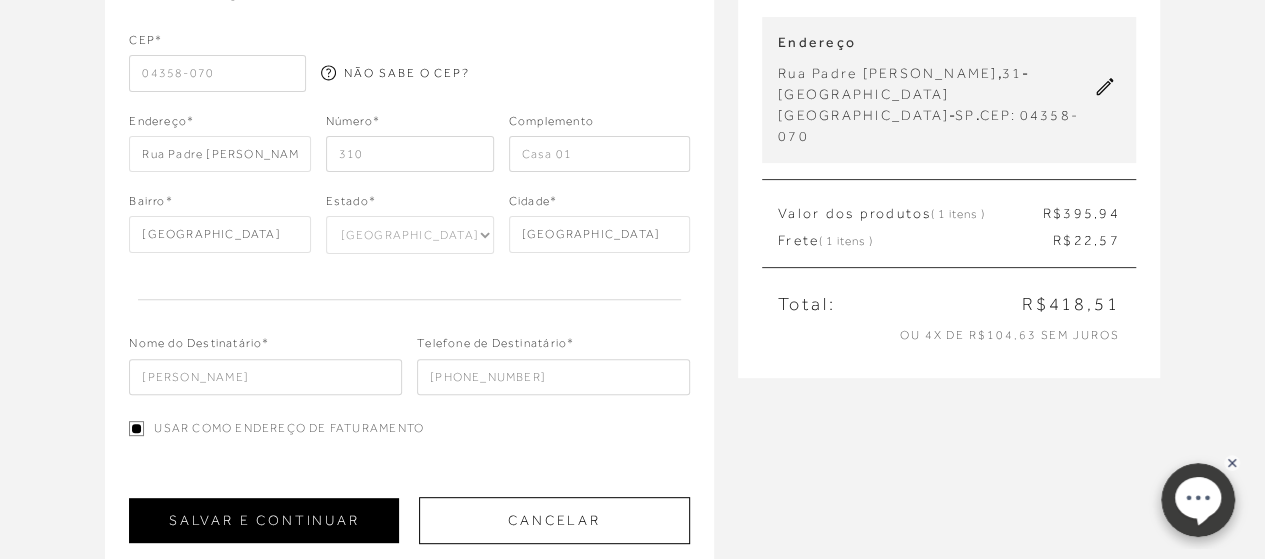 type on "310" 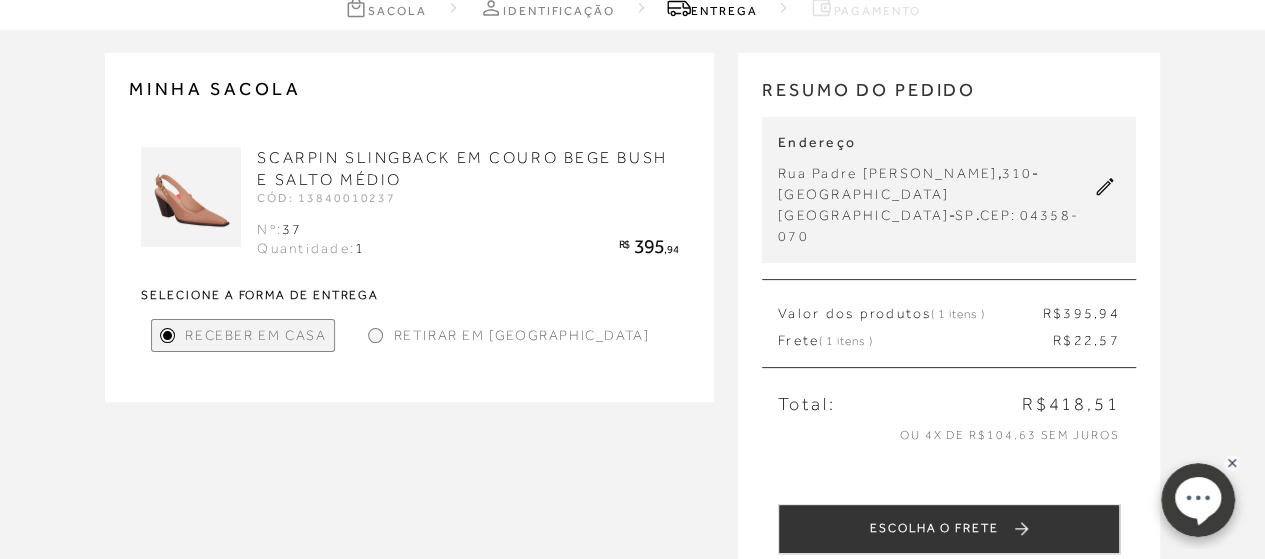 scroll, scrollTop: 200, scrollLeft: 0, axis: vertical 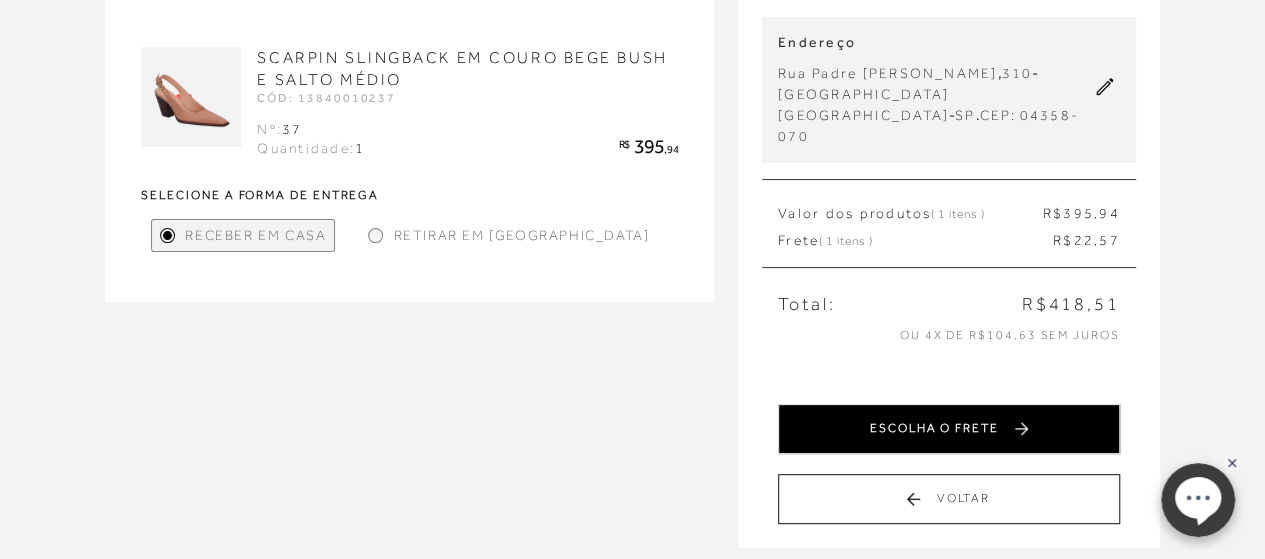 click on "ESCOLHA O FRETE" at bounding box center (949, 429) 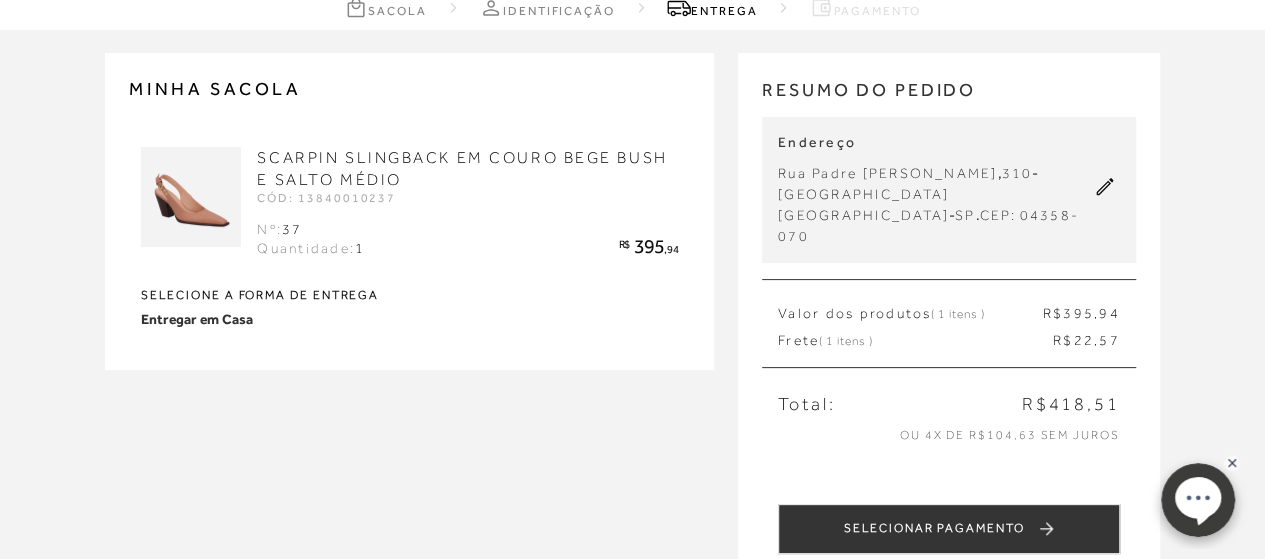scroll, scrollTop: 200, scrollLeft: 0, axis: vertical 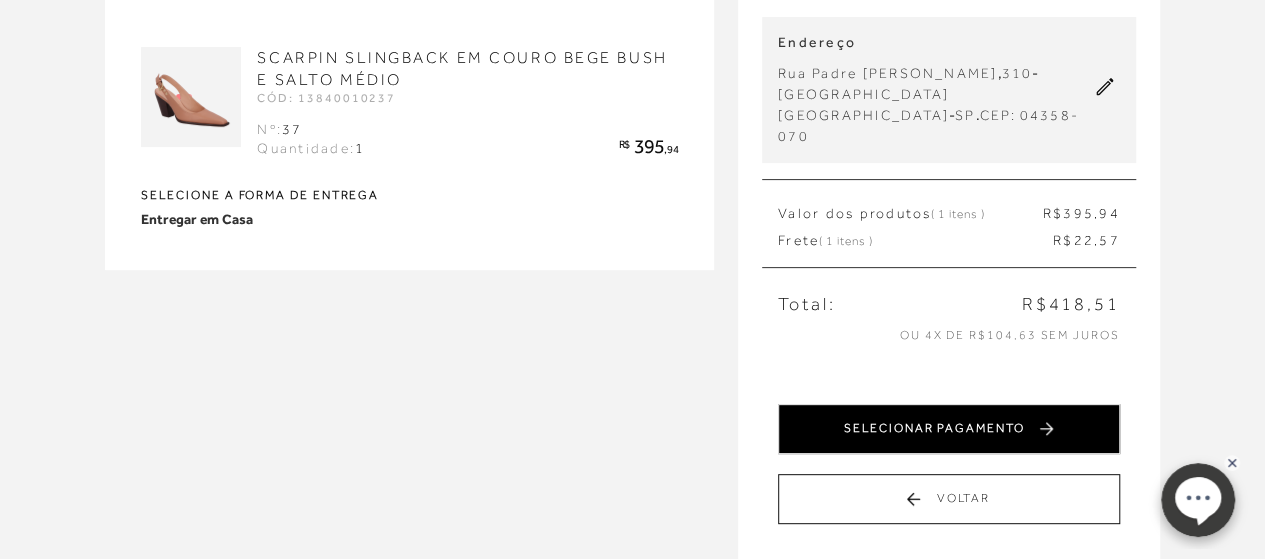 click on "SELECIONAR PAGAMENTO" at bounding box center [949, 429] 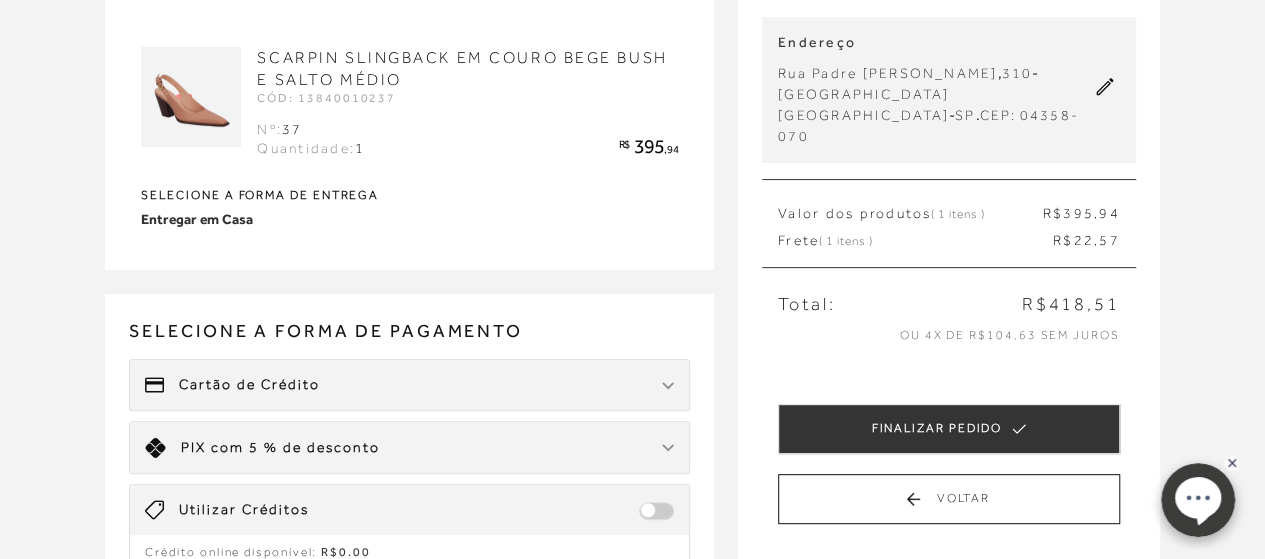 scroll, scrollTop: 0, scrollLeft: 0, axis: both 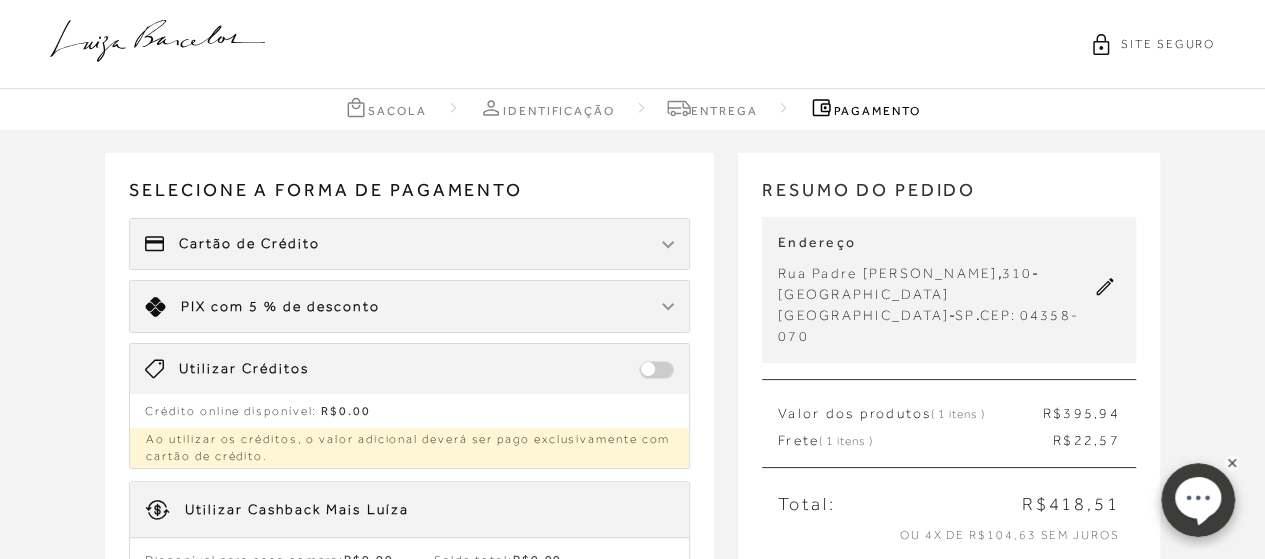 click at bounding box center (668, 245) 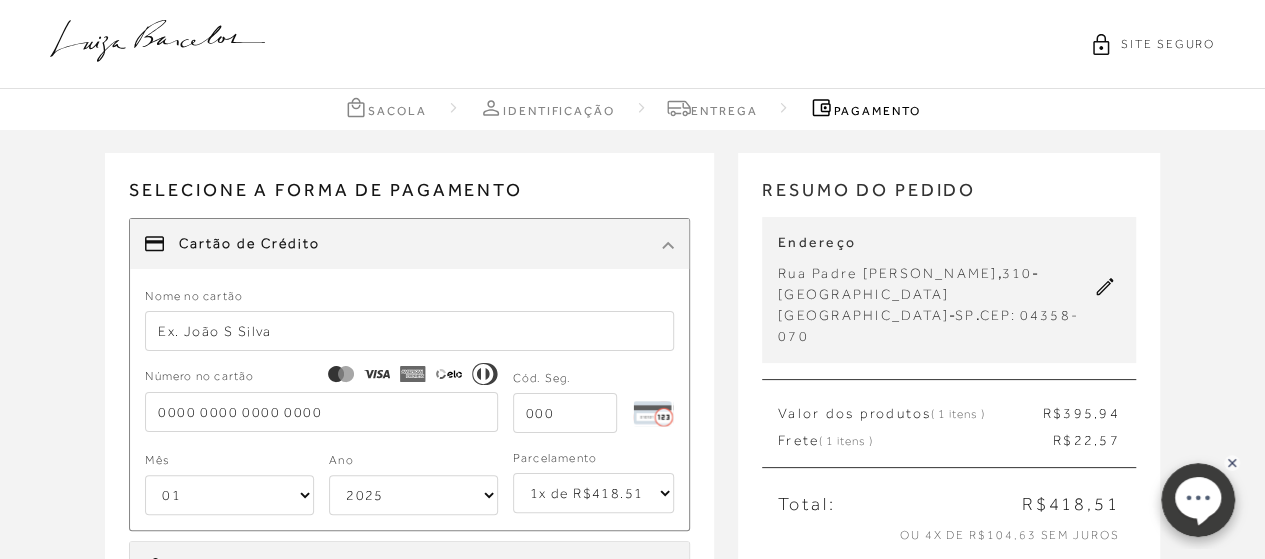 click at bounding box center (409, 331) 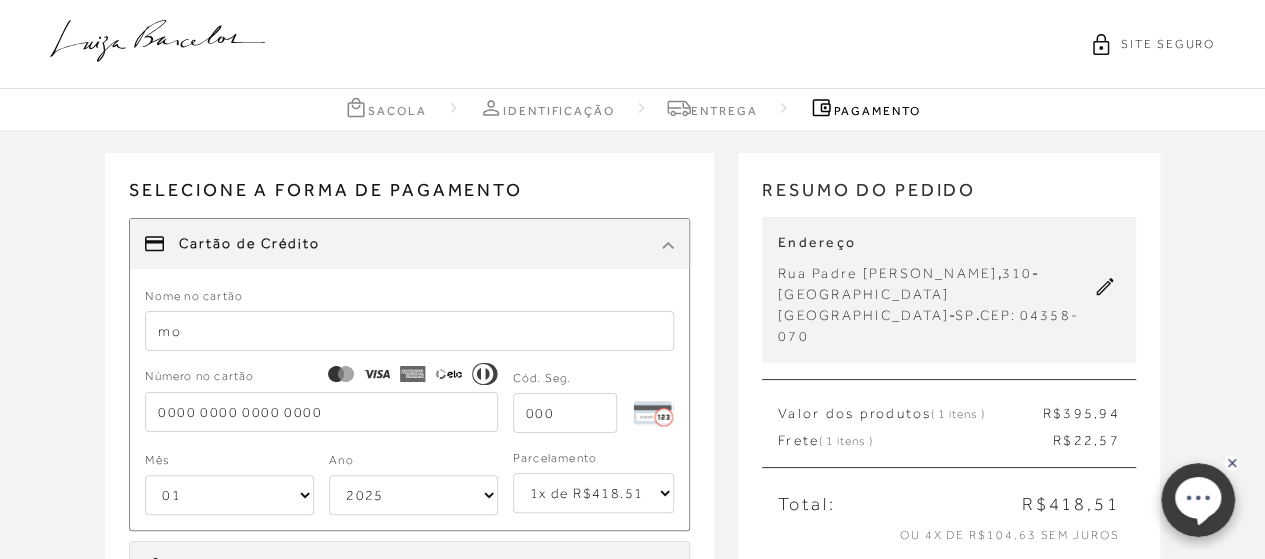 type on "m" 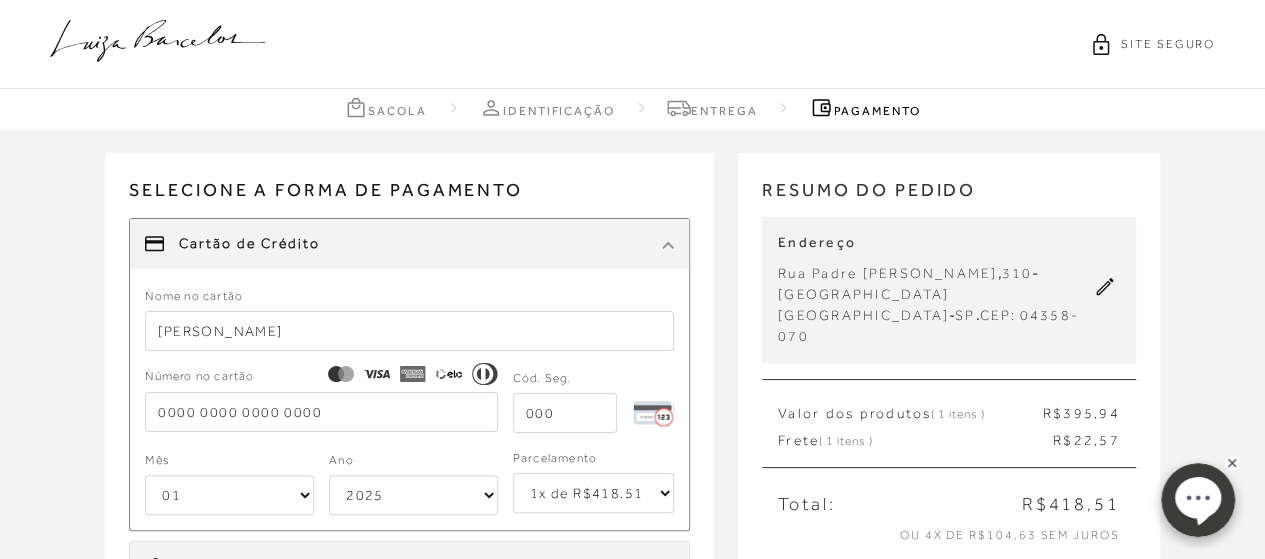 type on "[PERSON_NAME]" 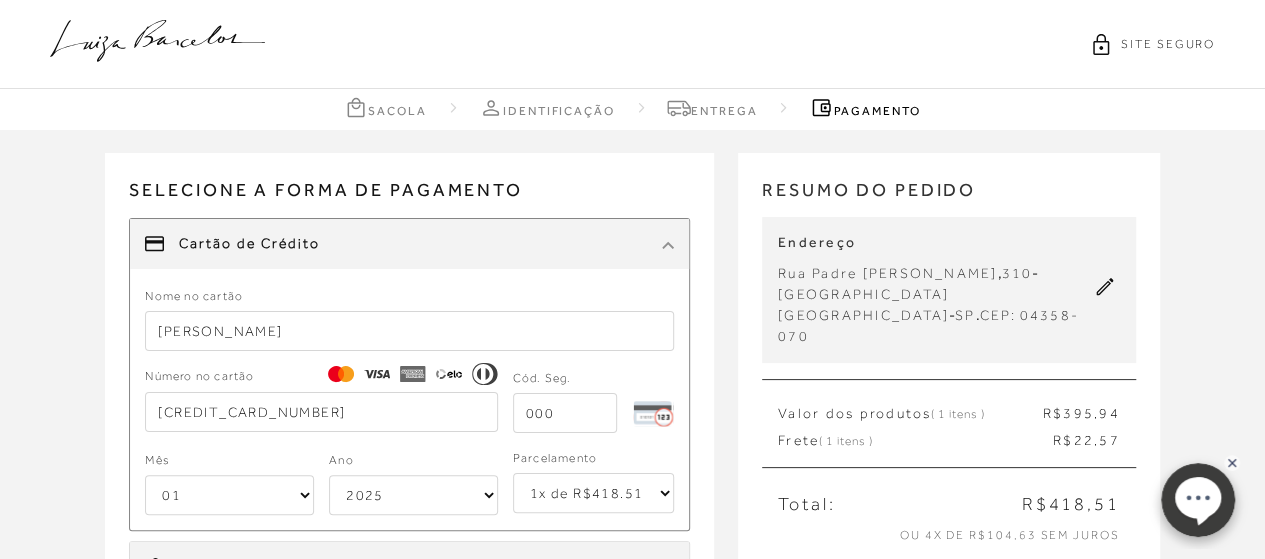 type on "[CREDIT_CARD_NUMBER]" 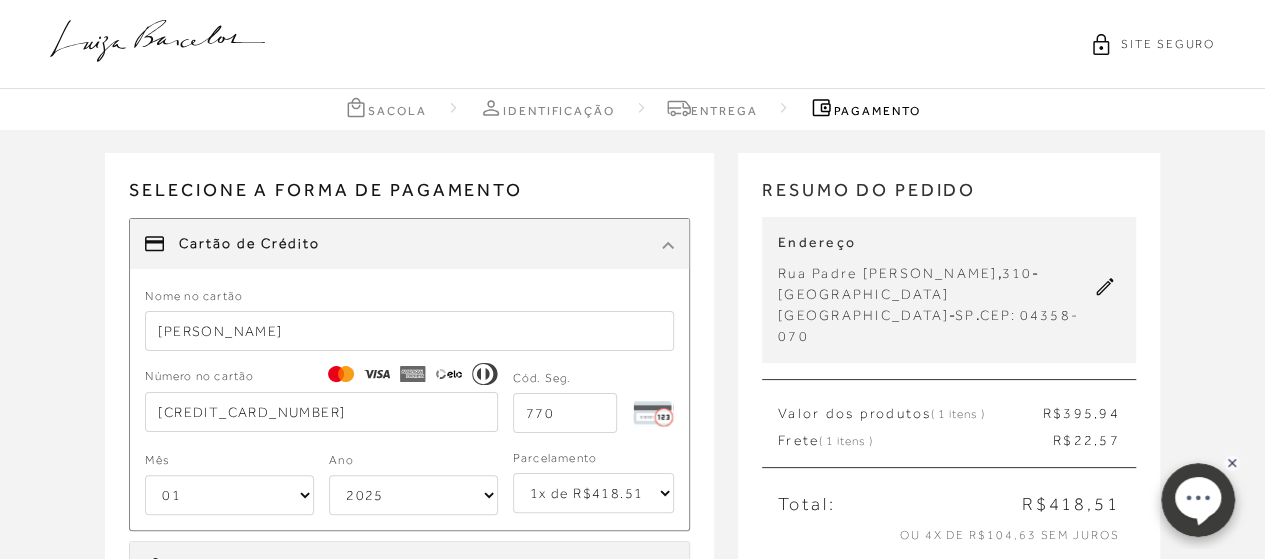 type on "770" 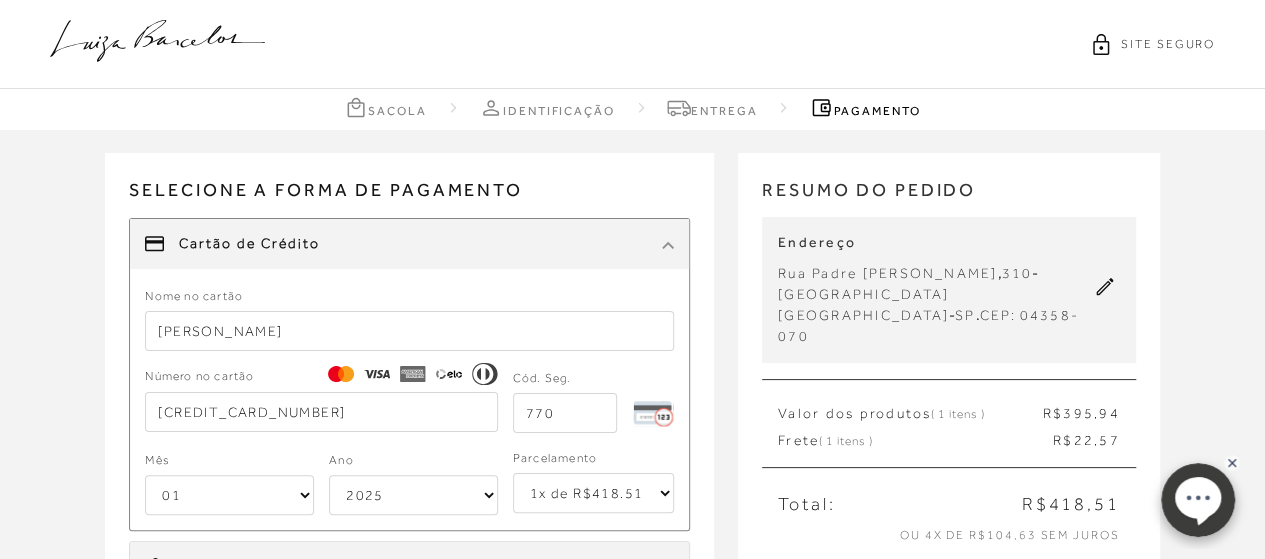 select on "05" 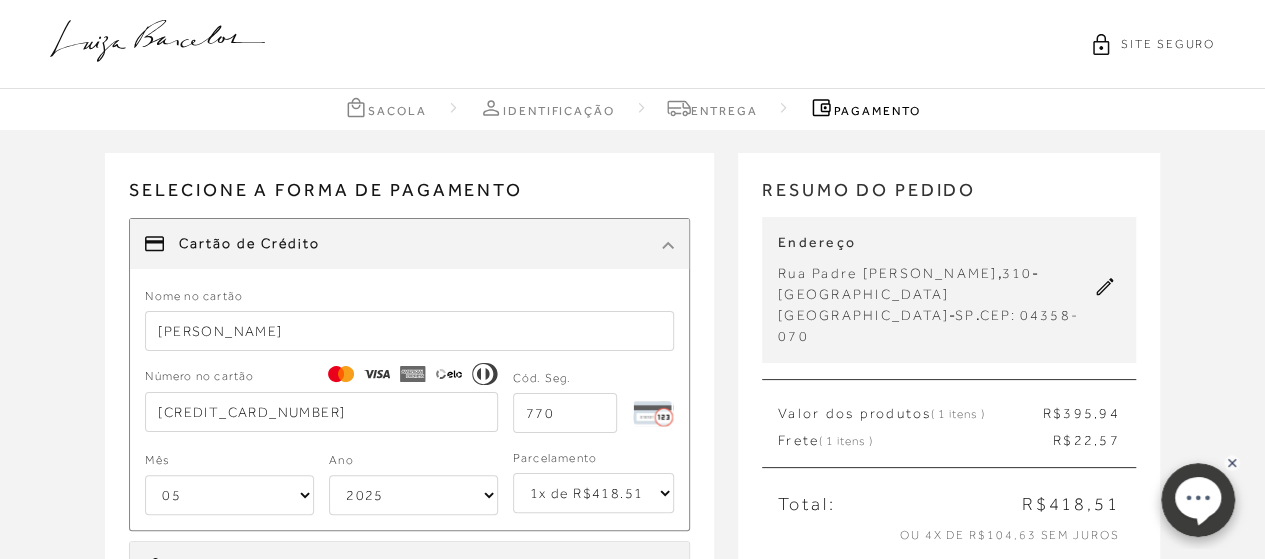 click on "01 02 03 04 05 06 07 08 09 10 11 12" at bounding box center [229, 495] 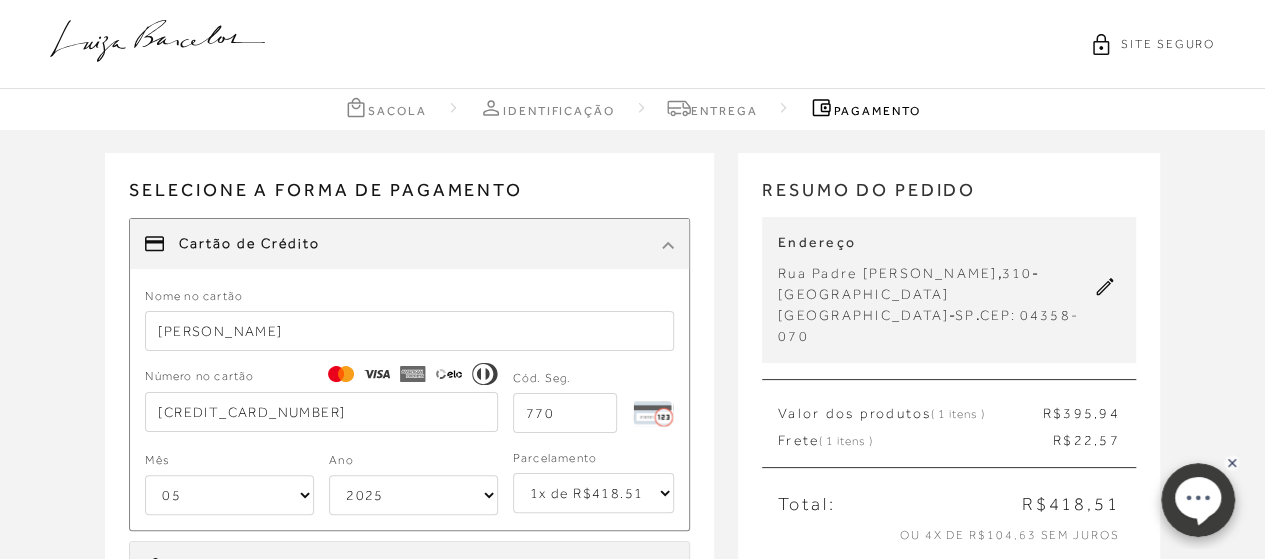 select on "2029" 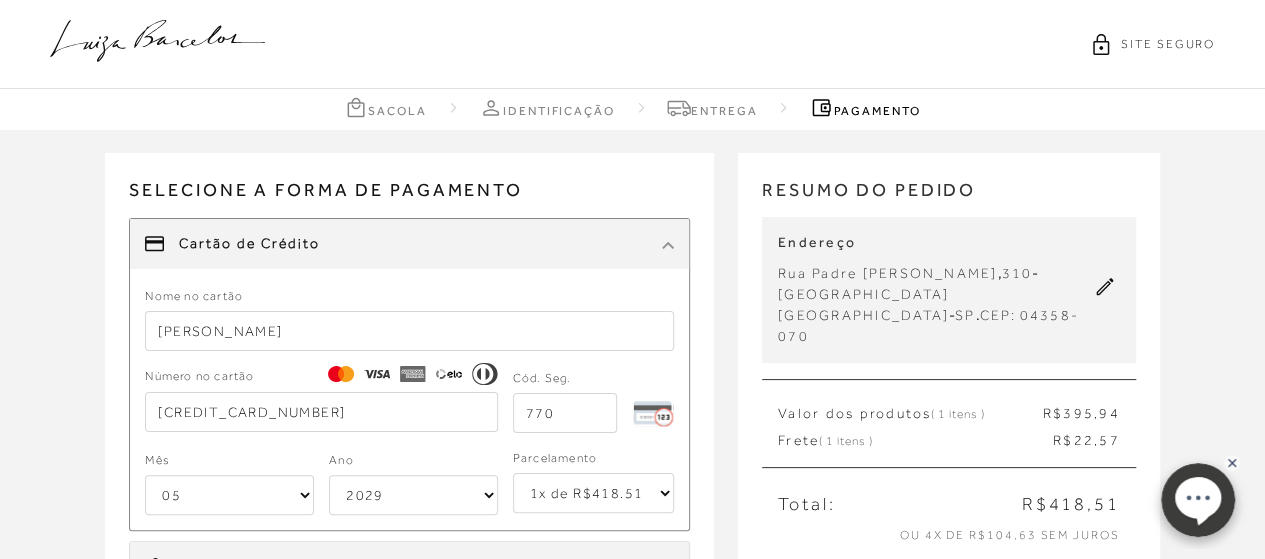 click on "2025 2026 2027 2028 2029 2030 2031 2032 2033 2034 2035 2036 2037 2038 2039 2040 2041 2042 2043 2044" at bounding box center (413, 495) 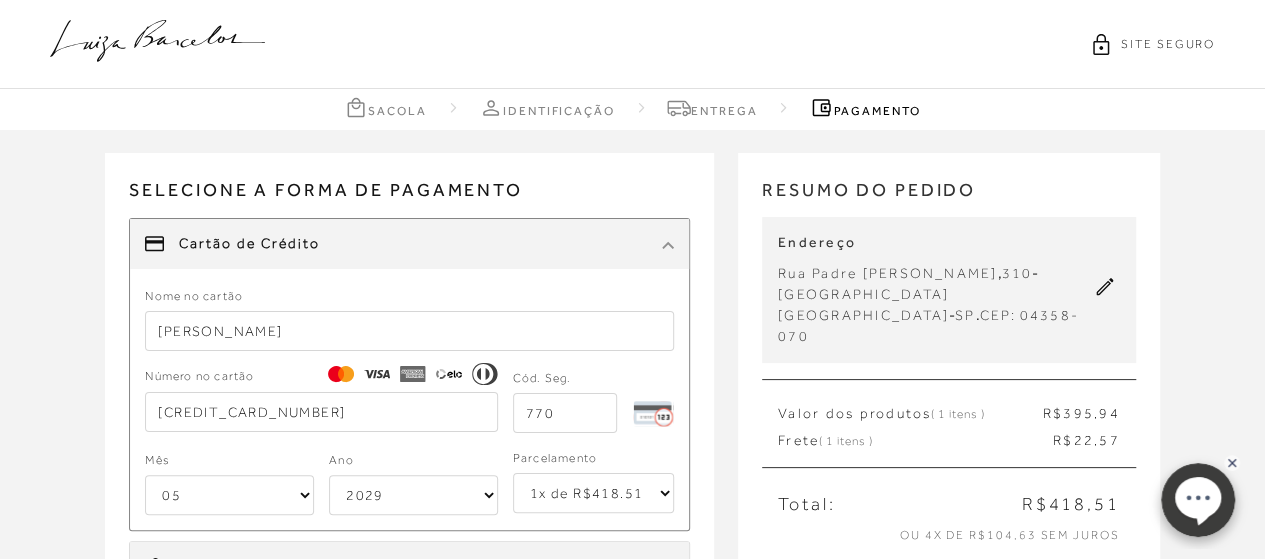 select on "3" 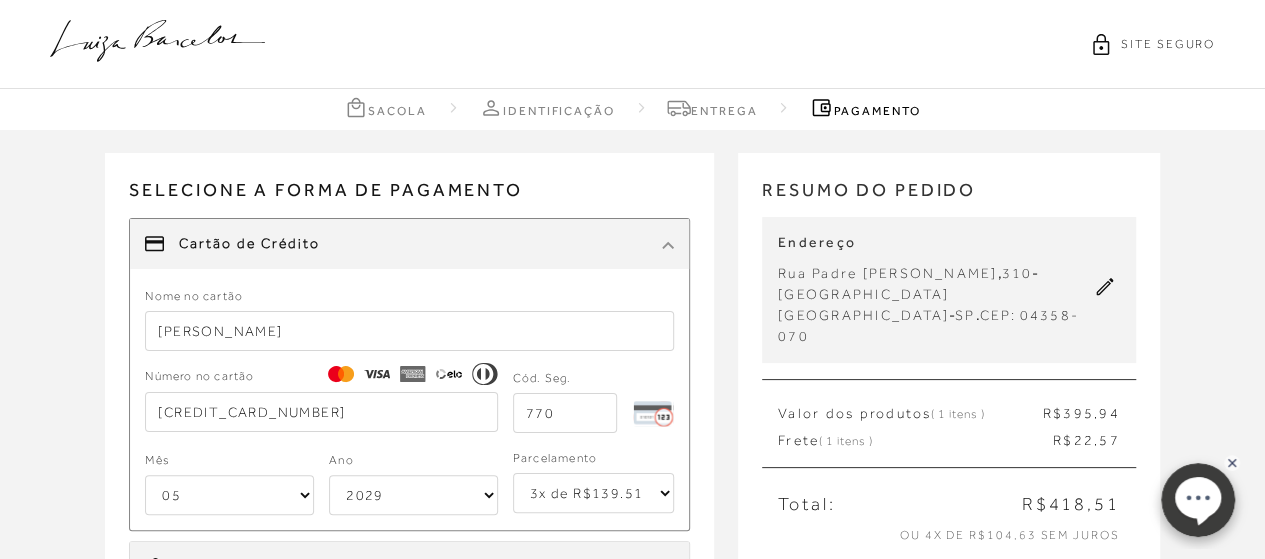 click on "1x de R$418.51 2x de R$209.26 sem juros 3x de R$139.51 sem juros 4x de R$104.63 sem juros 5x de R$83.71 sem juros 6x de R$69.76 sem juros" at bounding box center [593, 493] 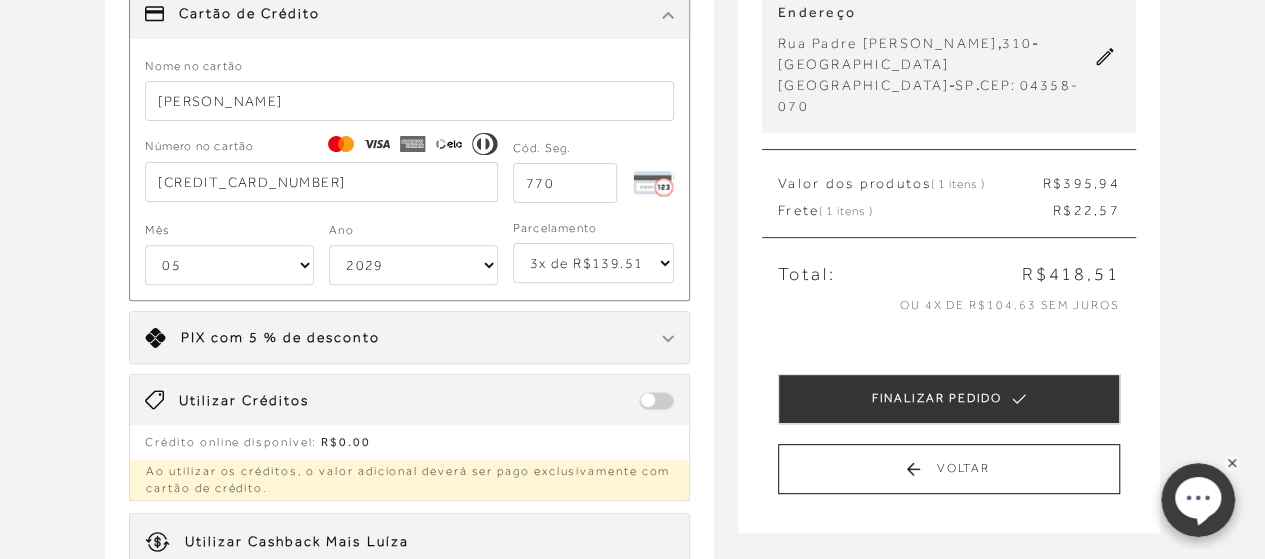 scroll, scrollTop: 200, scrollLeft: 0, axis: vertical 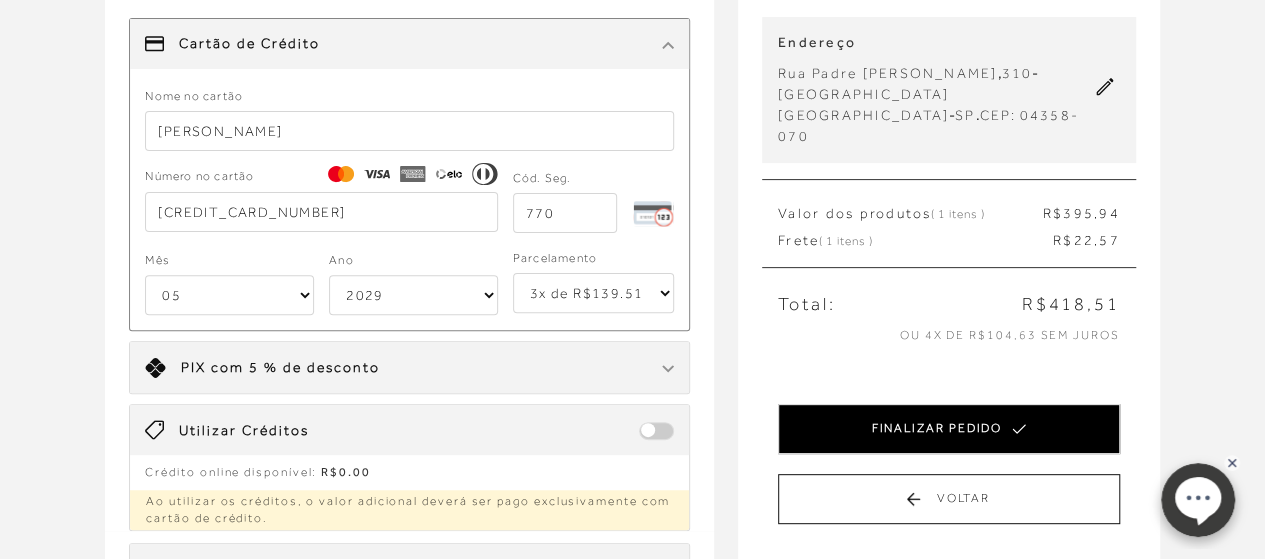 click on "FINALIZAR PEDIDO" at bounding box center [949, 429] 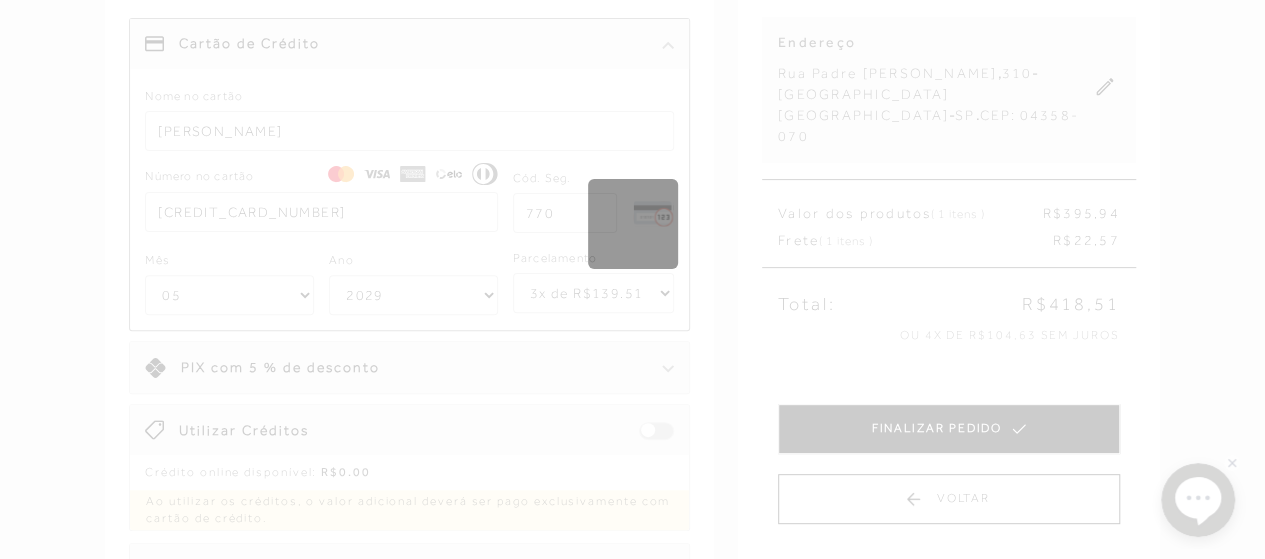 scroll, scrollTop: 0, scrollLeft: 0, axis: both 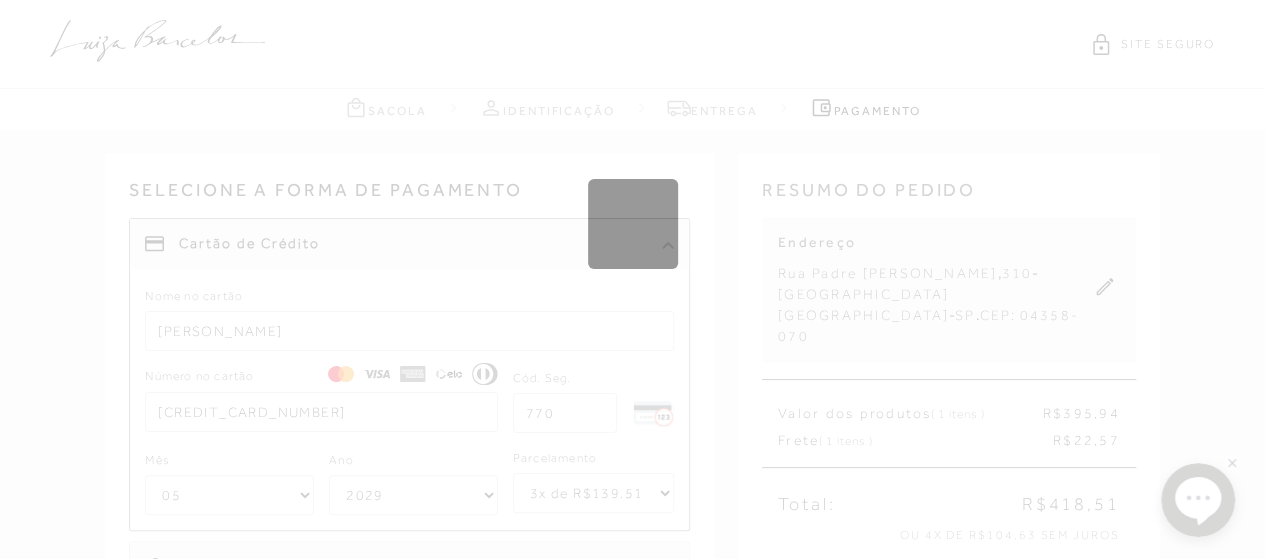 type 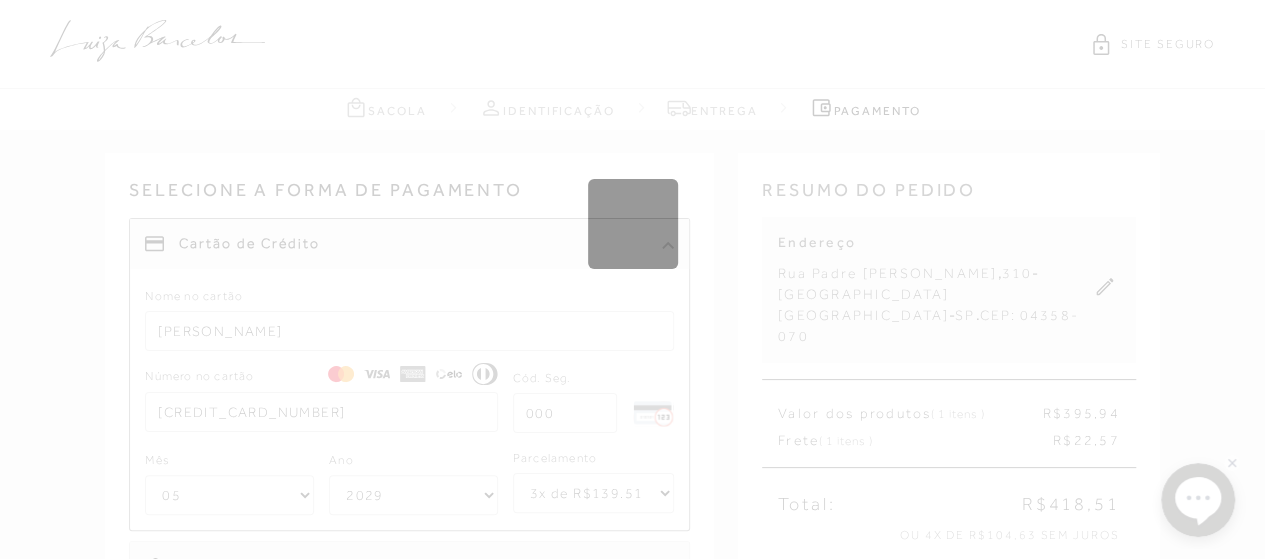 select on "1" 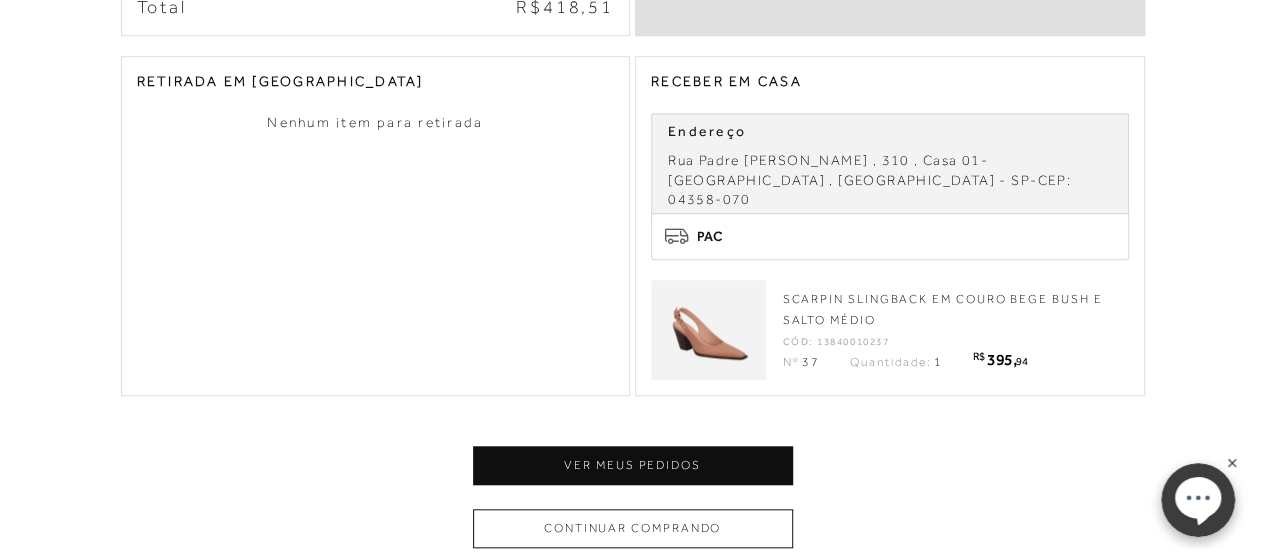 scroll, scrollTop: 700, scrollLeft: 0, axis: vertical 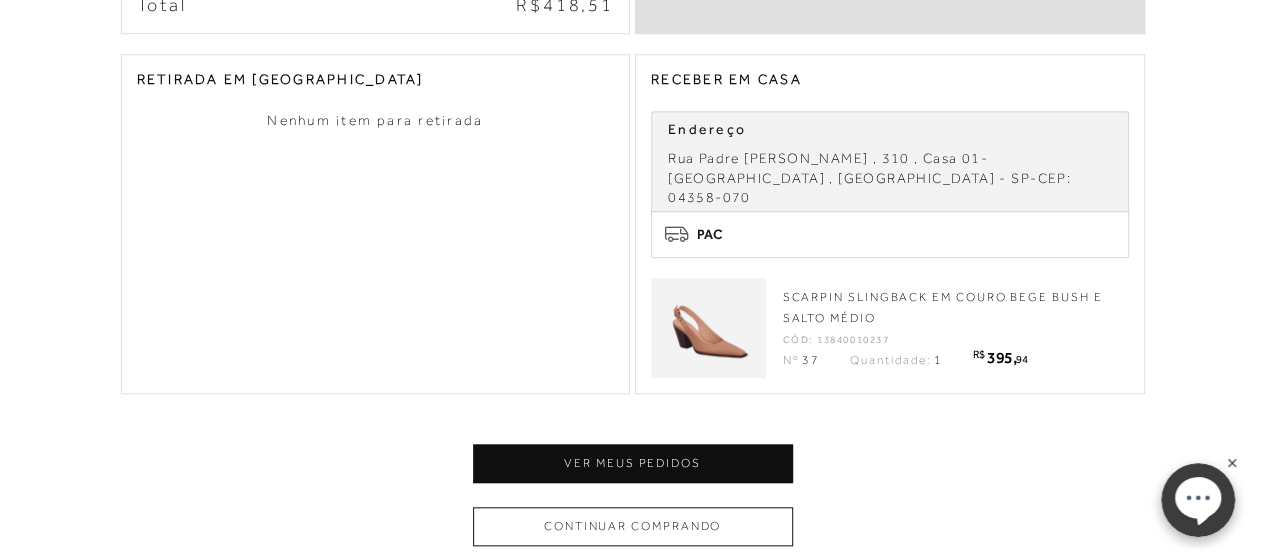 click at bounding box center (709, 328) 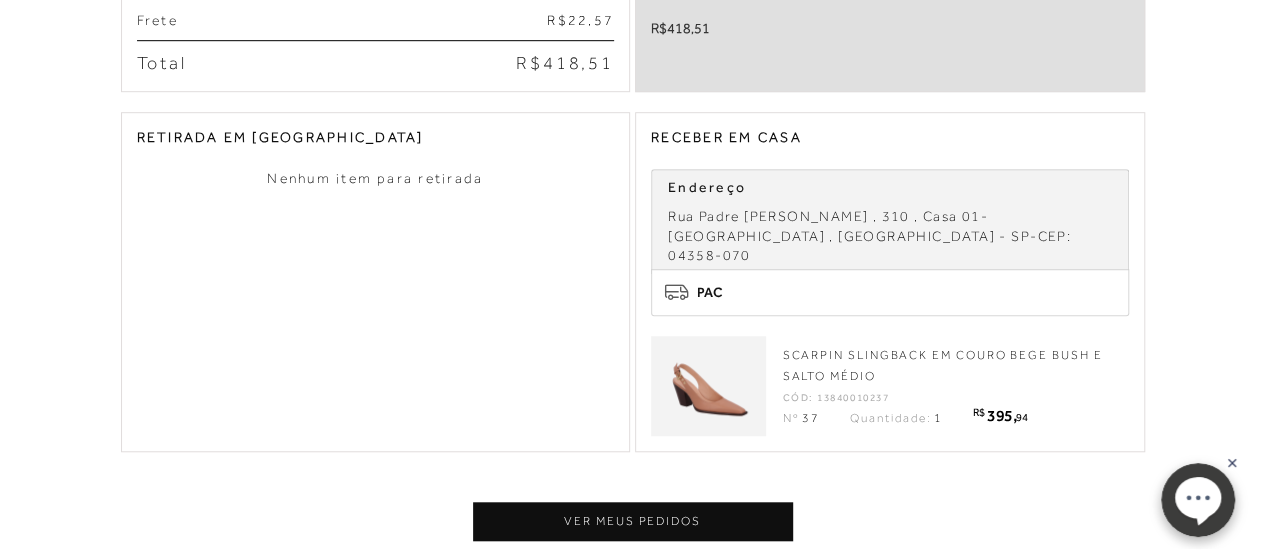 scroll, scrollTop: 600, scrollLeft: 0, axis: vertical 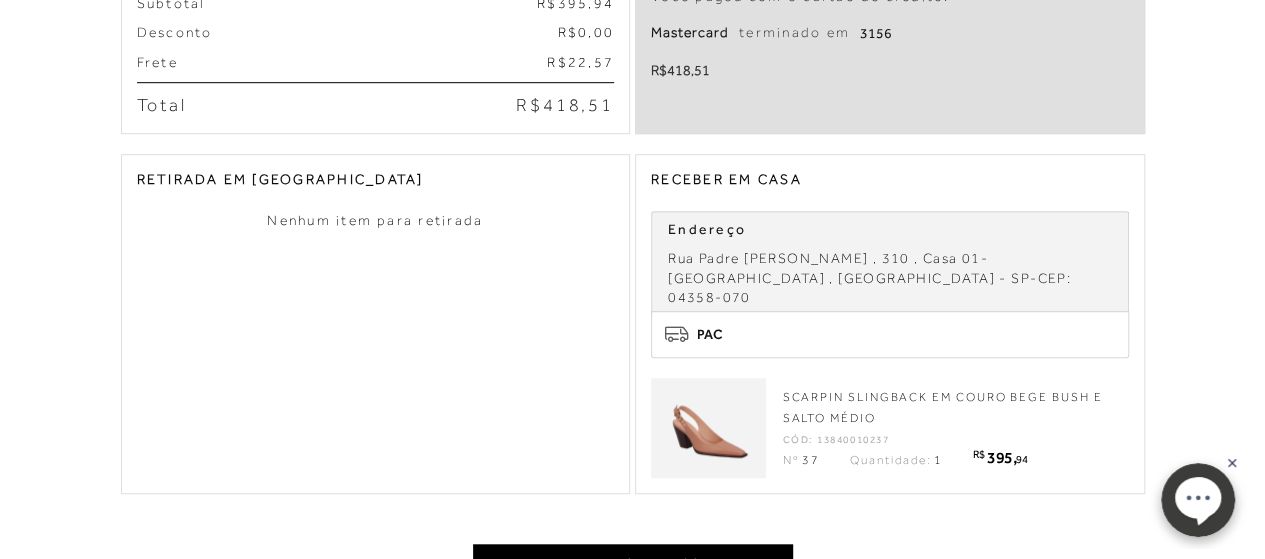 click on "Ver meus pedidos" at bounding box center [633, 563] 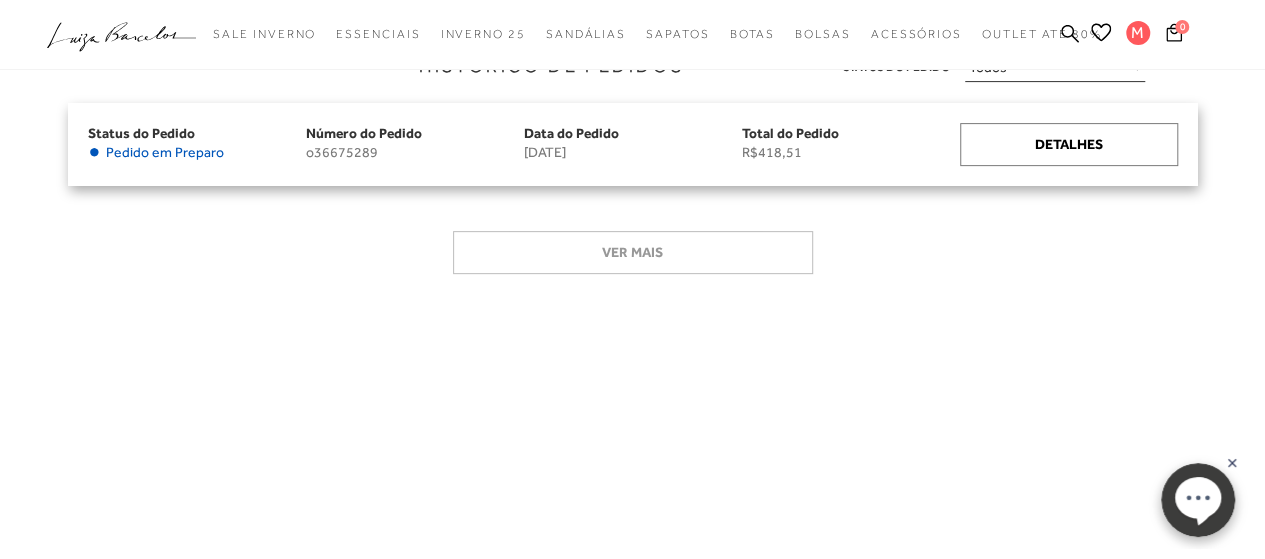 scroll, scrollTop: 300, scrollLeft: 0, axis: vertical 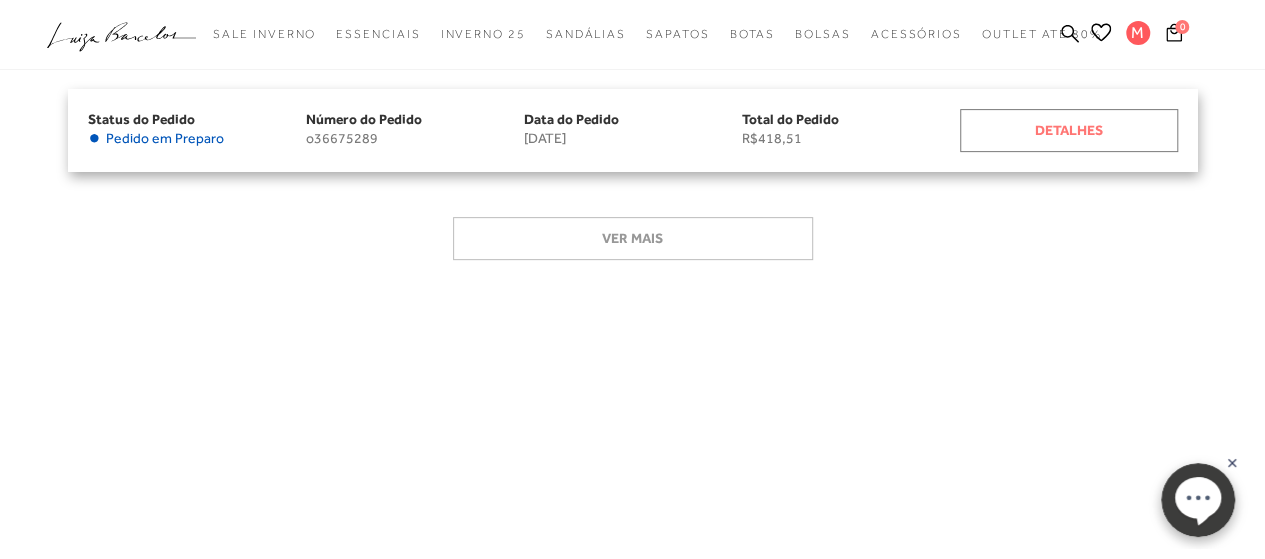 click on "Detalhes" at bounding box center [1069, 130] 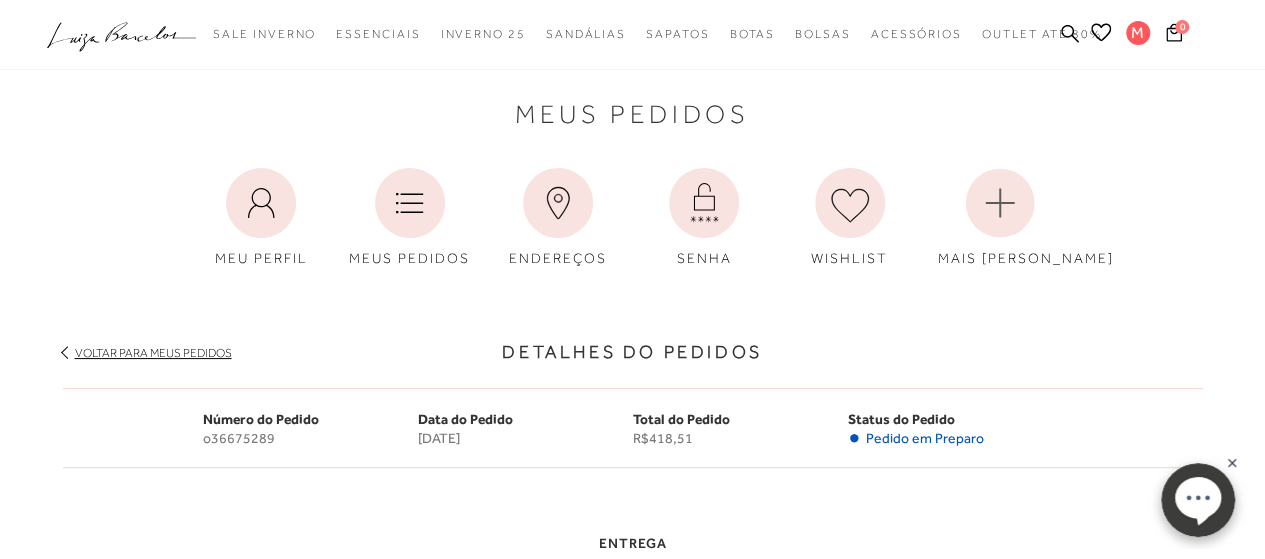 scroll, scrollTop: 300, scrollLeft: 0, axis: vertical 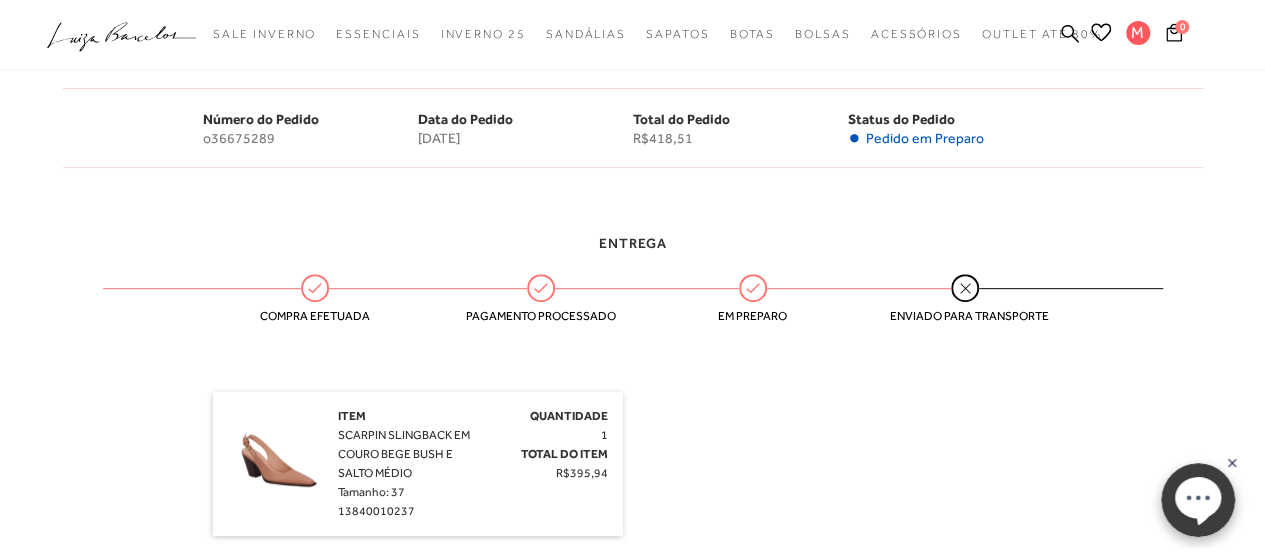 click at bounding box center (278, 457) 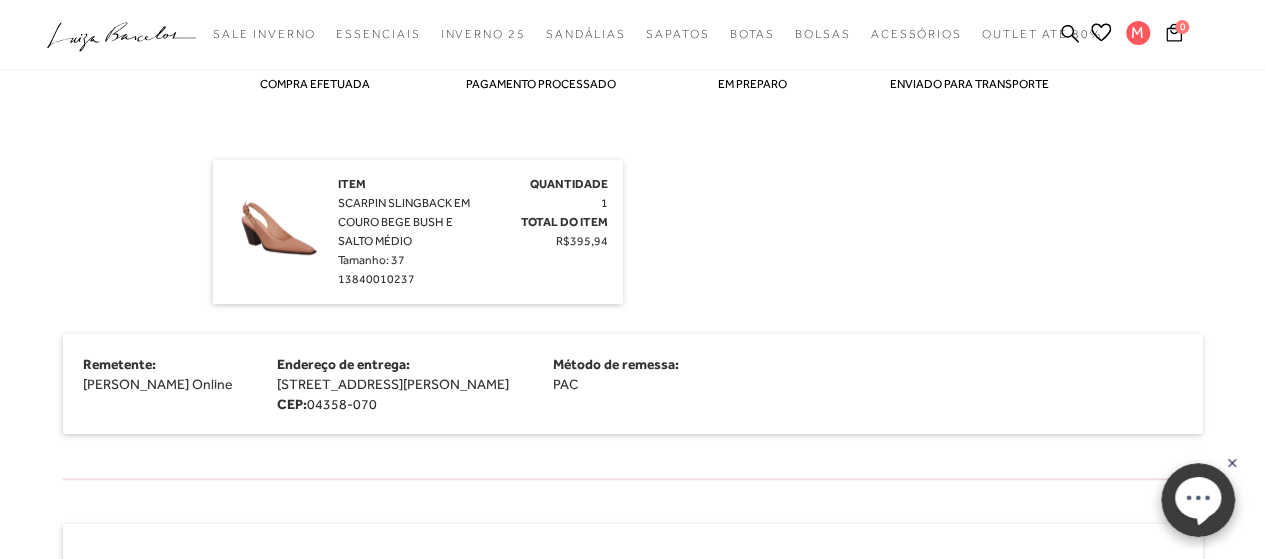scroll, scrollTop: 500, scrollLeft: 0, axis: vertical 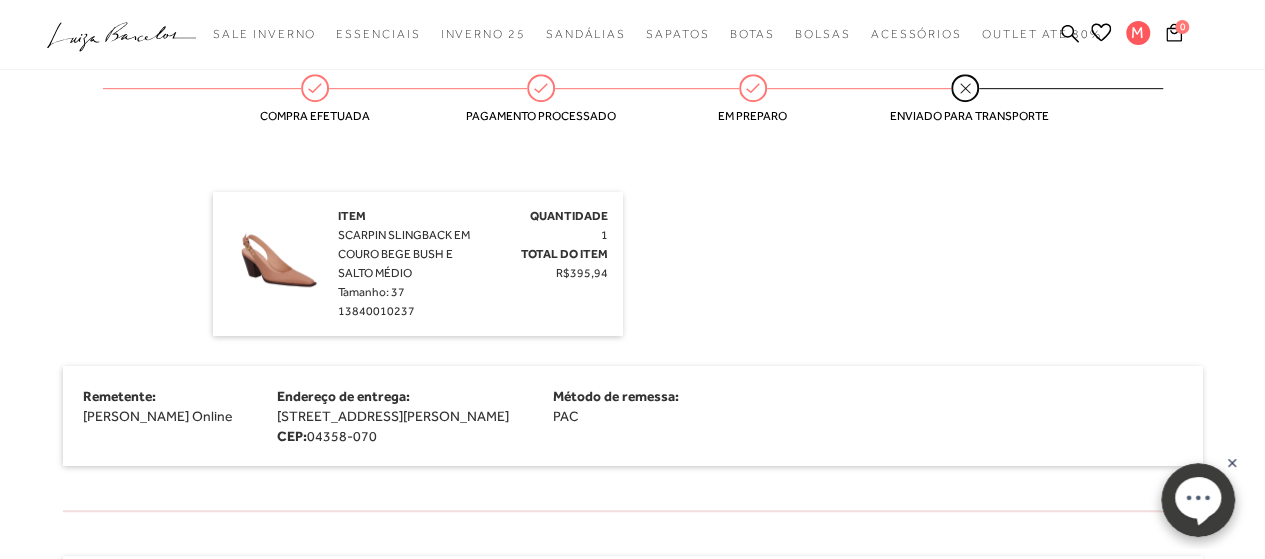 click at bounding box center [278, 257] 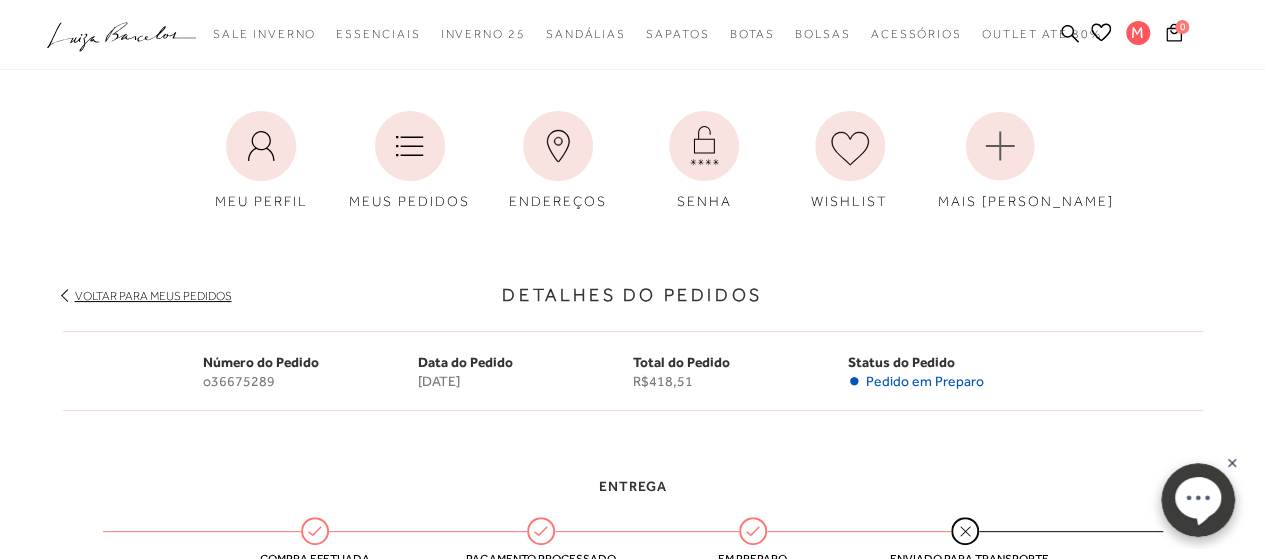 scroll, scrollTop: 0, scrollLeft: 0, axis: both 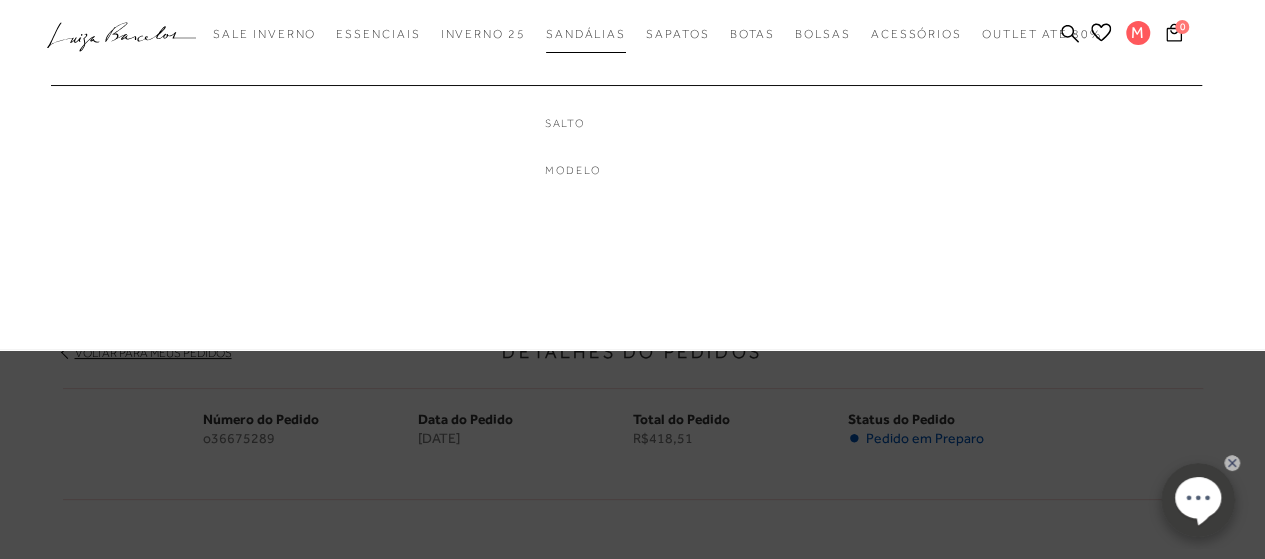 click on "Sandálias" at bounding box center (586, 34) 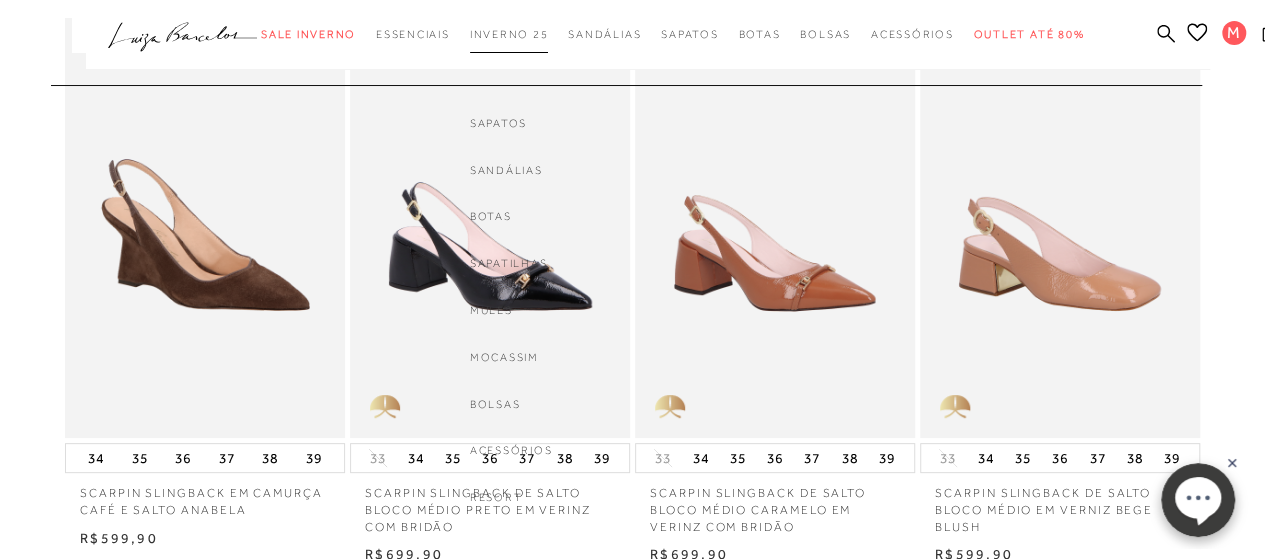 scroll, scrollTop: 0, scrollLeft: 0, axis: both 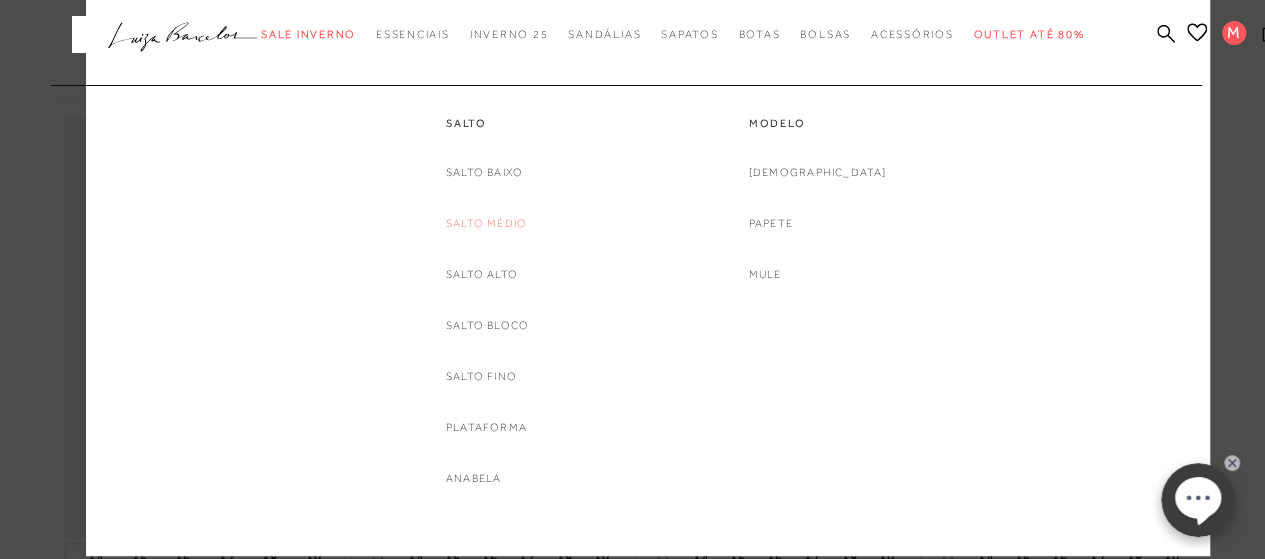 click on "Salto Médio" at bounding box center [486, 223] 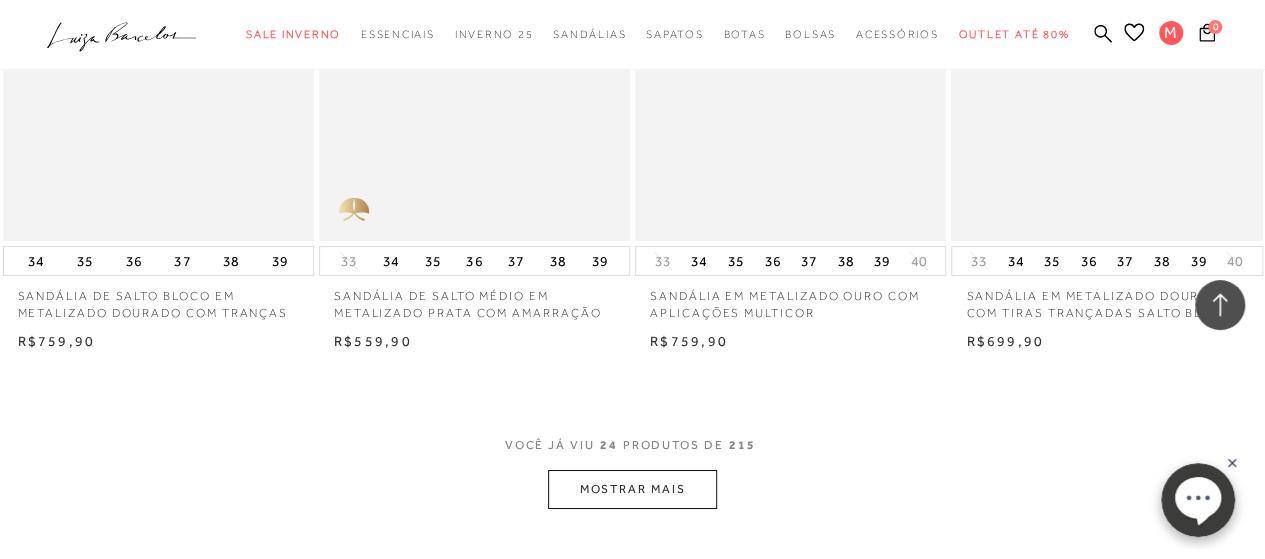 scroll, scrollTop: 3600, scrollLeft: 0, axis: vertical 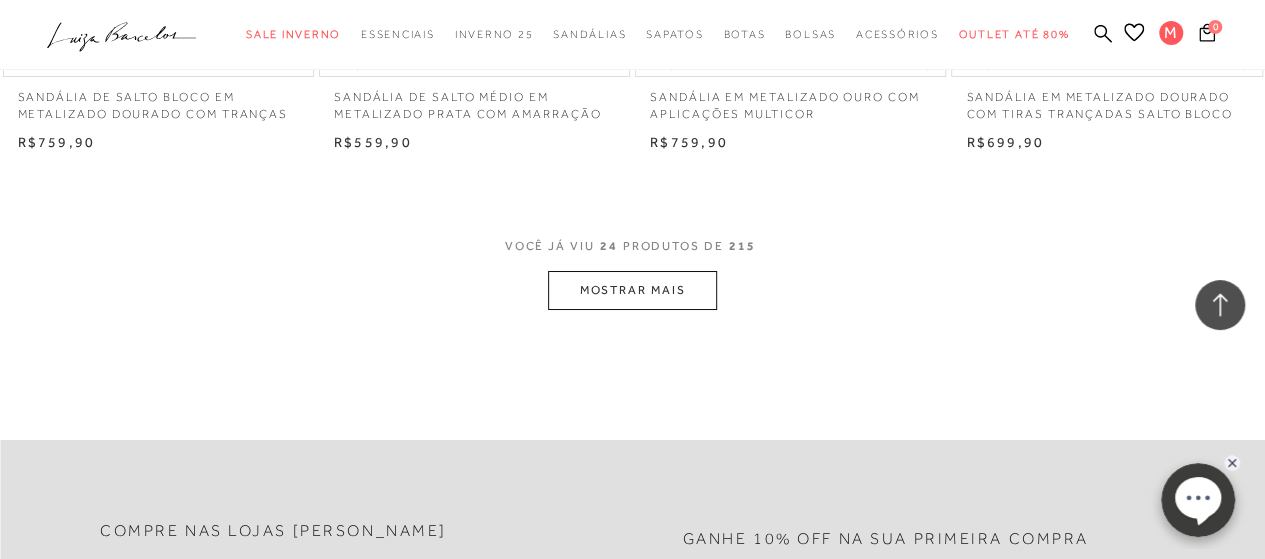 click on "MOSTRAR MAIS" at bounding box center (632, 290) 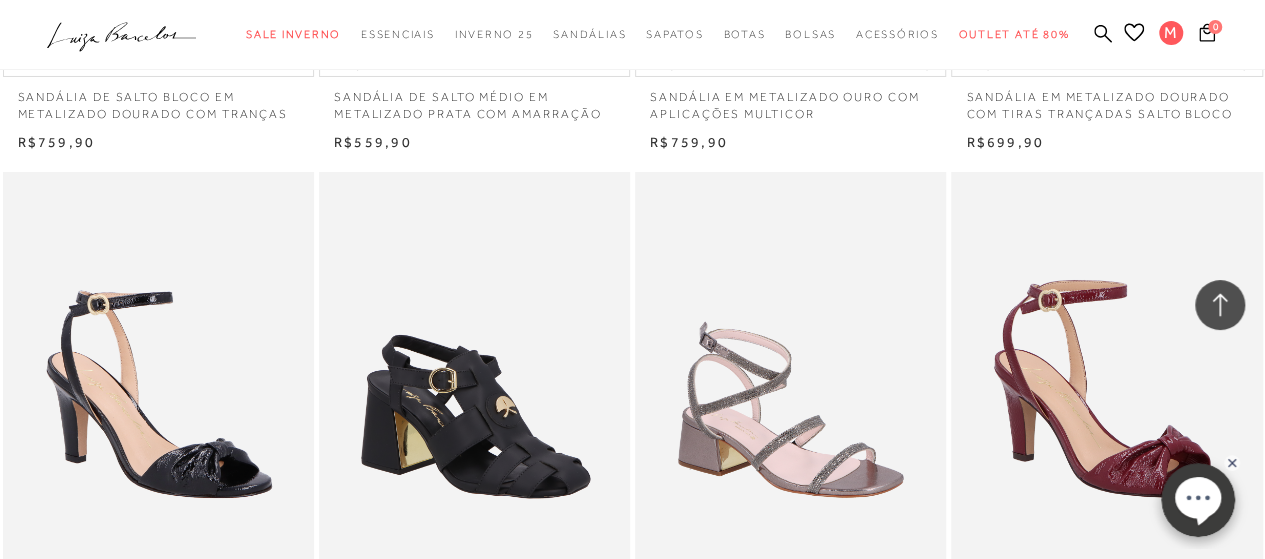 scroll, scrollTop: 3780, scrollLeft: 0, axis: vertical 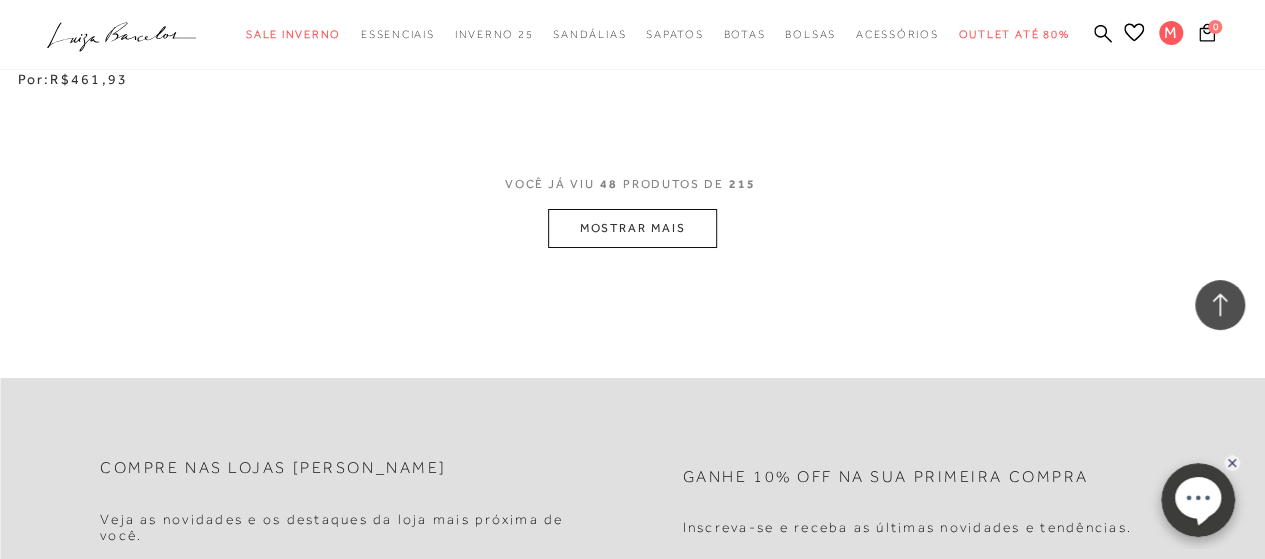 click on "MOSTRAR MAIS" at bounding box center (632, 228) 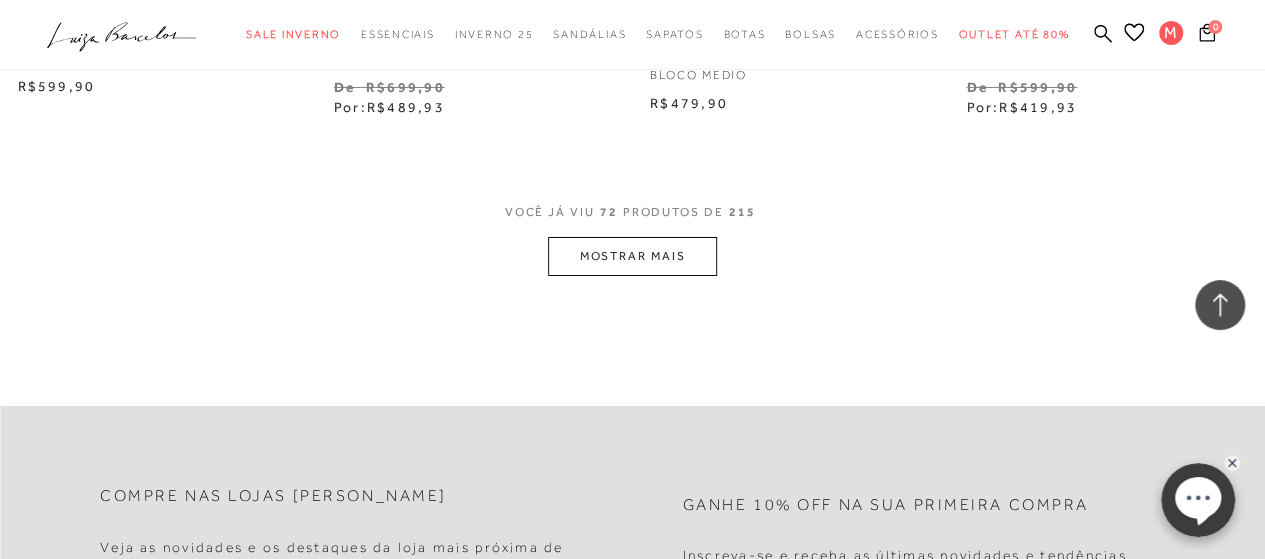 scroll, scrollTop: 11200, scrollLeft: 0, axis: vertical 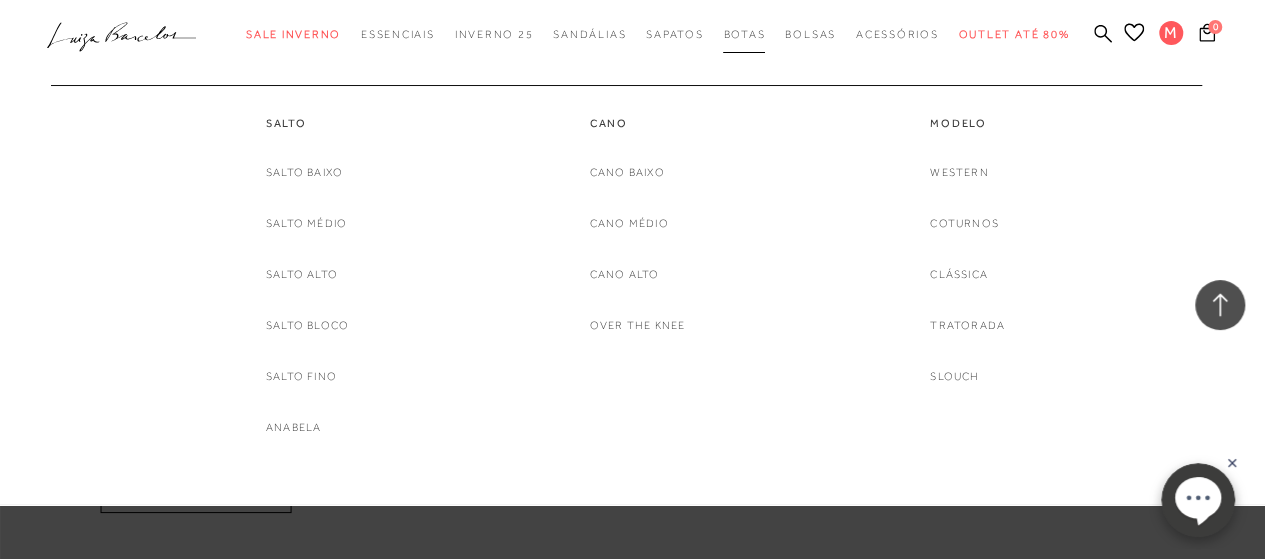 click on "Botas" at bounding box center [744, 34] 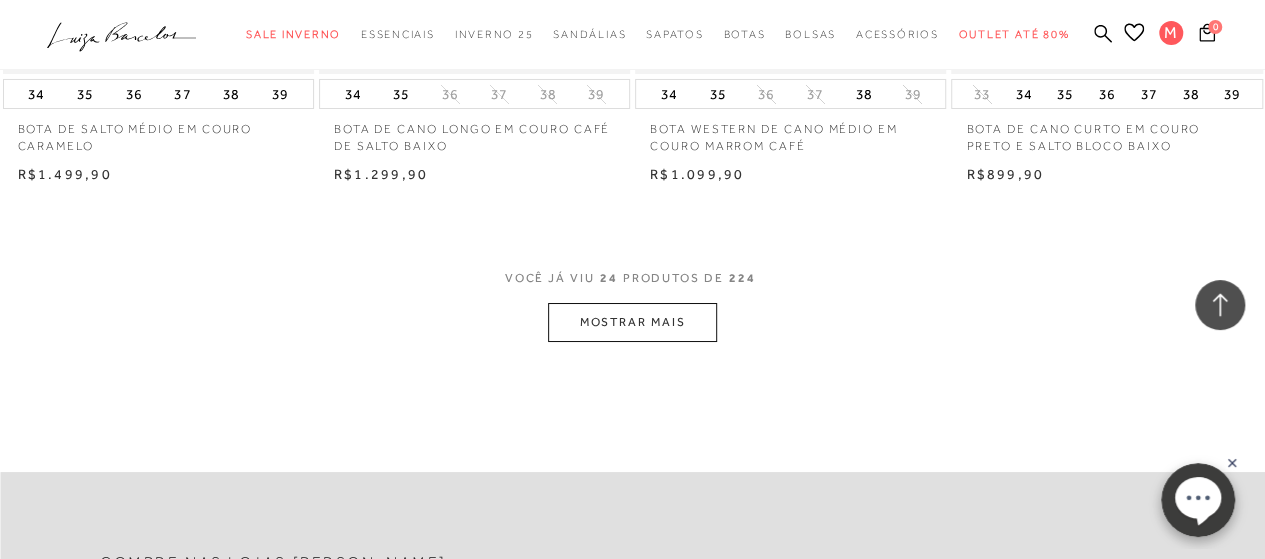 scroll, scrollTop: 3700, scrollLeft: 0, axis: vertical 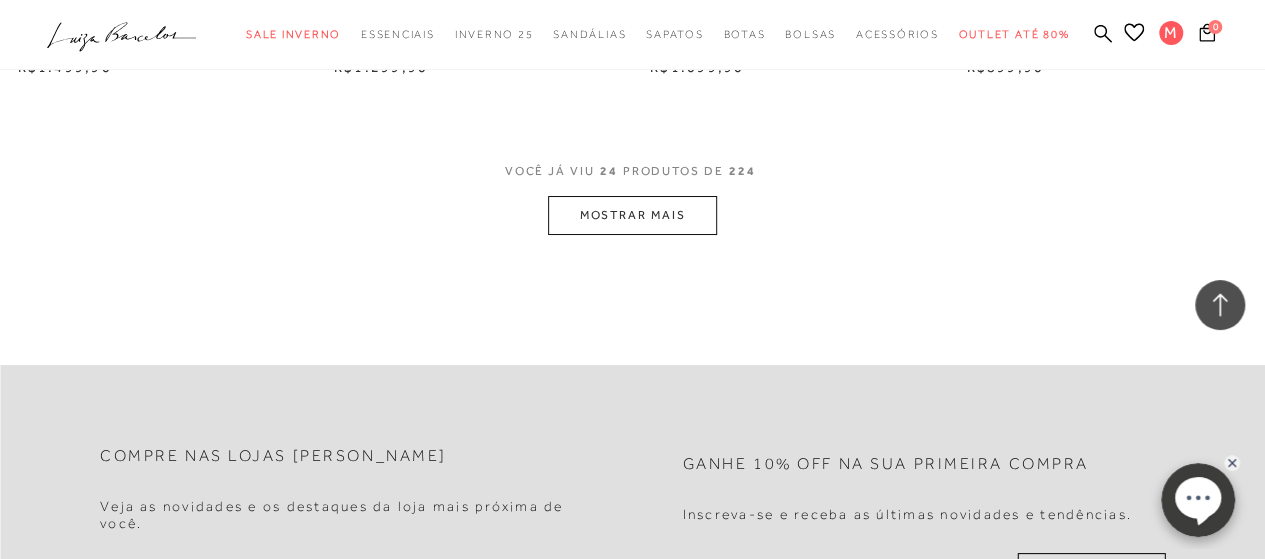 click on "MOSTRAR MAIS" at bounding box center (632, 215) 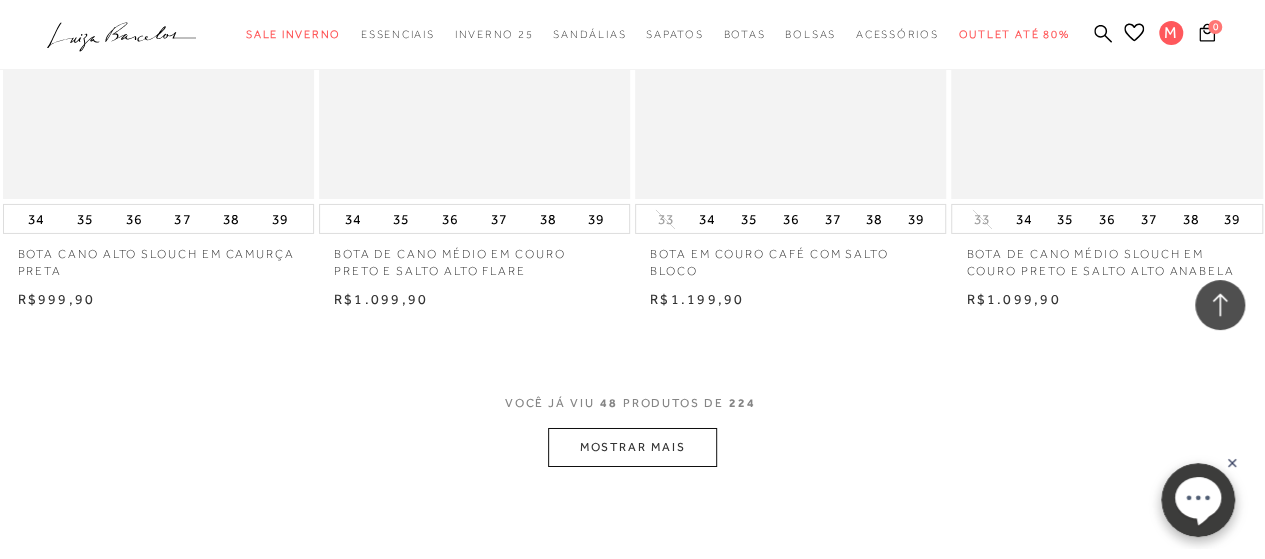 scroll, scrollTop: 7200, scrollLeft: 0, axis: vertical 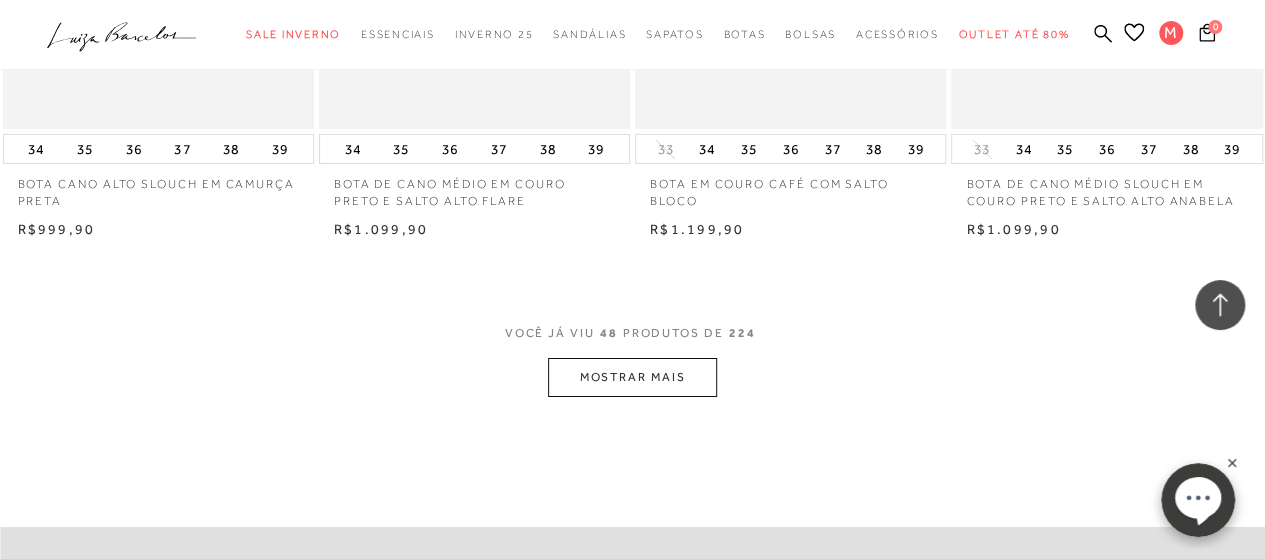 click on "MOSTRAR MAIS" at bounding box center [632, 377] 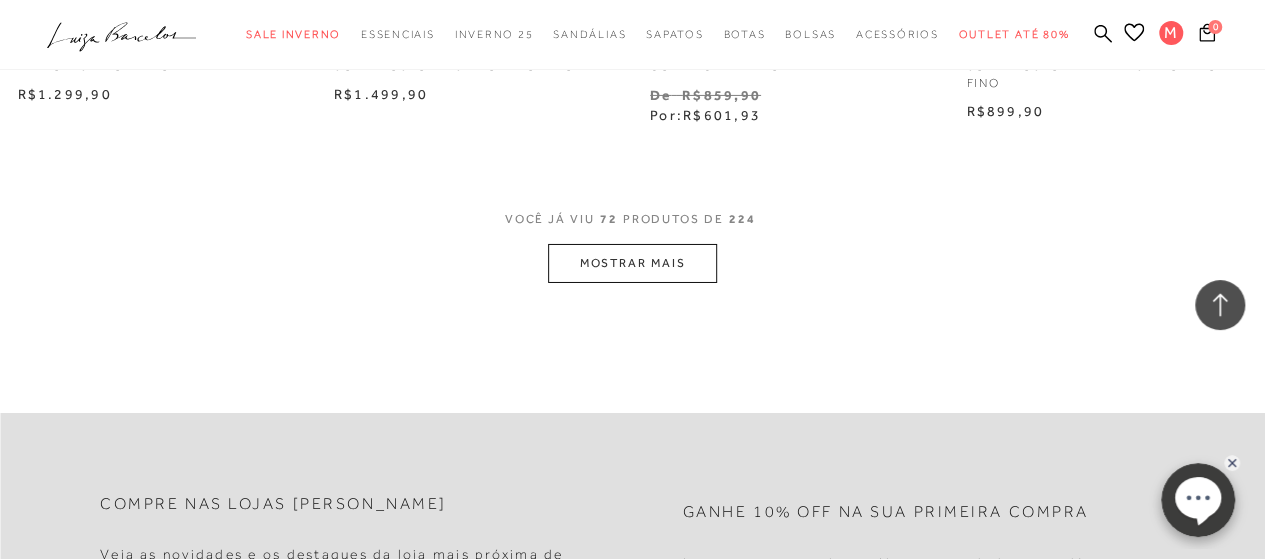 scroll, scrollTop: 10900, scrollLeft: 0, axis: vertical 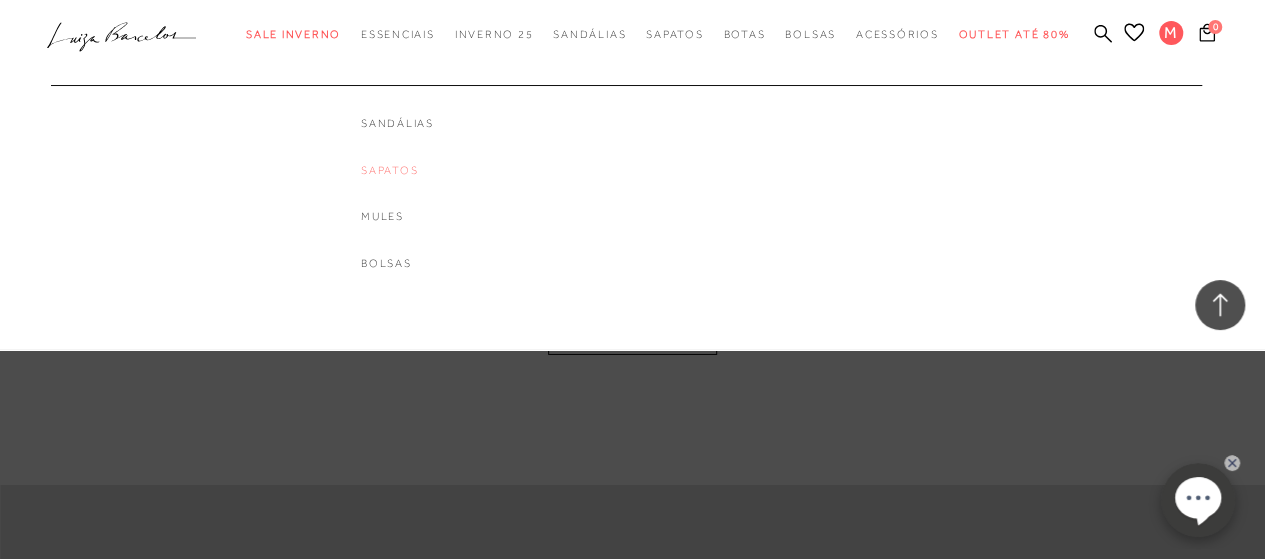 click on "Sapatos" at bounding box center [397, 170] 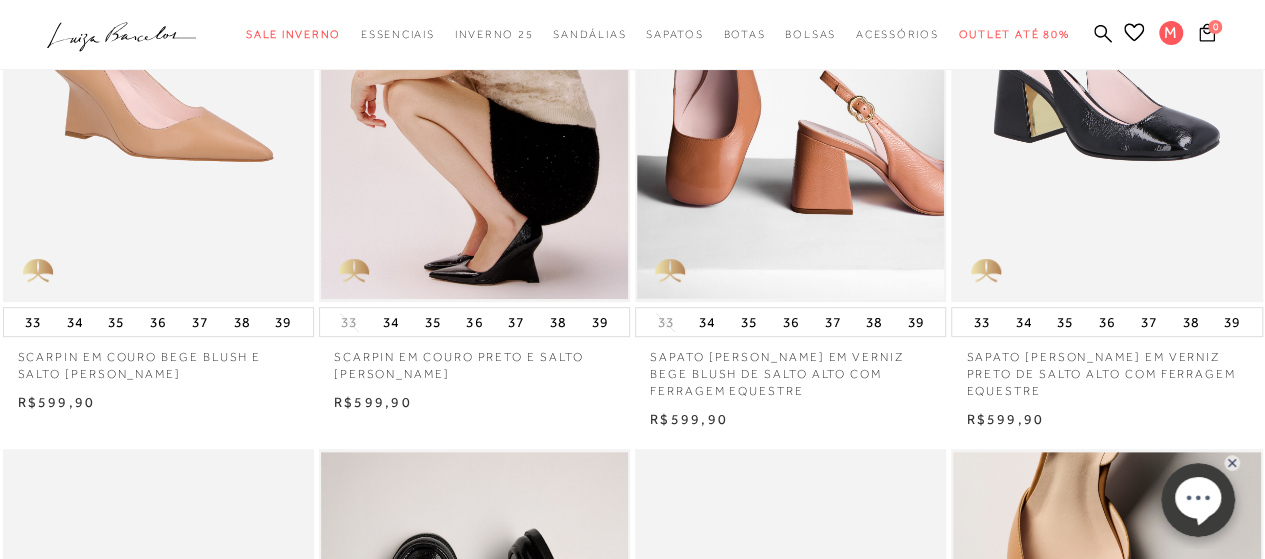 scroll, scrollTop: 300, scrollLeft: 0, axis: vertical 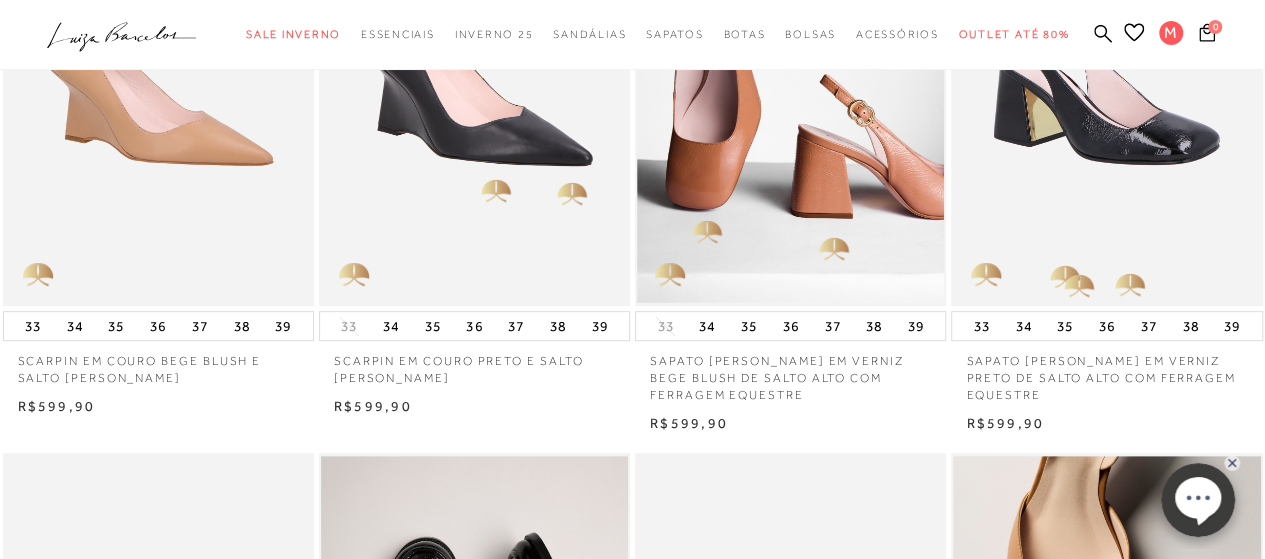 click at bounding box center (475, 73) 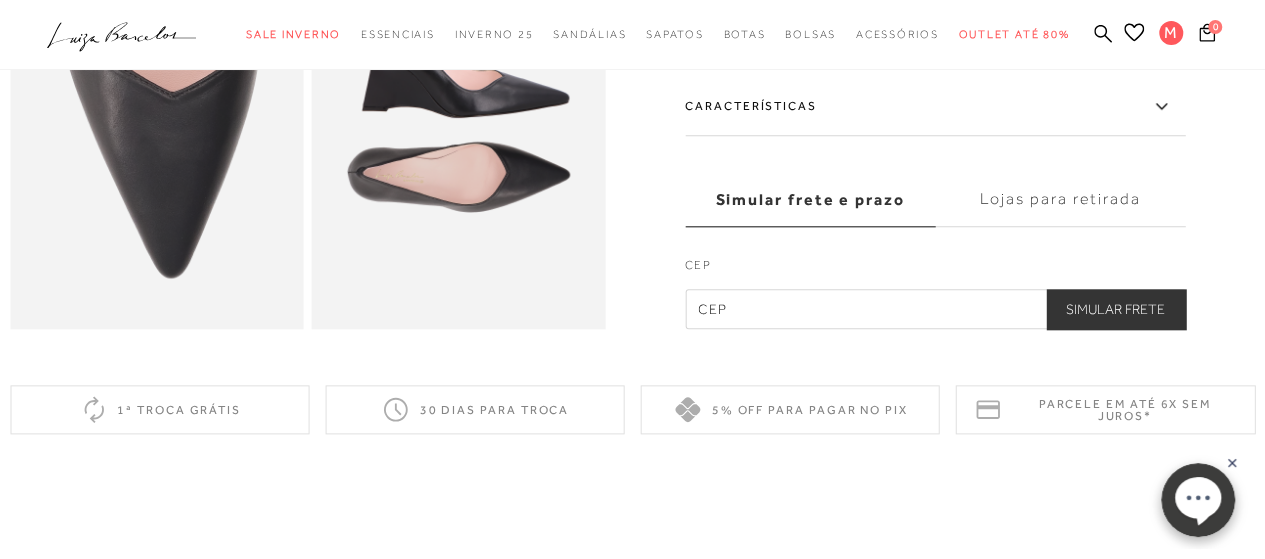 scroll, scrollTop: 1000, scrollLeft: 0, axis: vertical 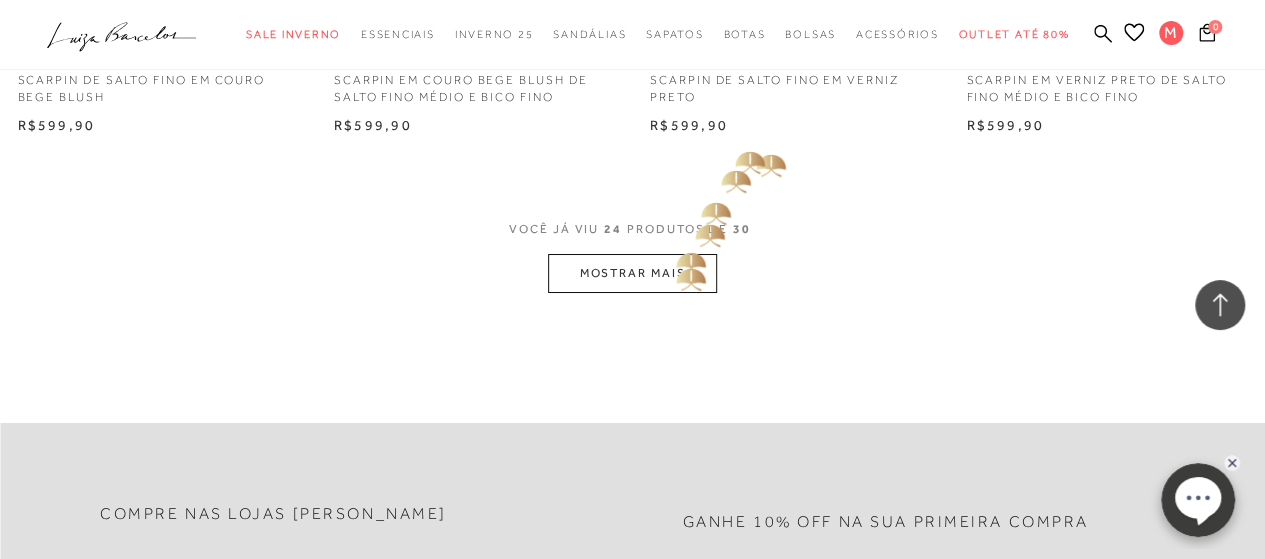 click on "MOSTRAR MAIS" at bounding box center (632, 273) 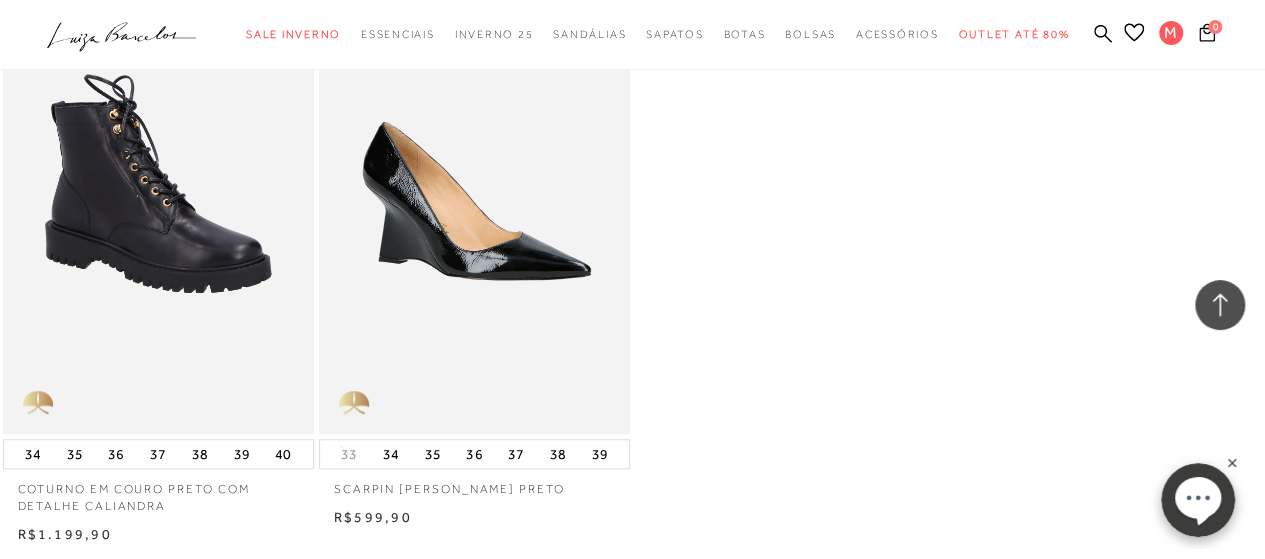 scroll, scrollTop: 4400, scrollLeft: 0, axis: vertical 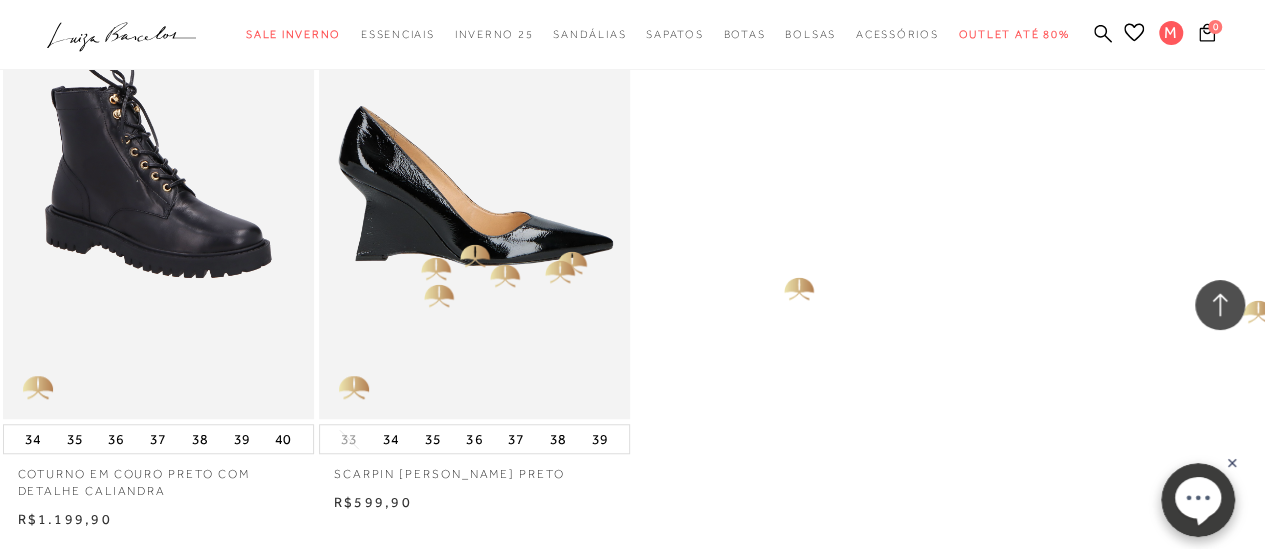 click at bounding box center (475, 186) 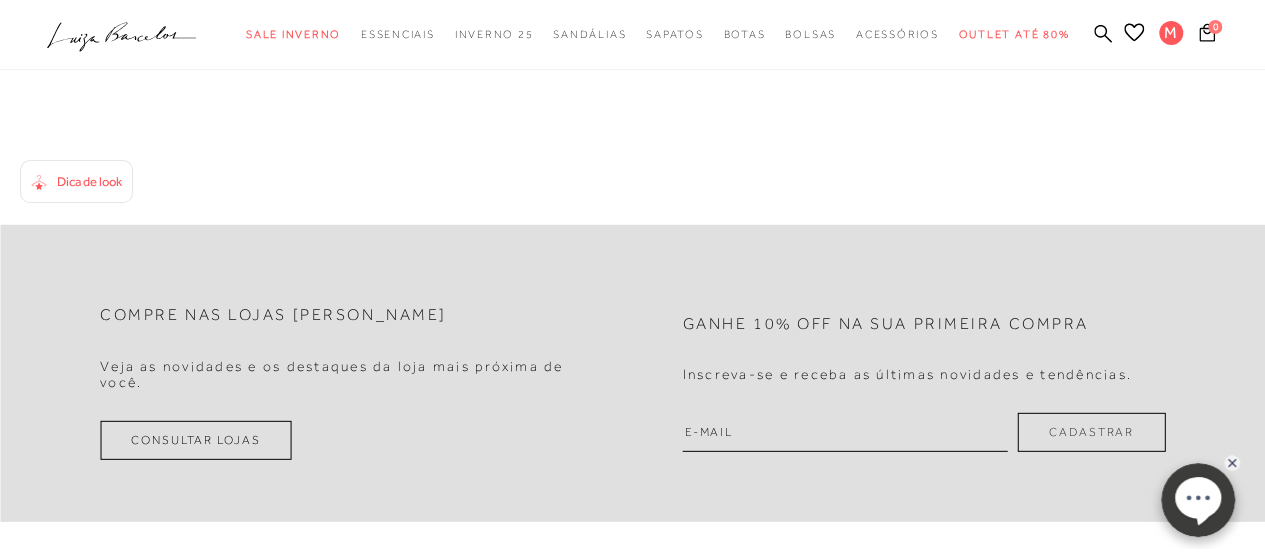 scroll, scrollTop: 2300, scrollLeft: 0, axis: vertical 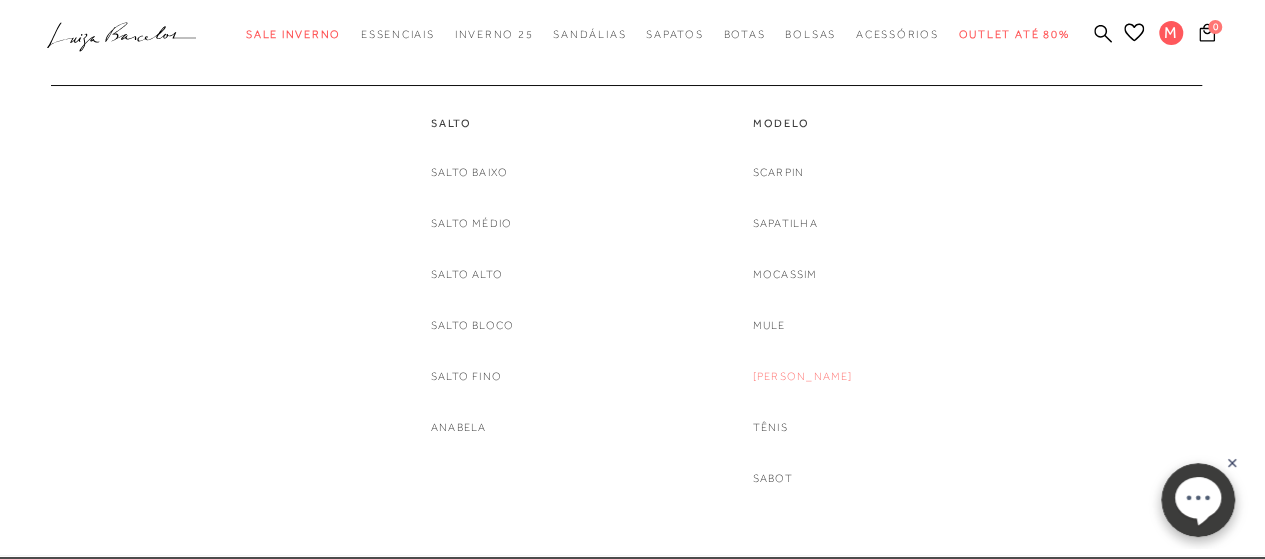 click on "[PERSON_NAME]" at bounding box center [803, 376] 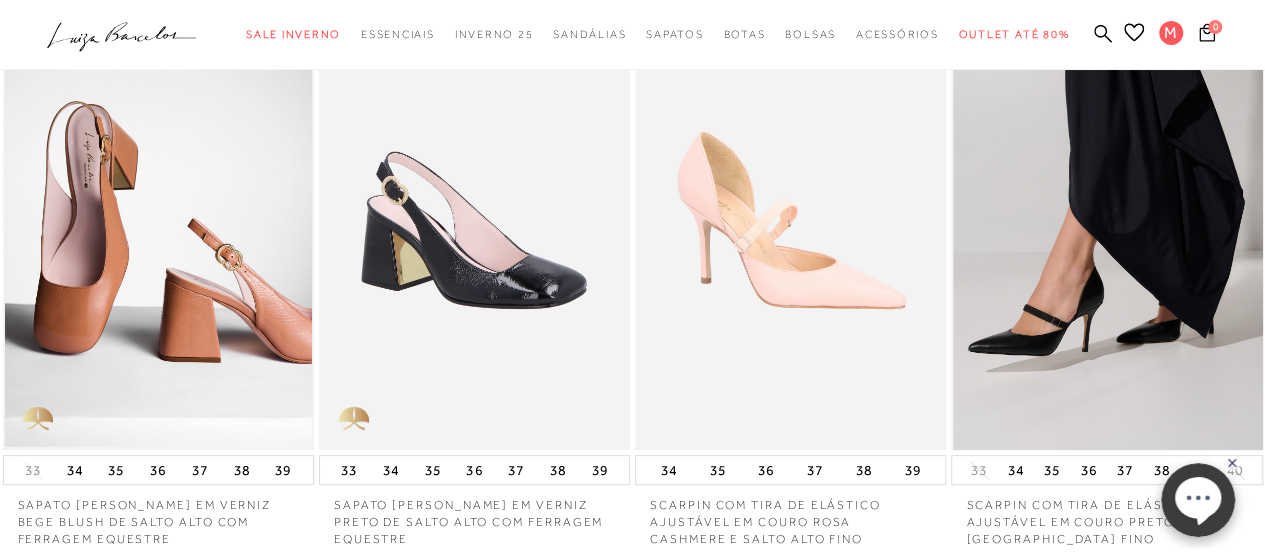 scroll, scrollTop: 200, scrollLeft: 0, axis: vertical 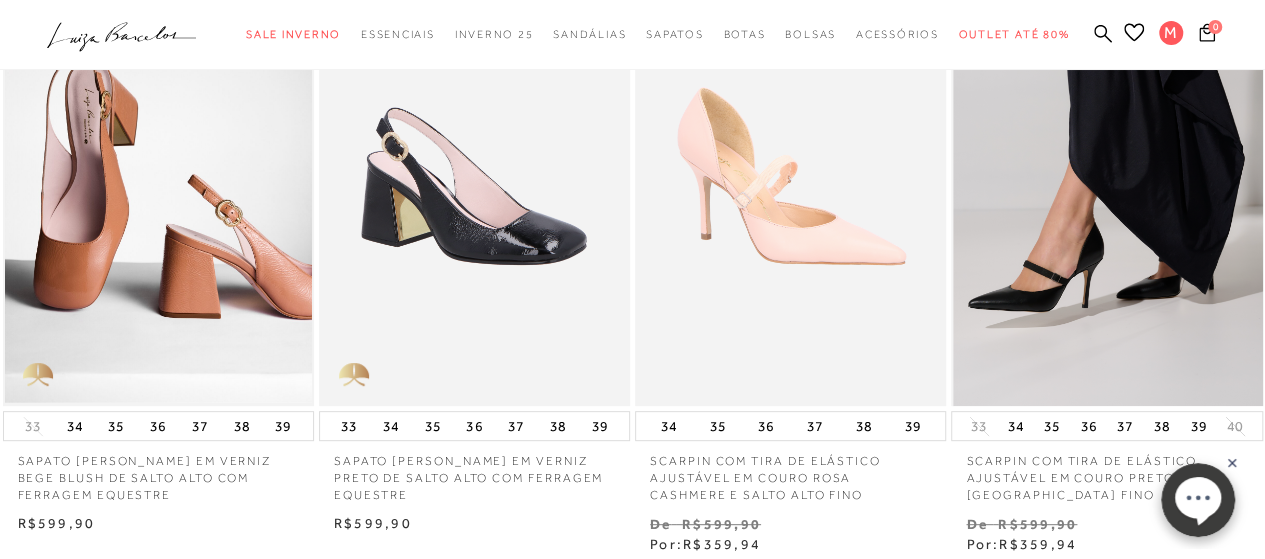 click at bounding box center (1107, 173) 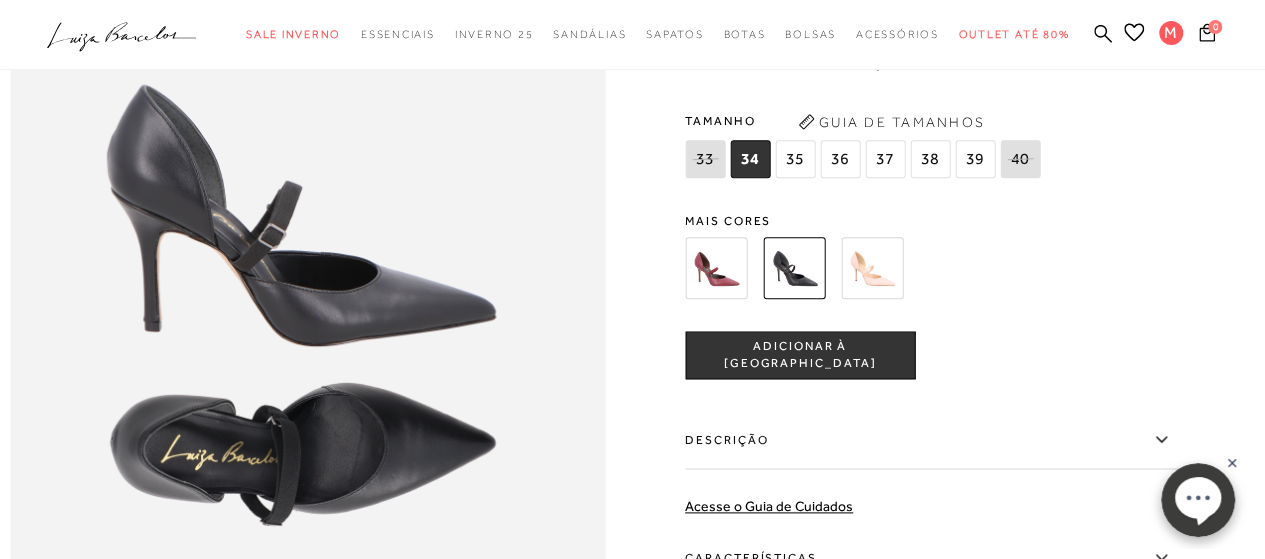 scroll, scrollTop: 1100, scrollLeft: 0, axis: vertical 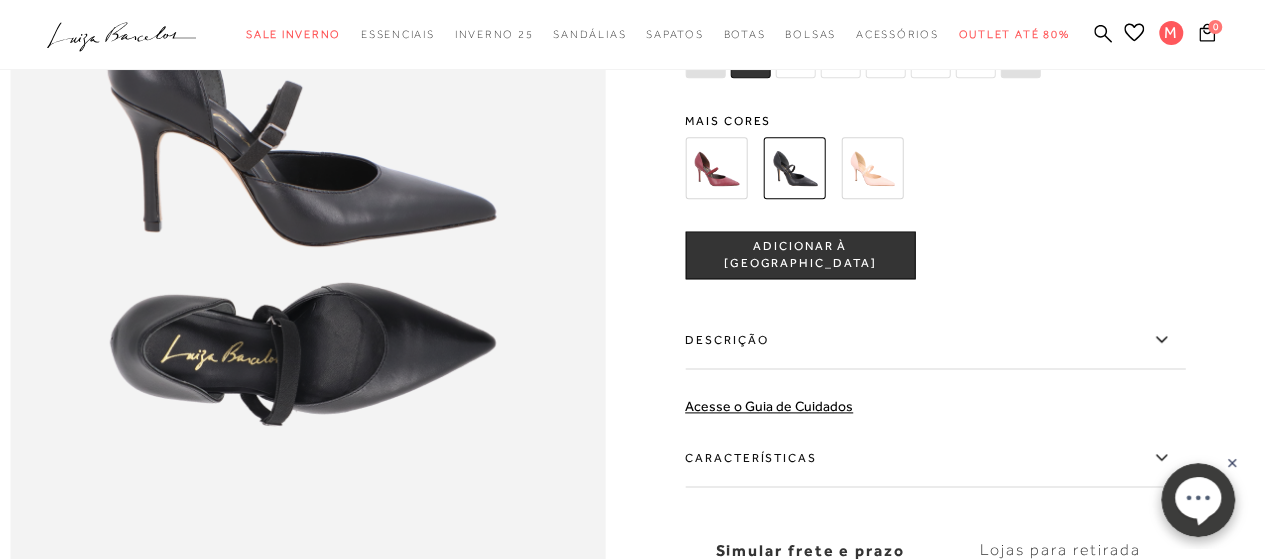 click at bounding box center [794, 168] 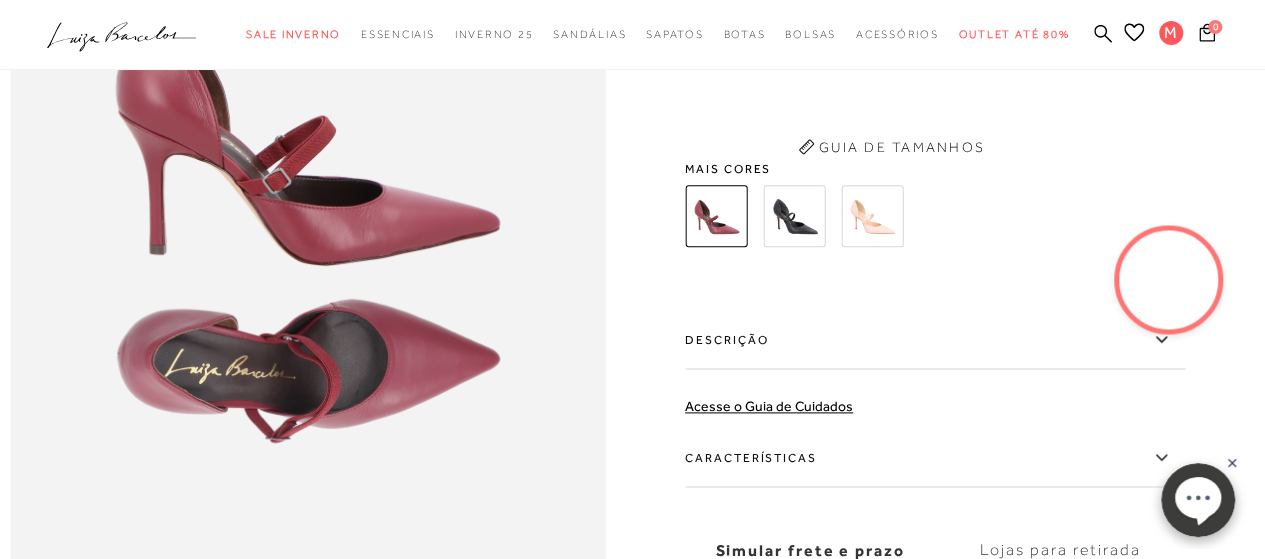 scroll, scrollTop: 0, scrollLeft: 0, axis: both 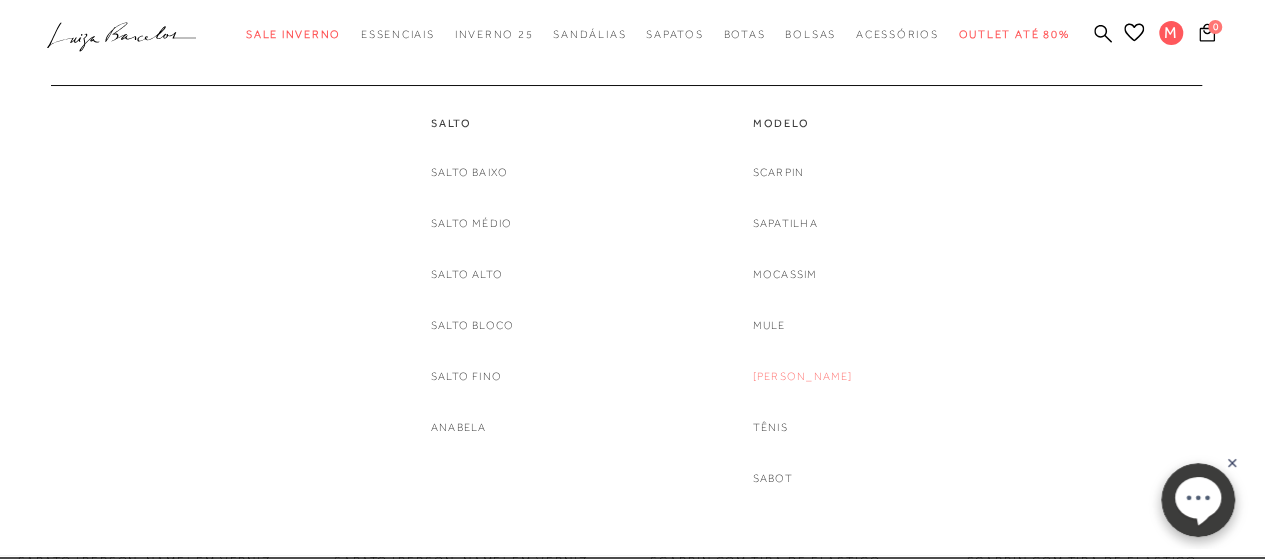 click on "[PERSON_NAME]" at bounding box center (803, 376) 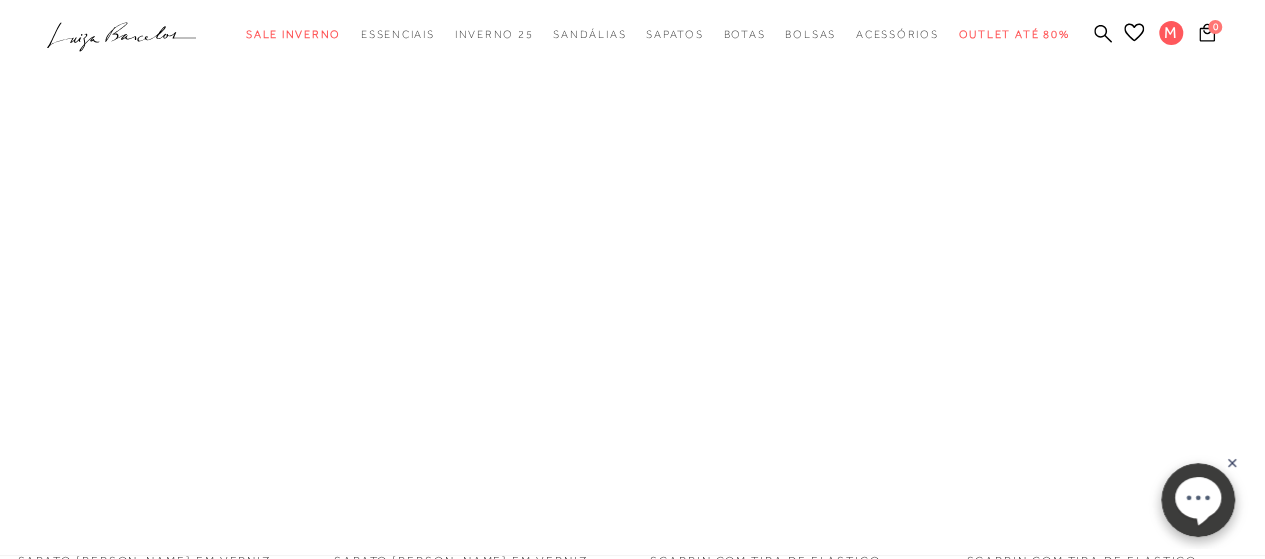 click 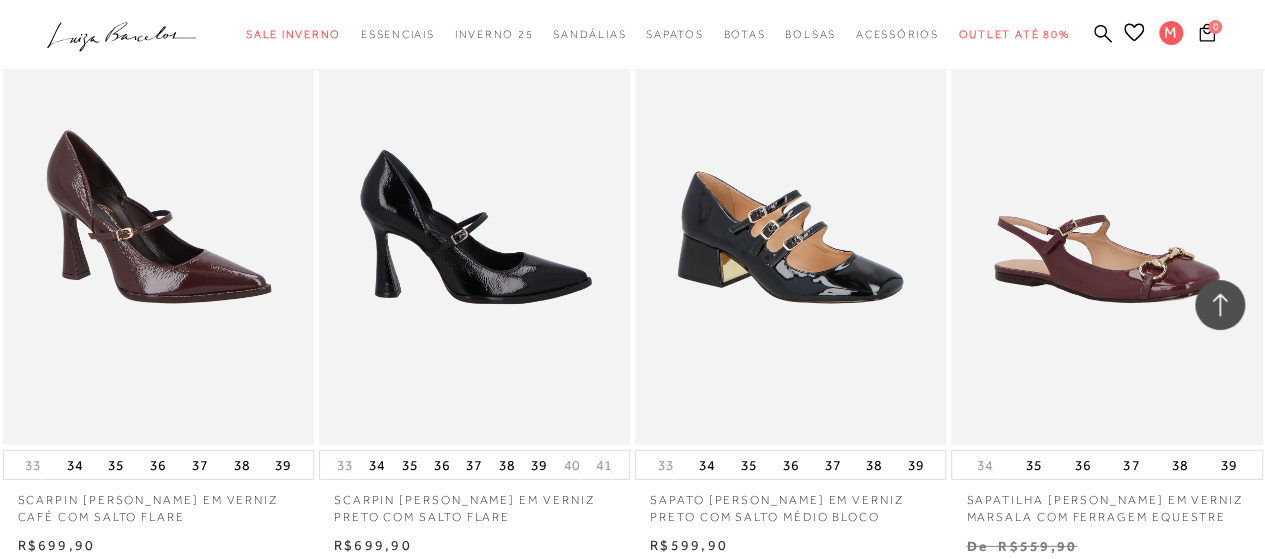 scroll, scrollTop: 2800, scrollLeft: 0, axis: vertical 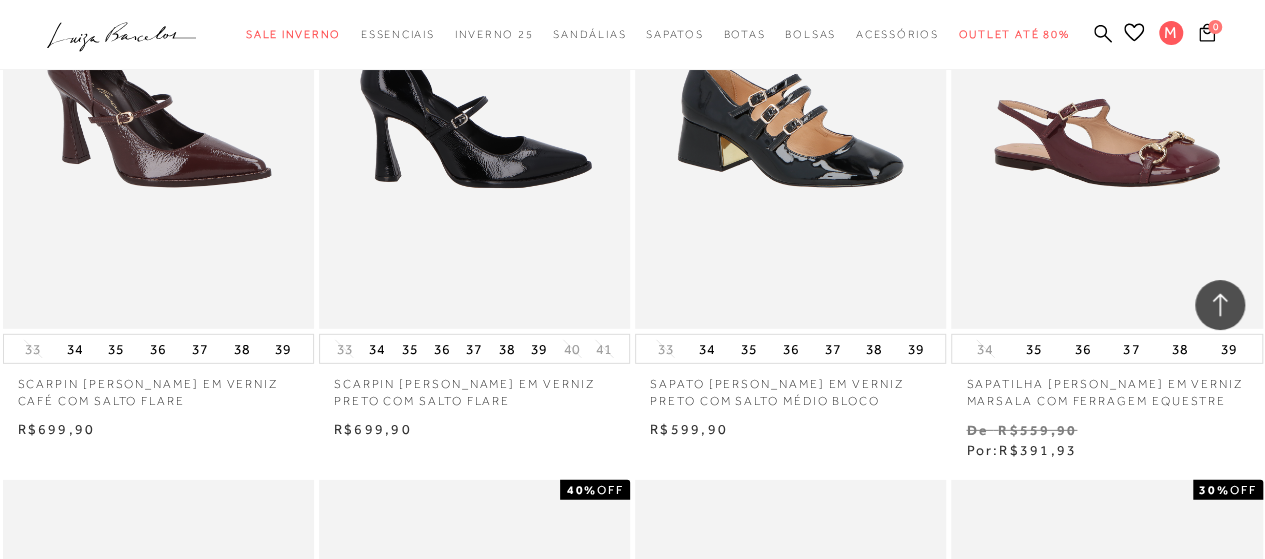click at bounding box center [475, 95] 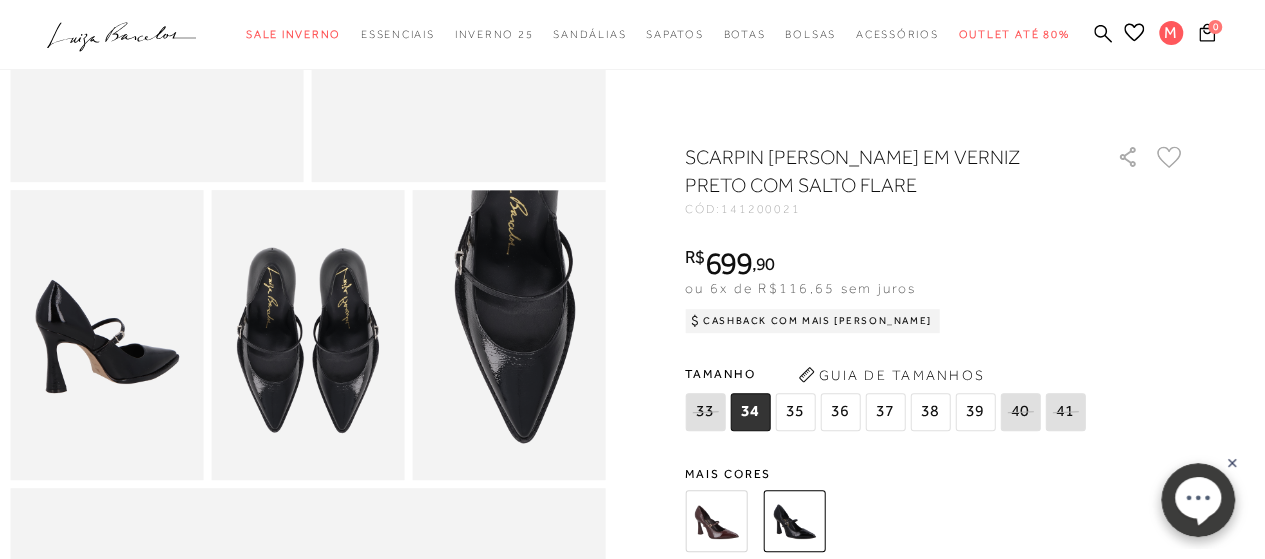 scroll, scrollTop: 400, scrollLeft: 0, axis: vertical 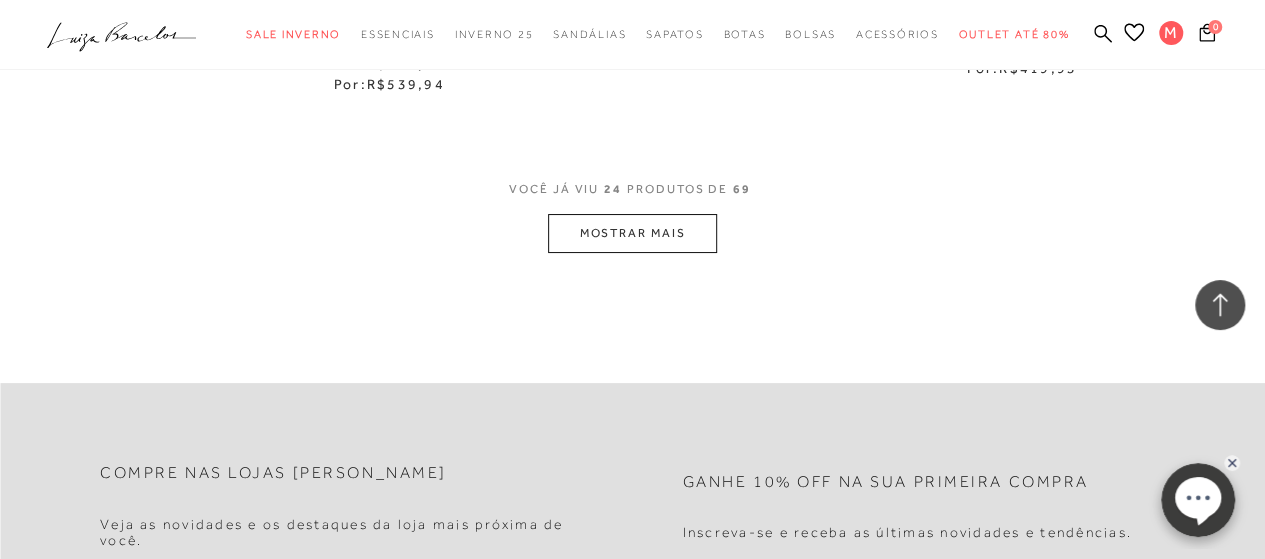 click on "MOSTRAR MAIS" at bounding box center (632, 233) 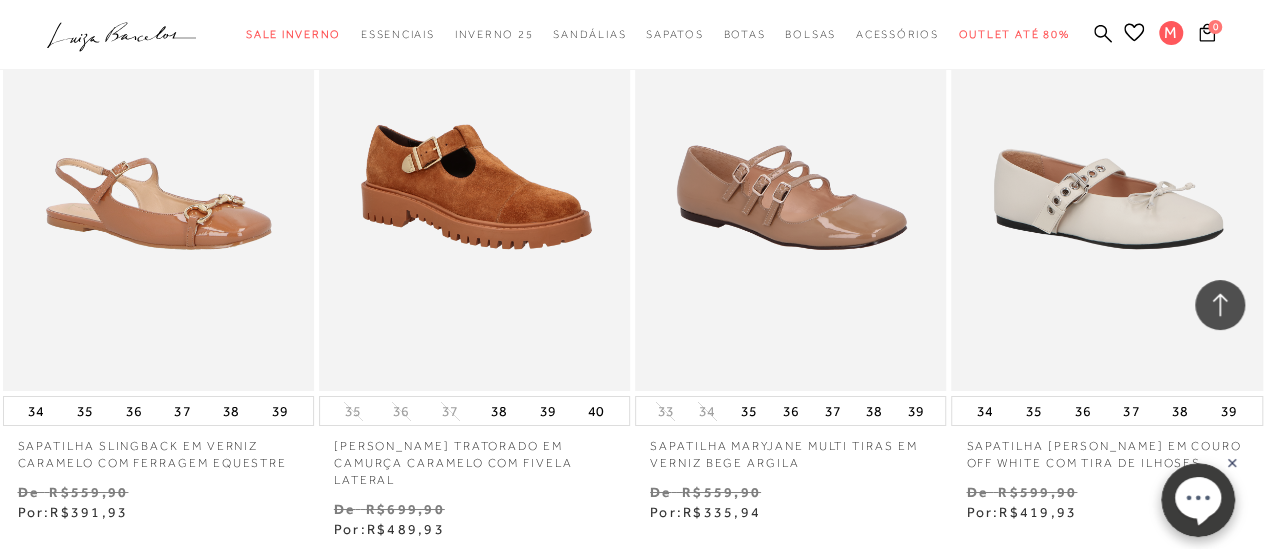 scroll, scrollTop: 7500, scrollLeft: 0, axis: vertical 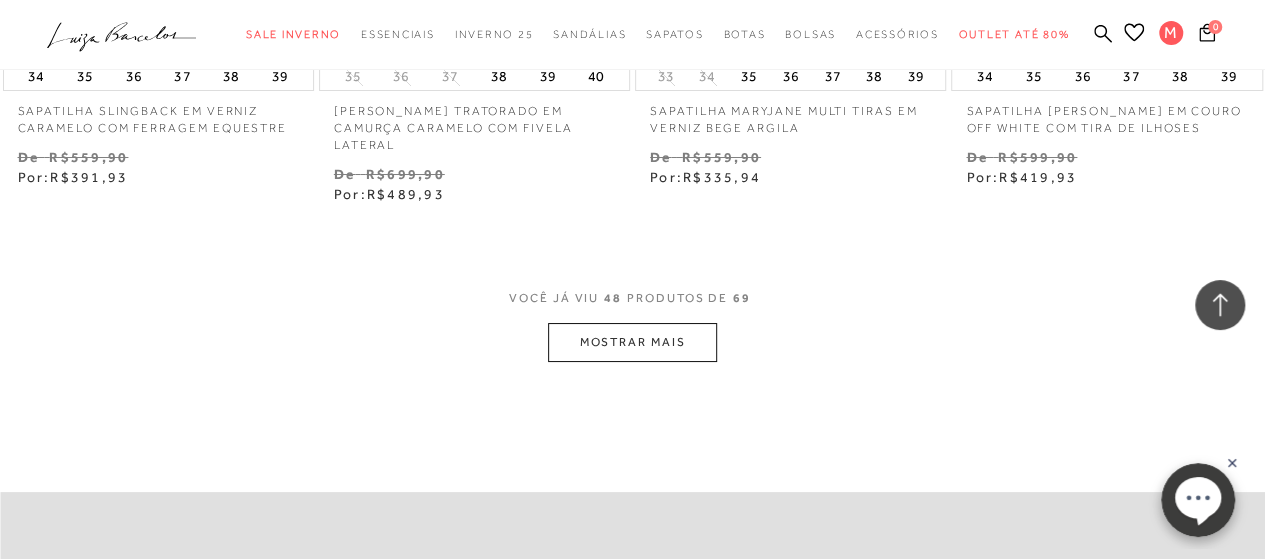 click on "MOSTRAR MAIS" at bounding box center [632, 342] 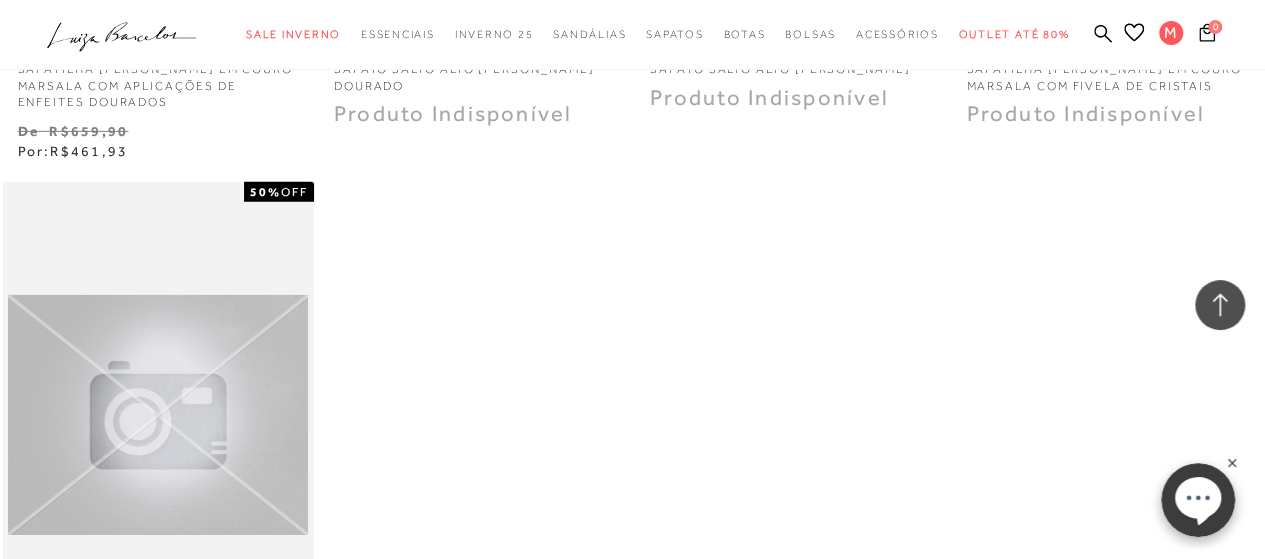 scroll, scrollTop: 10400, scrollLeft: 0, axis: vertical 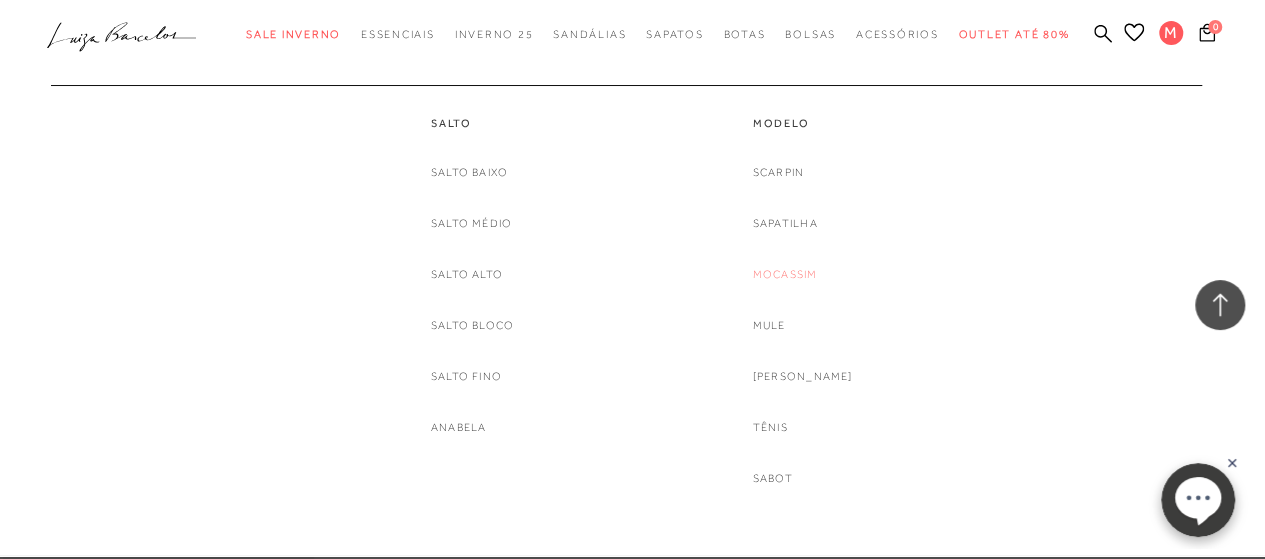 click on "Mocassim" at bounding box center (785, 274) 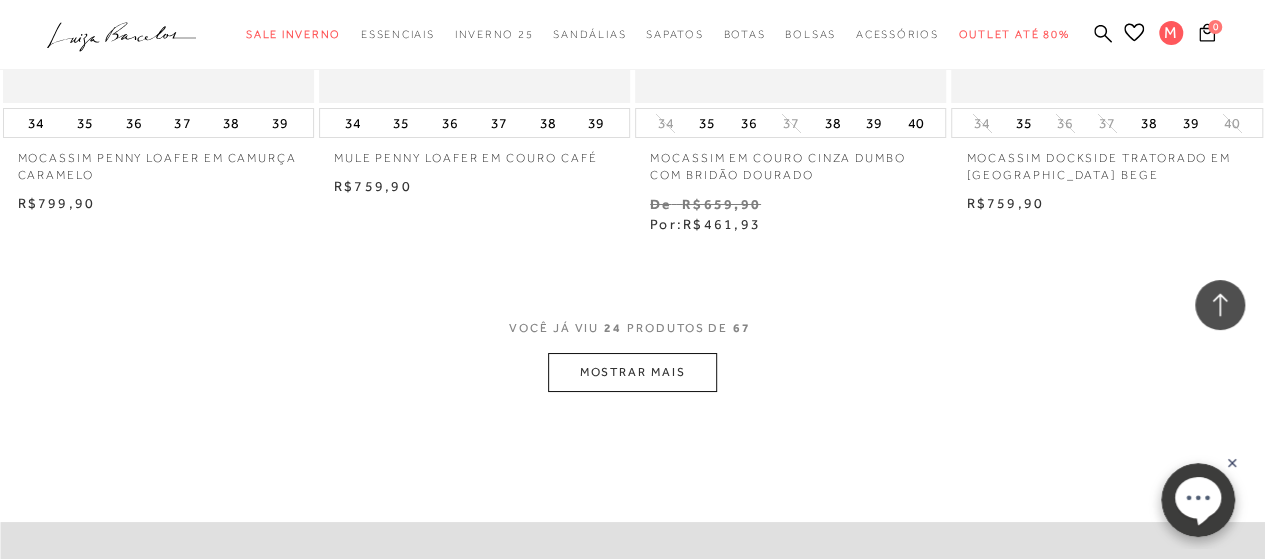 scroll, scrollTop: 3400, scrollLeft: 0, axis: vertical 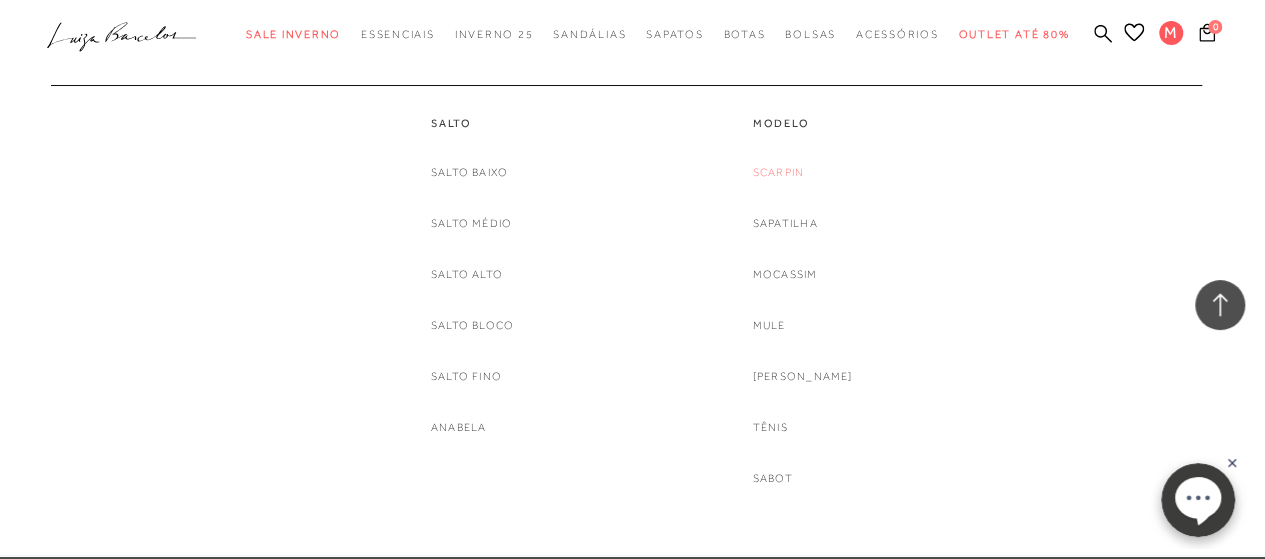 click on "Scarpin" at bounding box center (778, 172) 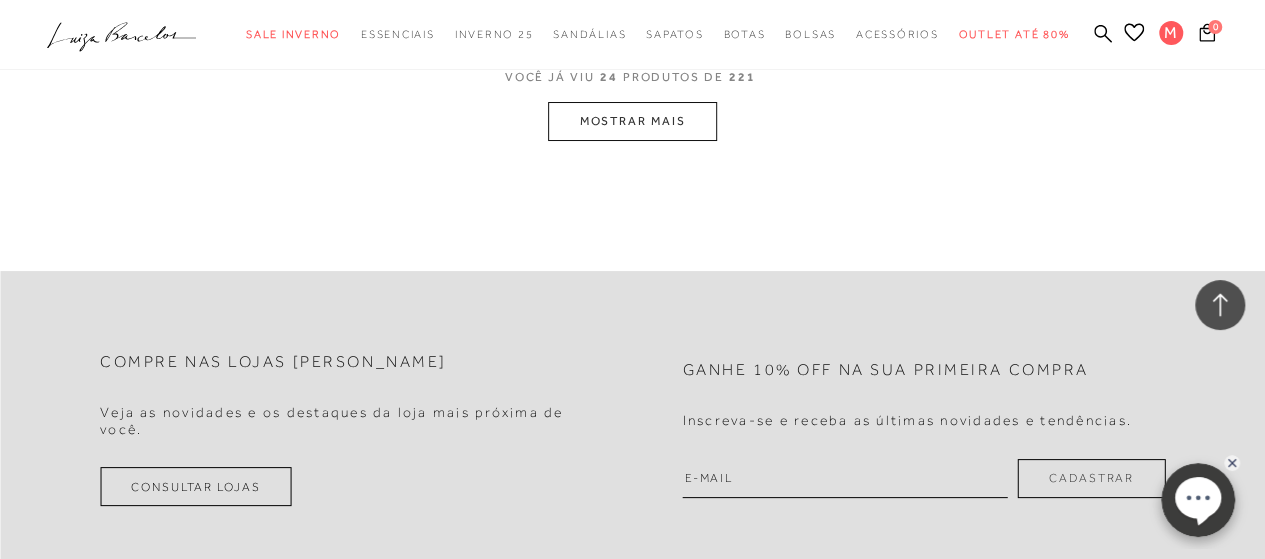 scroll, scrollTop: 3800, scrollLeft: 0, axis: vertical 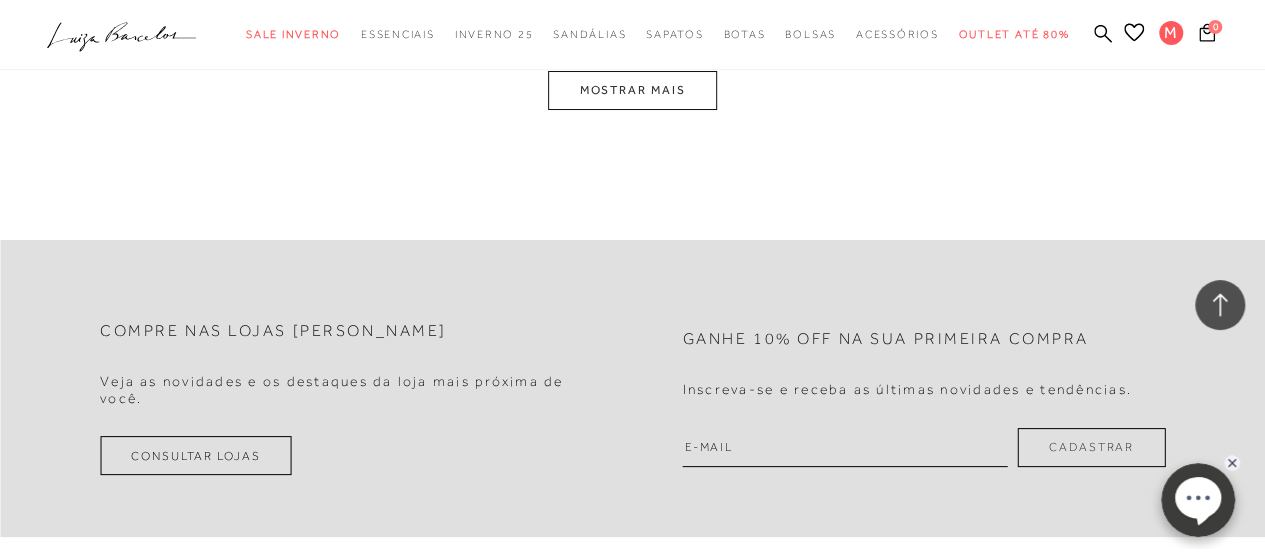 click on "MOSTRAR MAIS" at bounding box center (632, 90) 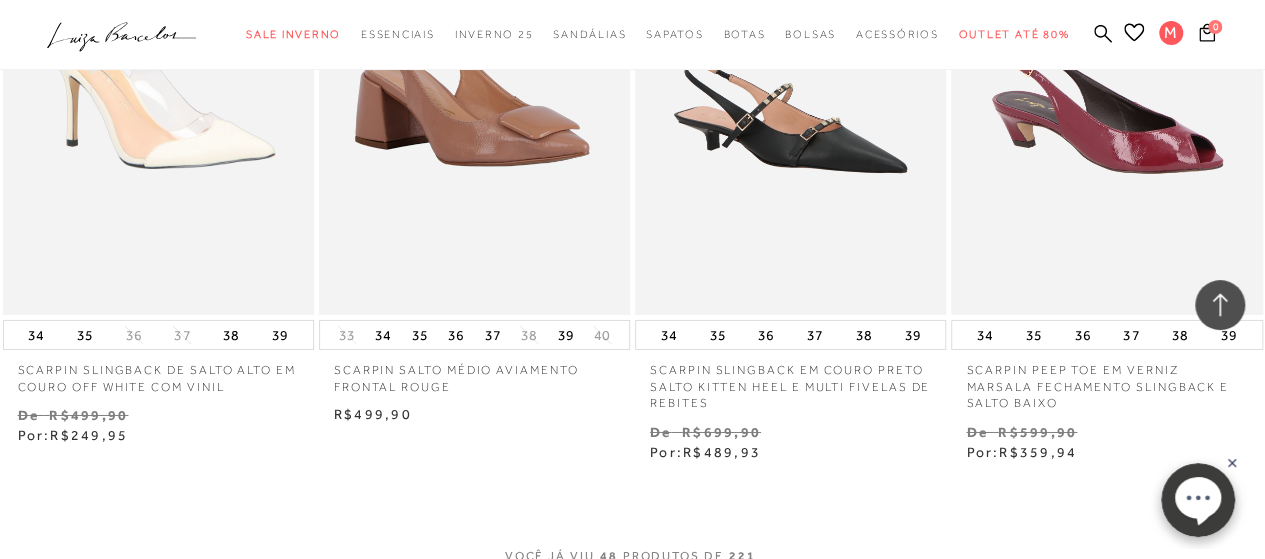 scroll, scrollTop: 6854, scrollLeft: 0, axis: vertical 